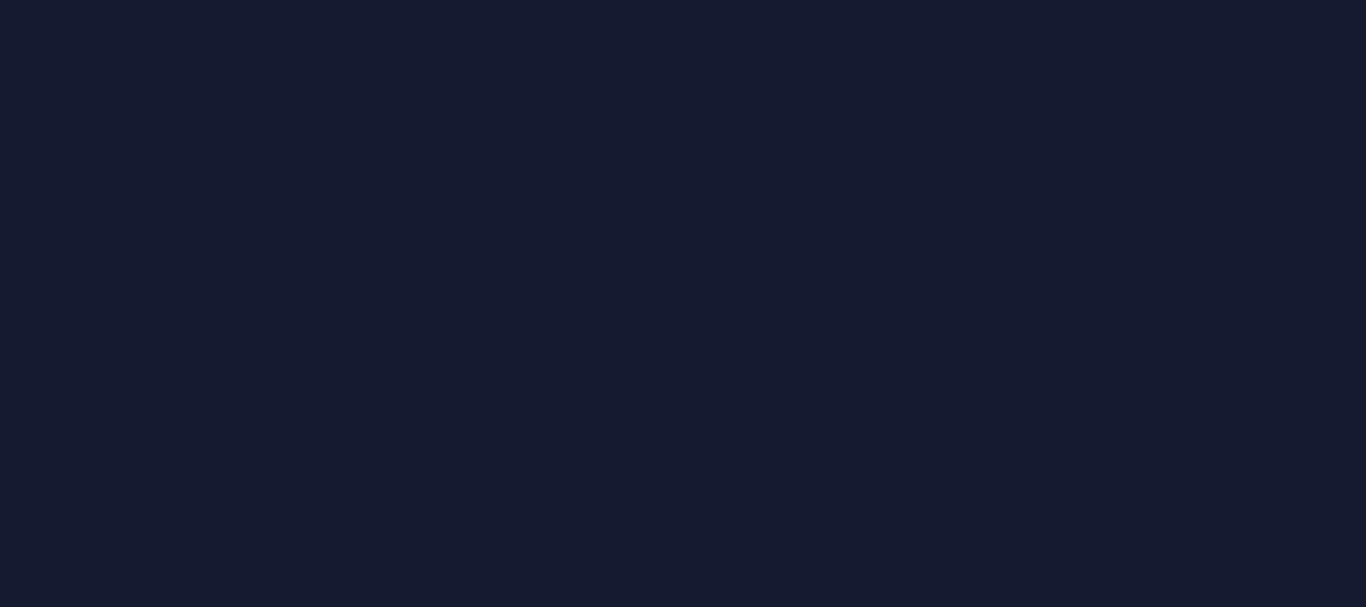 scroll, scrollTop: 0, scrollLeft: 0, axis: both 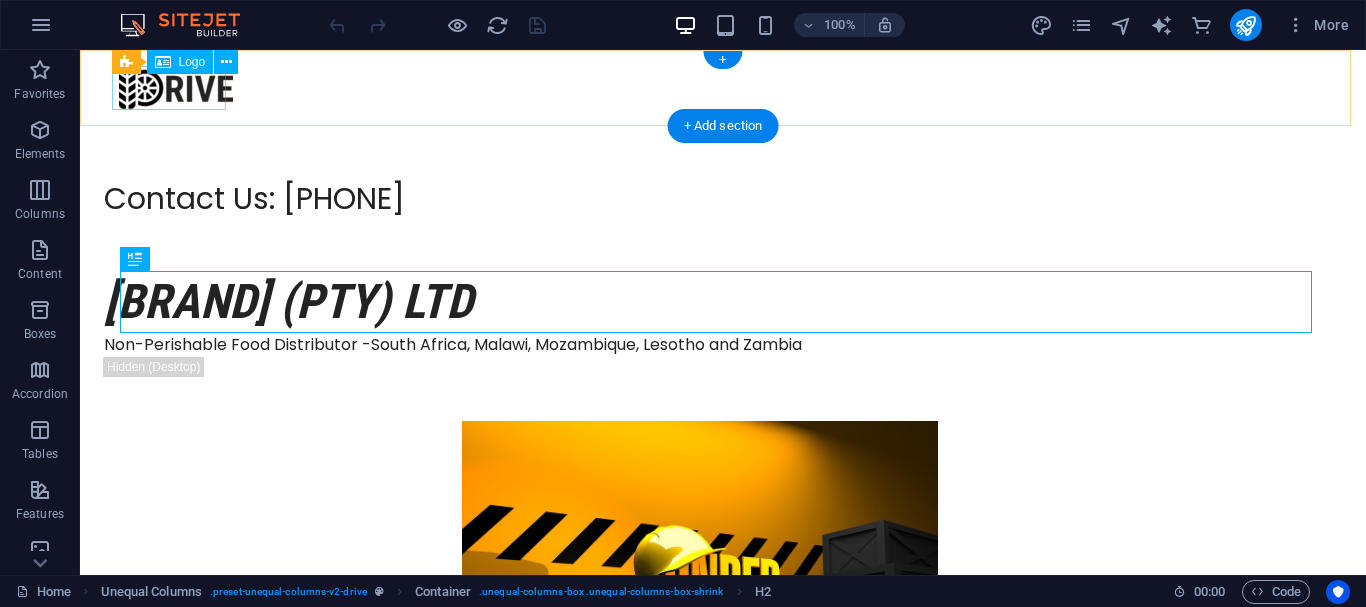 click at bounding box center [723, 88] 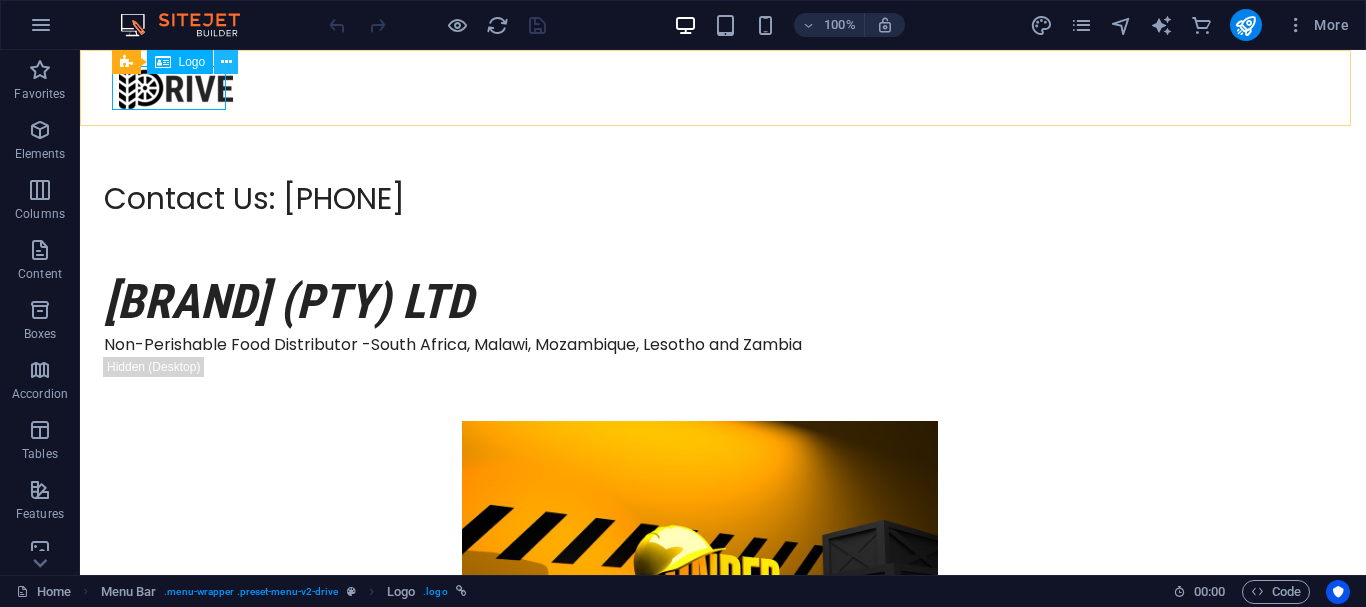 click at bounding box center [226, 62] 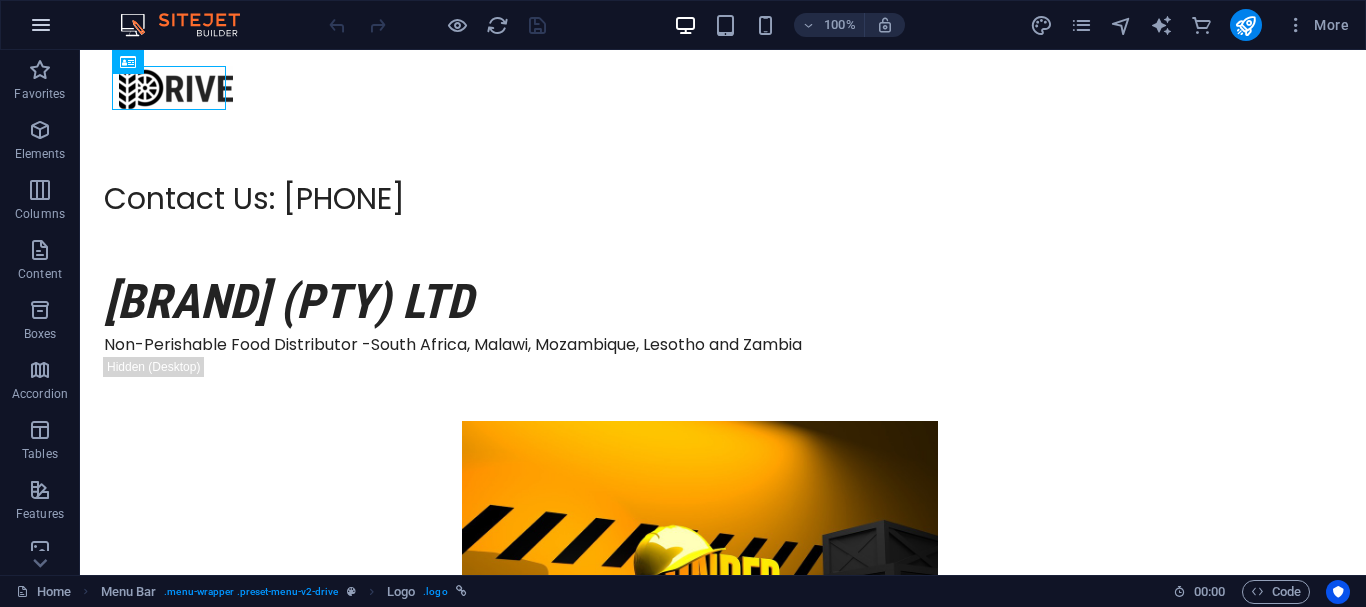 click at bounding box center [41, 25] 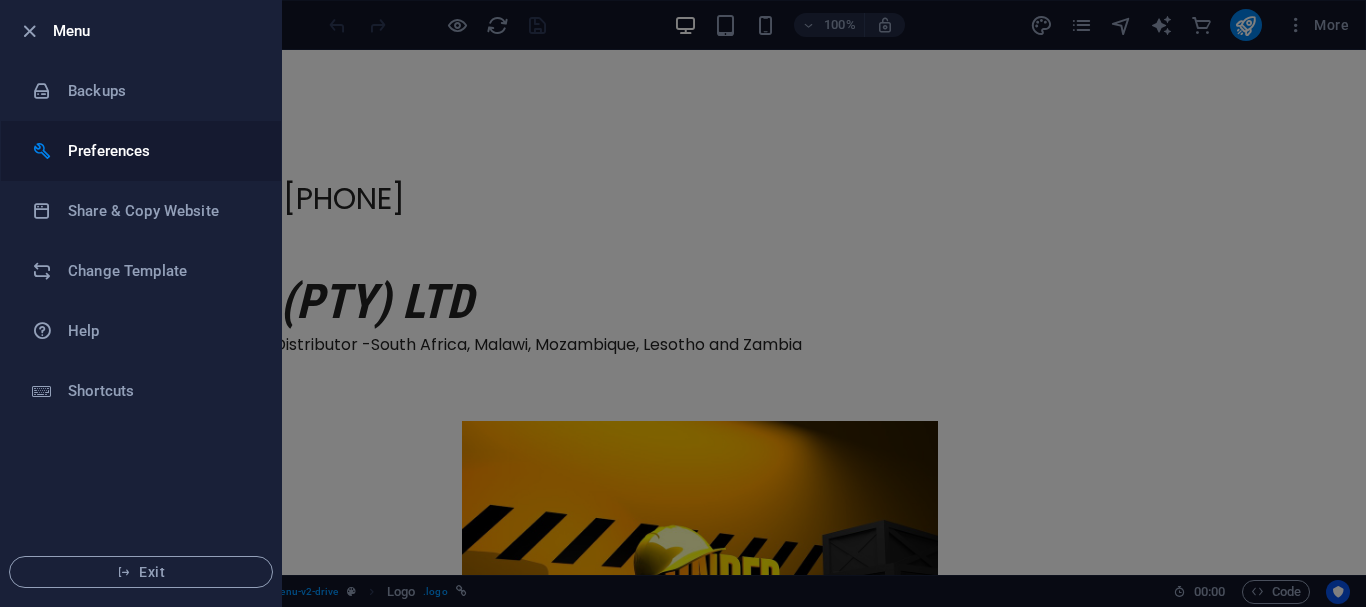 click on "Preferences" at bounding box center [160, 151] 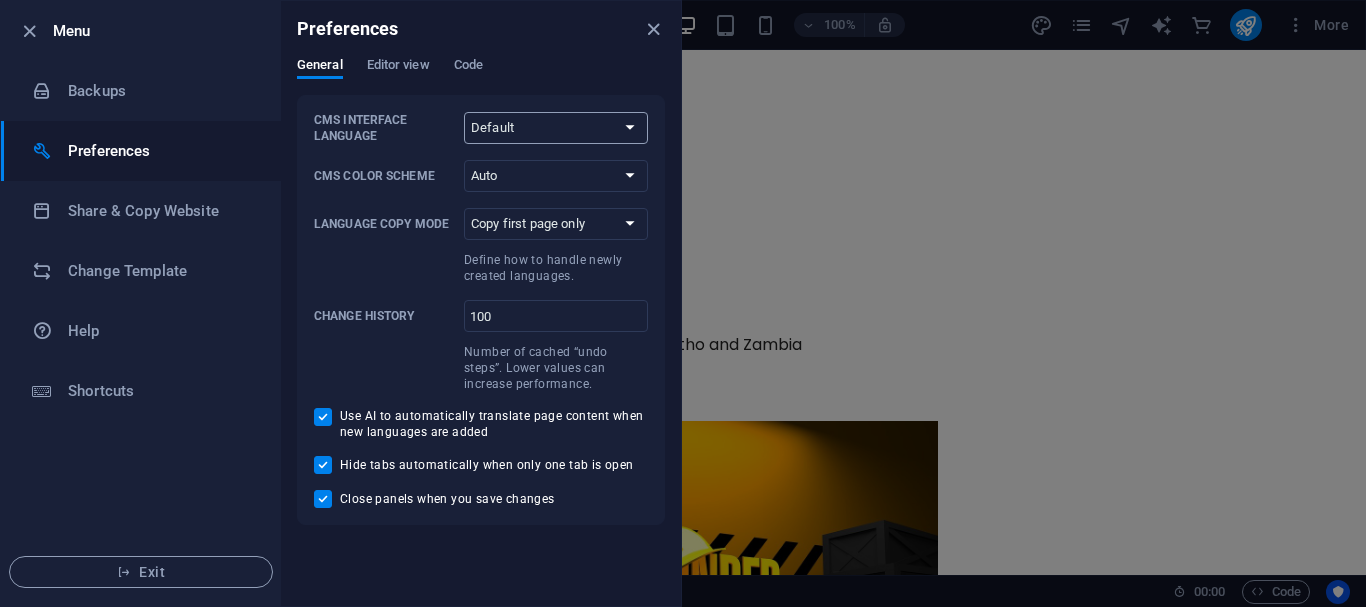 click on "Default Deutsch English Español Français Magyar Italiano Nederlands Polski Português русский язык Svenska Türkçe 日本語" at bounding box center (556, 128) 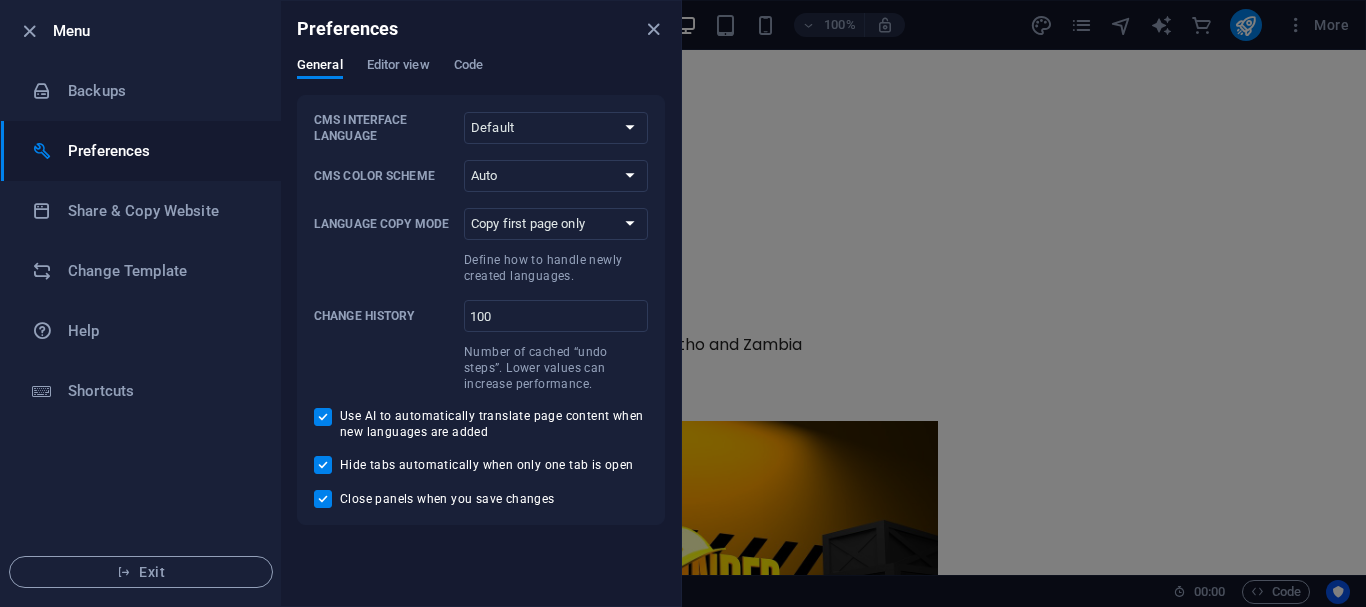 click on "CMS Interface Language Default Deutsch English Español Français Magyar Italiano Nederlands Polski Português русский язык Svenska Türkçe 日本語 CMS Color Scheme Auto Dark Light Language Copy Mode Copy first page only Copy all pages Define how to handle newly created languages. Change history 100 ​ Number of cached “undo steps”. Lower values can increase performance. Use AI to automatically translate page content when new languages are added Hide tabs automatically when only one tab is open Close panels when you save changes" at bounding box center (481, 310) 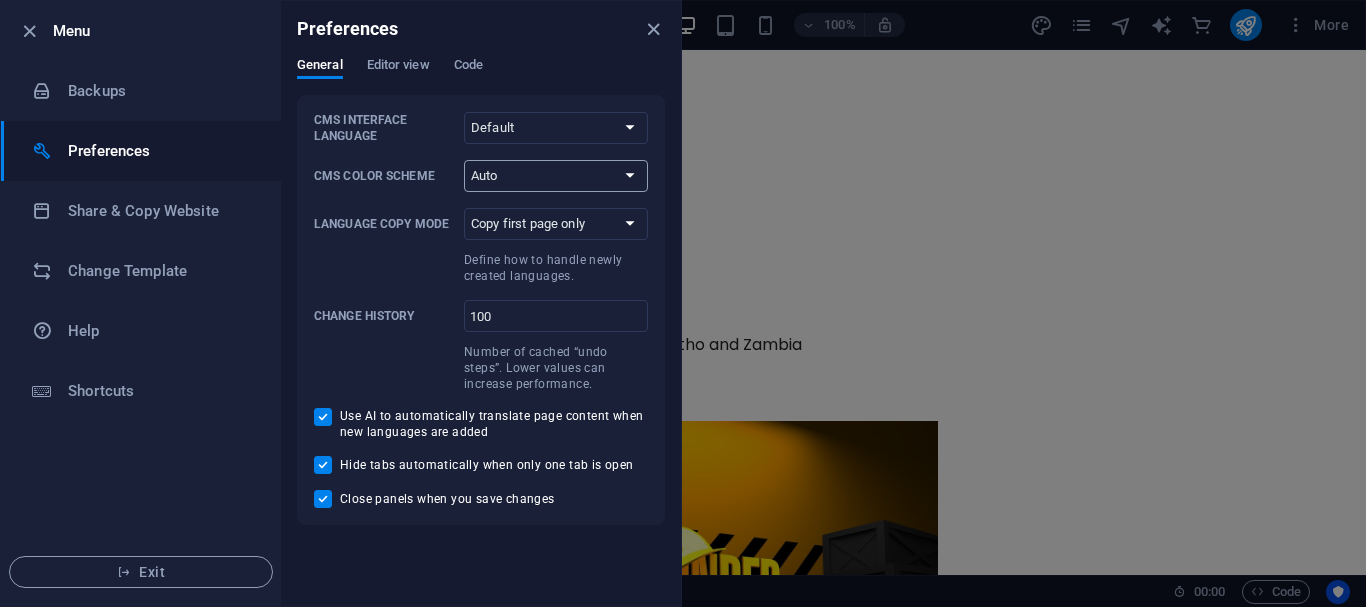 click on "Auto Dark Light" at bounding box center (556, 176) 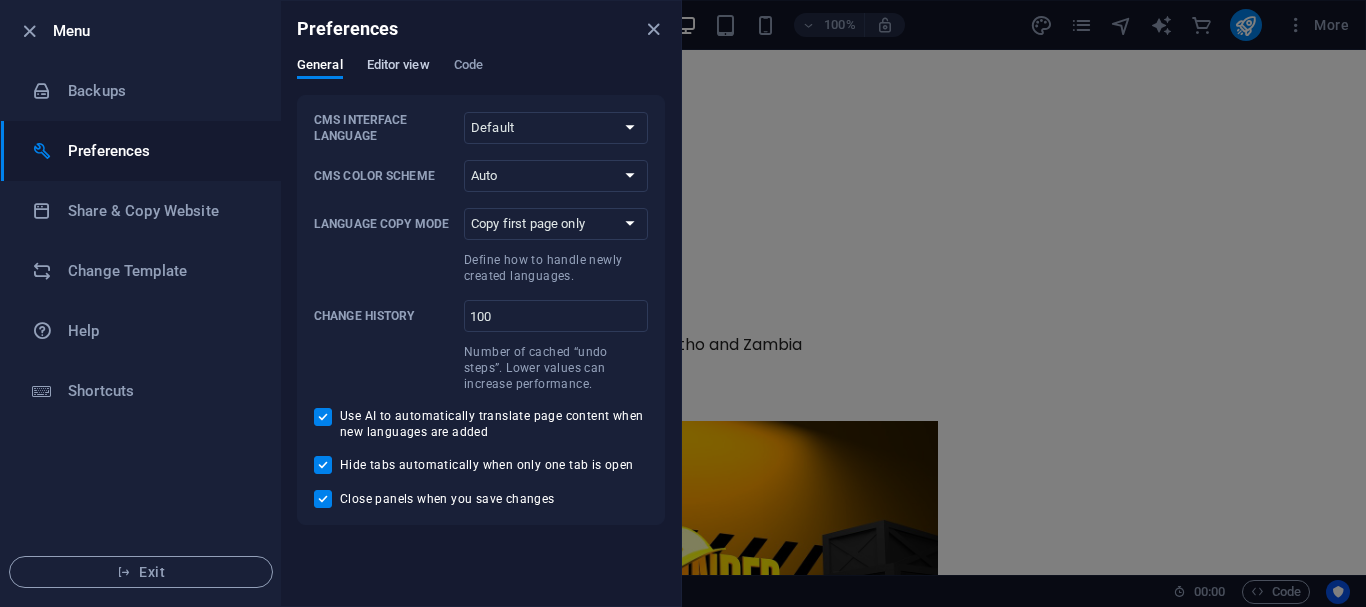 click on "Editor view" at bounding box center [398, 67] 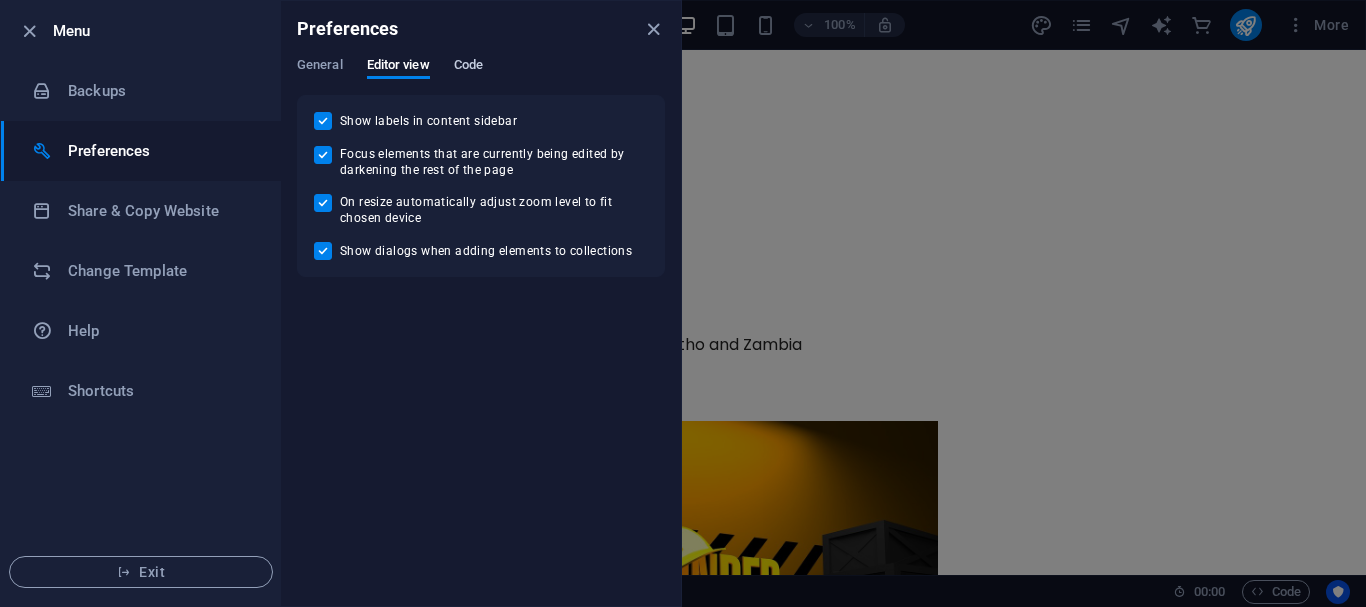 click on "Code" at bounding box center [468, 67] 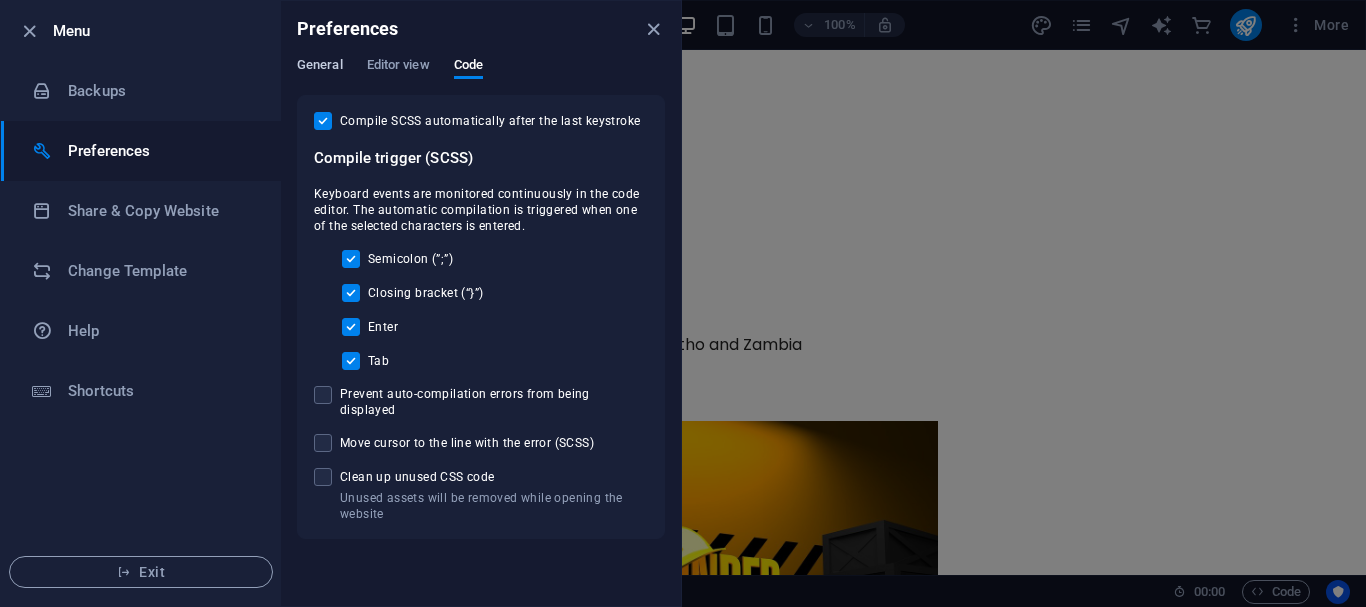 click on "General" at bounding box center [320, 67] 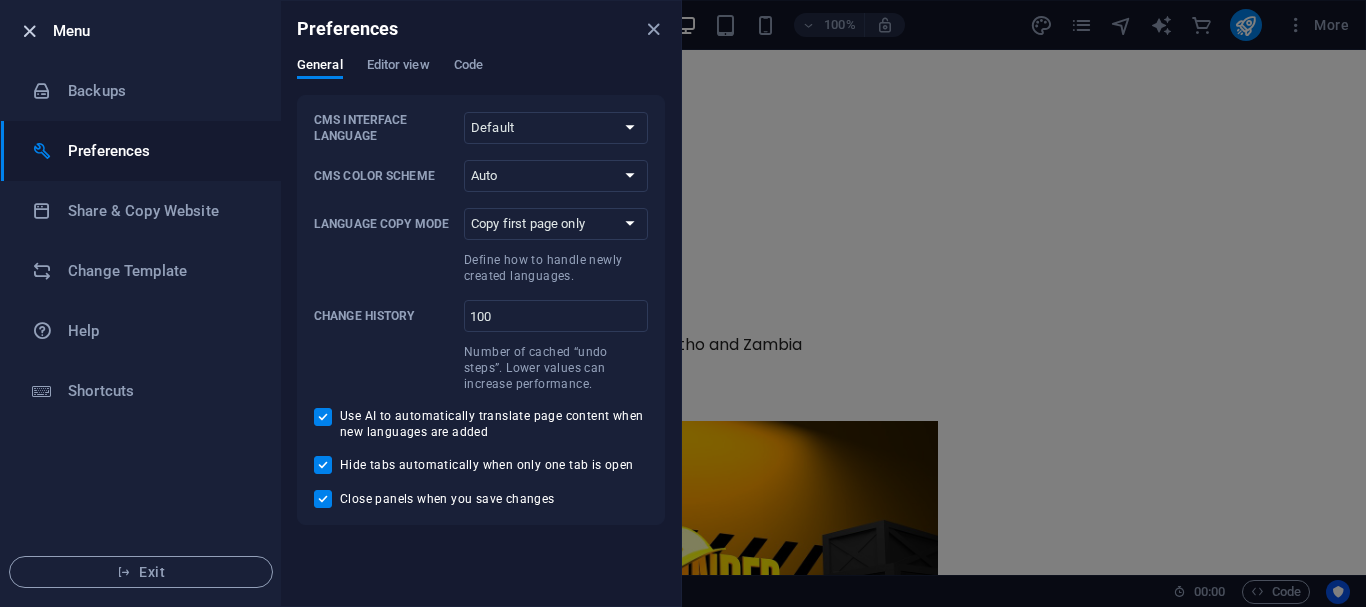 click at bounding box center [29, 31] 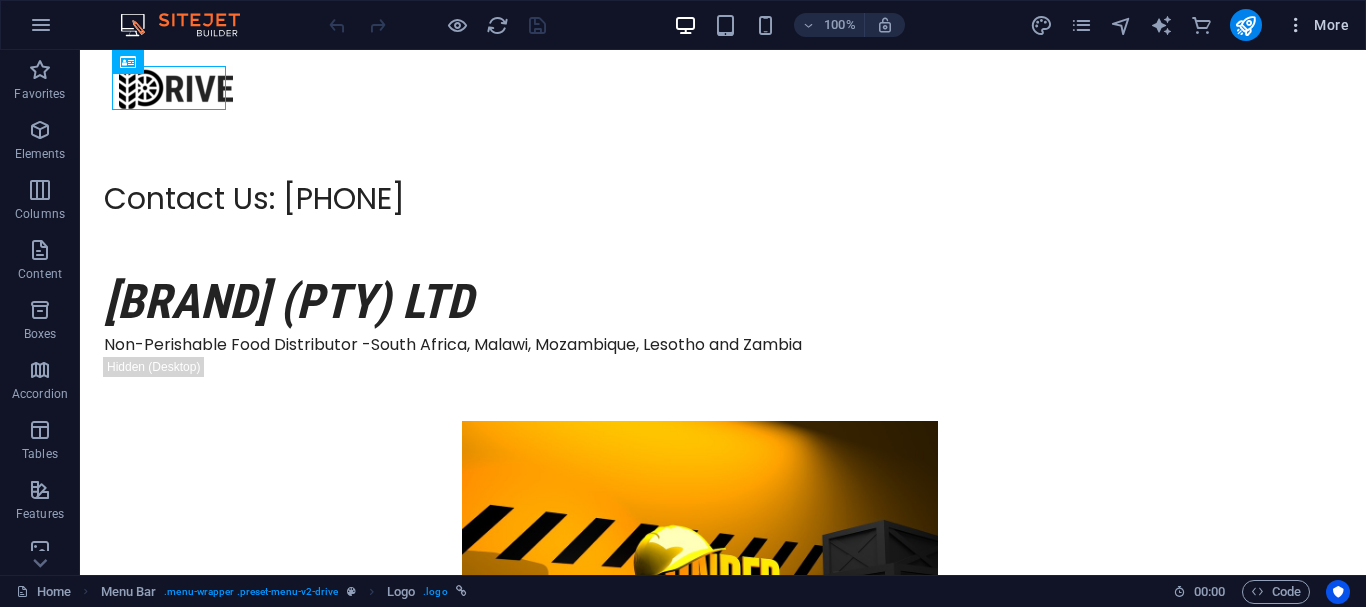 click on "More" at bounding box center [1317, 25] 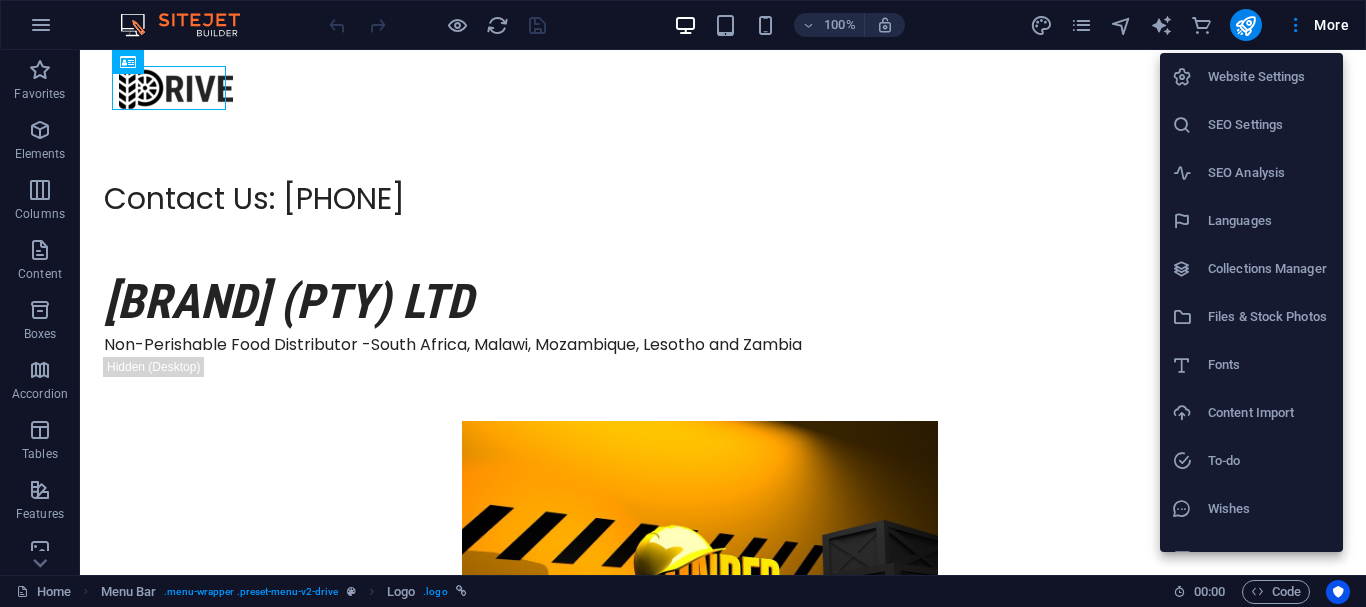 click on "Website Settings" at bounding box center (1269, 77) 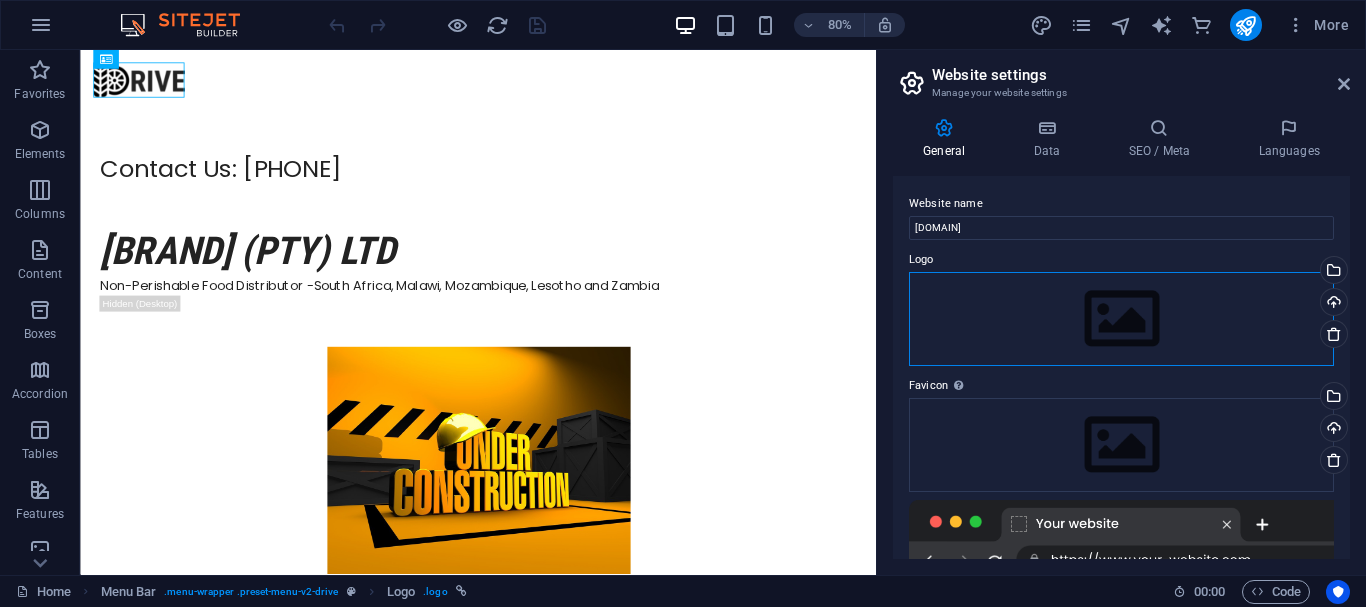 click on "Drag files here, click to choose files or select files from Files or our free stock photos & videos" at bounding box center [1121, 319] 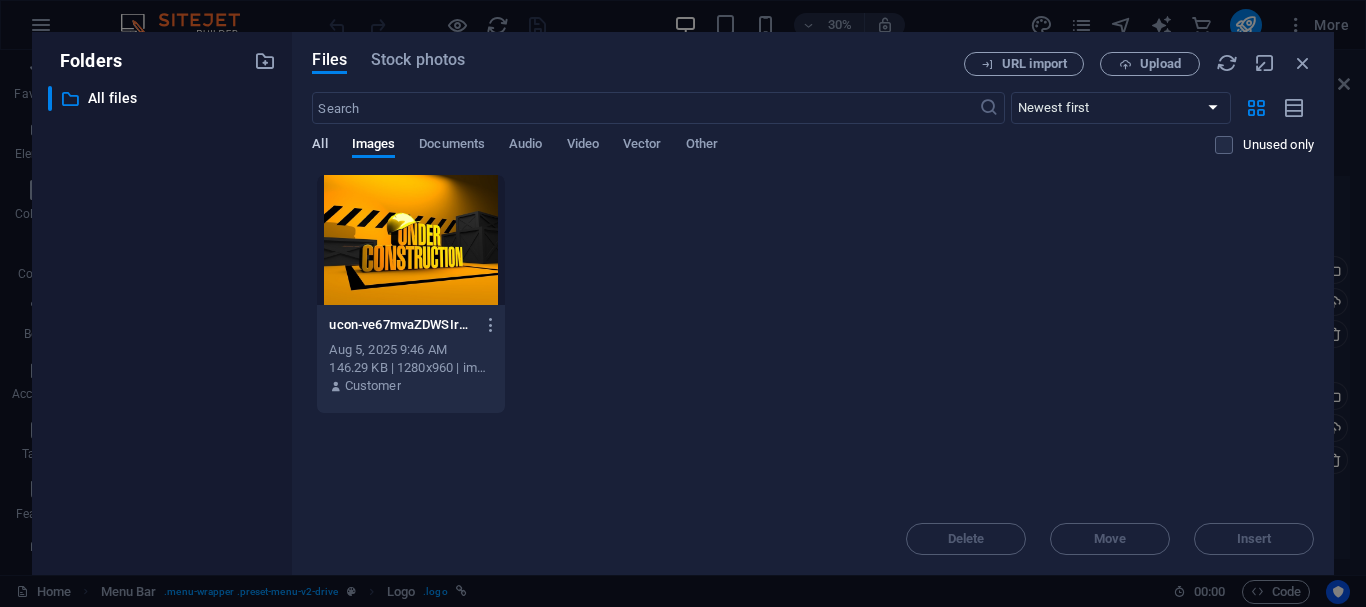 click on "All" at bounding box center (319, 146) 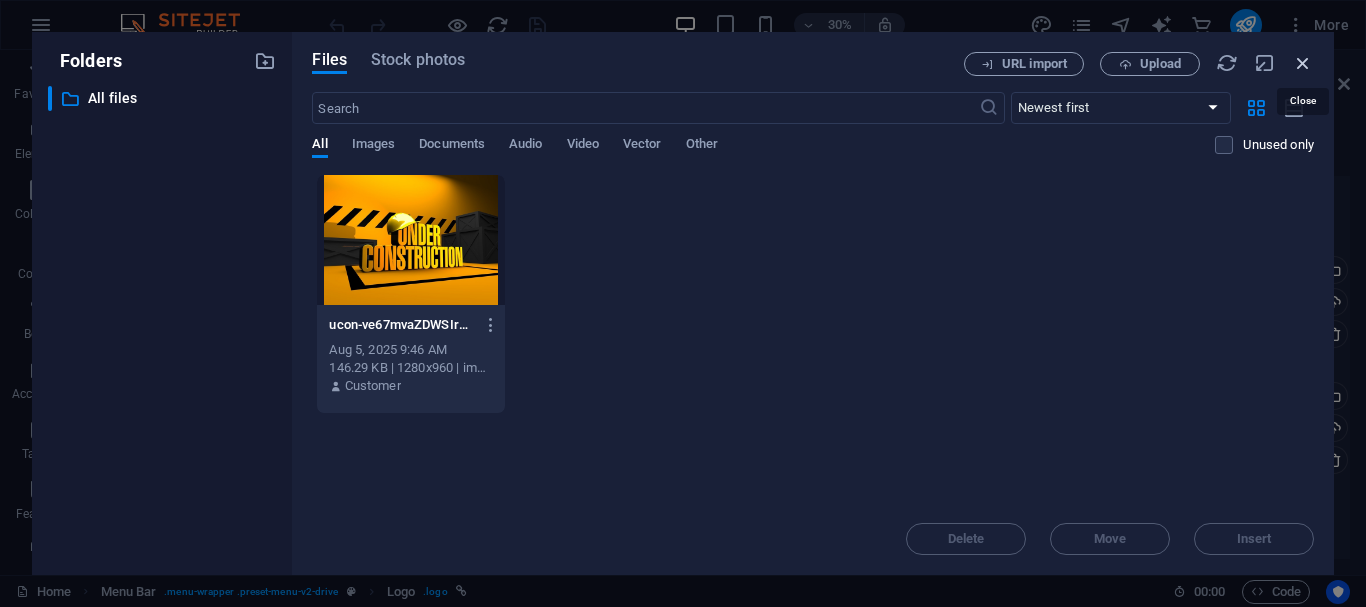 click at bounding box center [1303, 63] 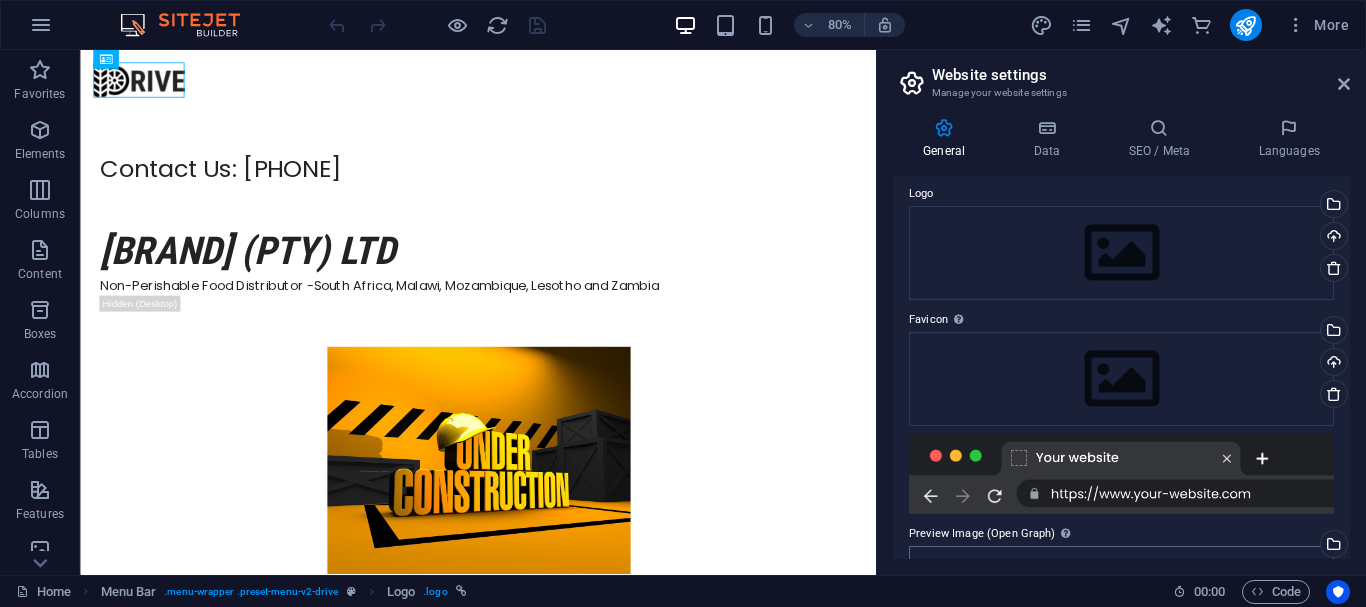 scroll, scrollTop: 0, scrollLeft: 0, axis: both 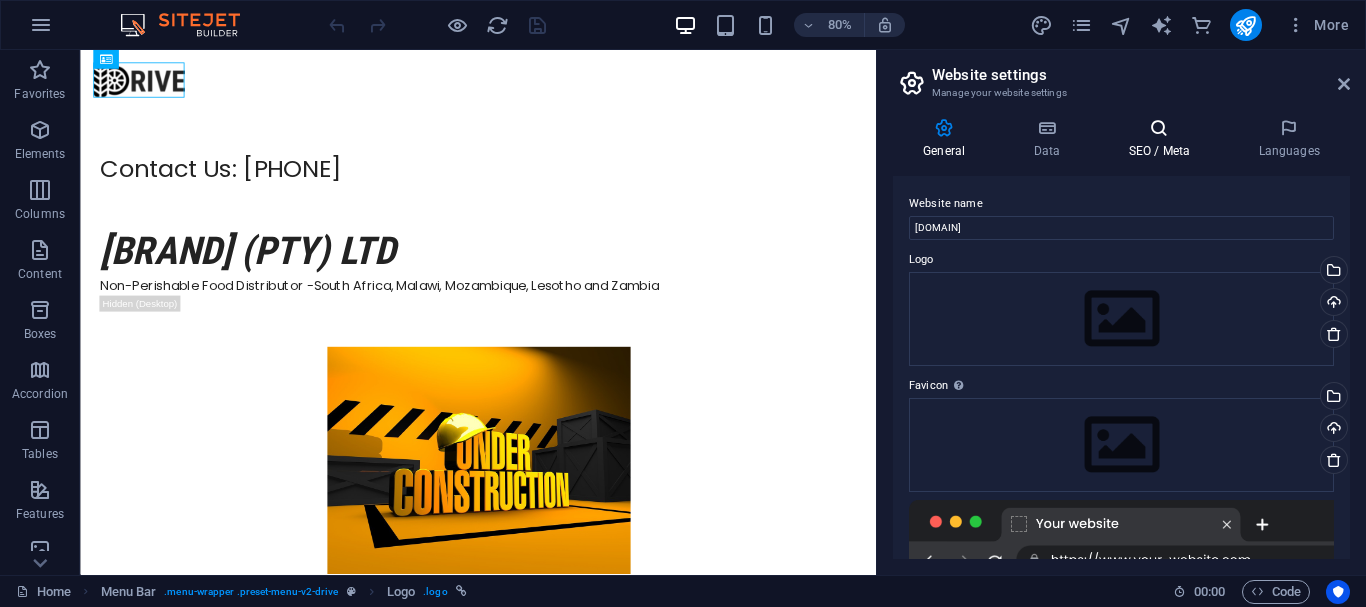 click at bounding box center [1159, 128] 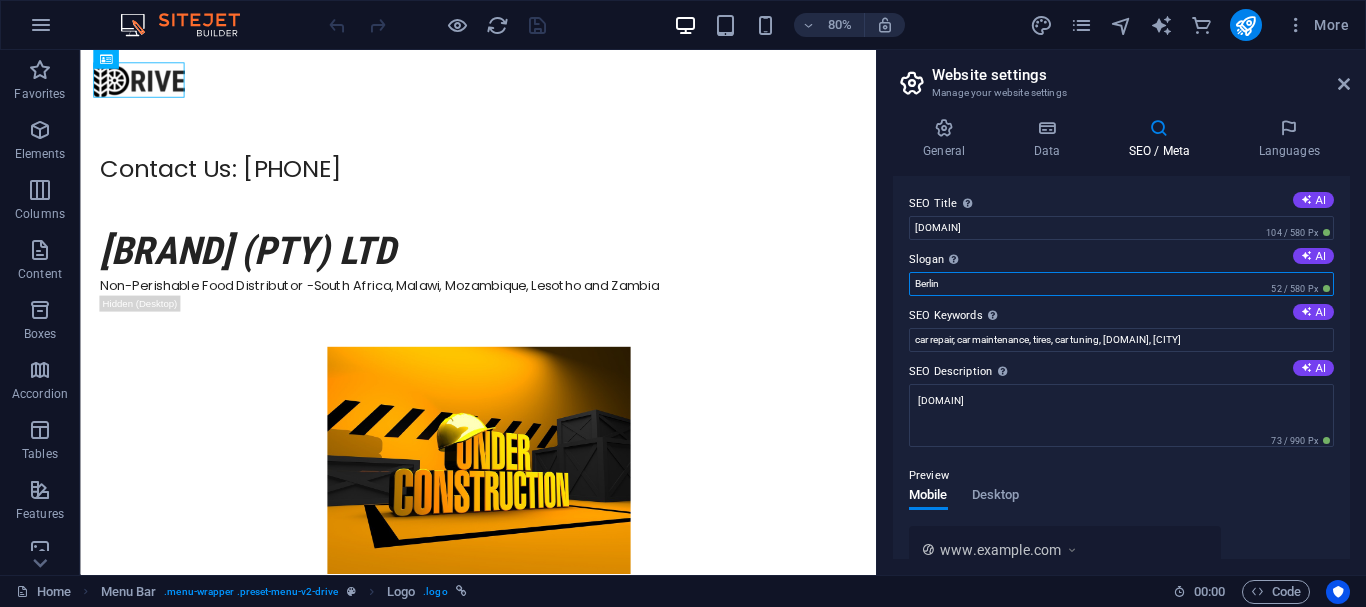 drag, startPoint x: 981, startPoint y: 284, endPoint x: 884, endPoint y: 290, distance: 97.18539 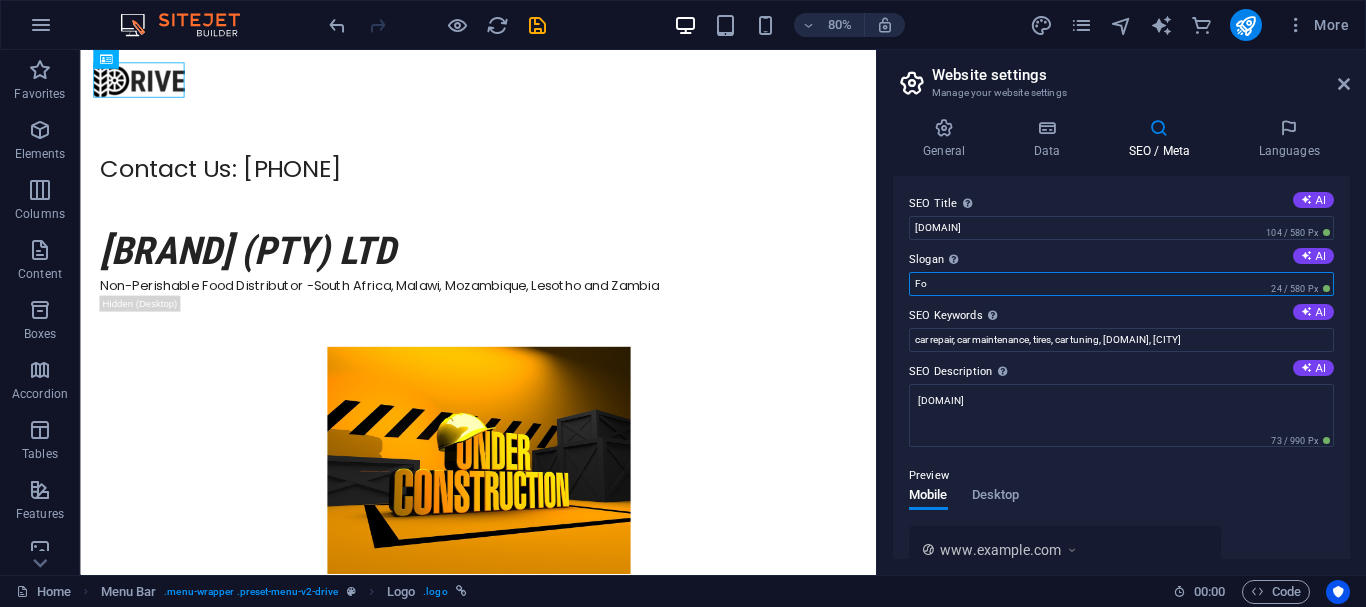 type on "F" 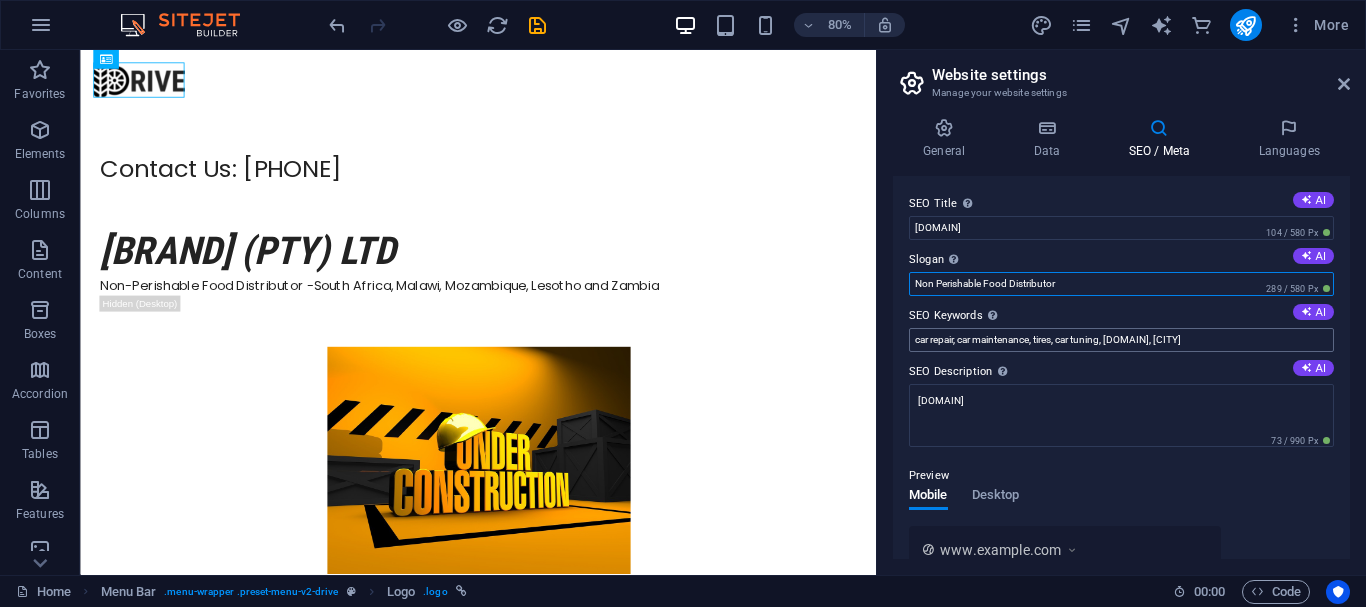 type on "Non Perishable Food Distributor" 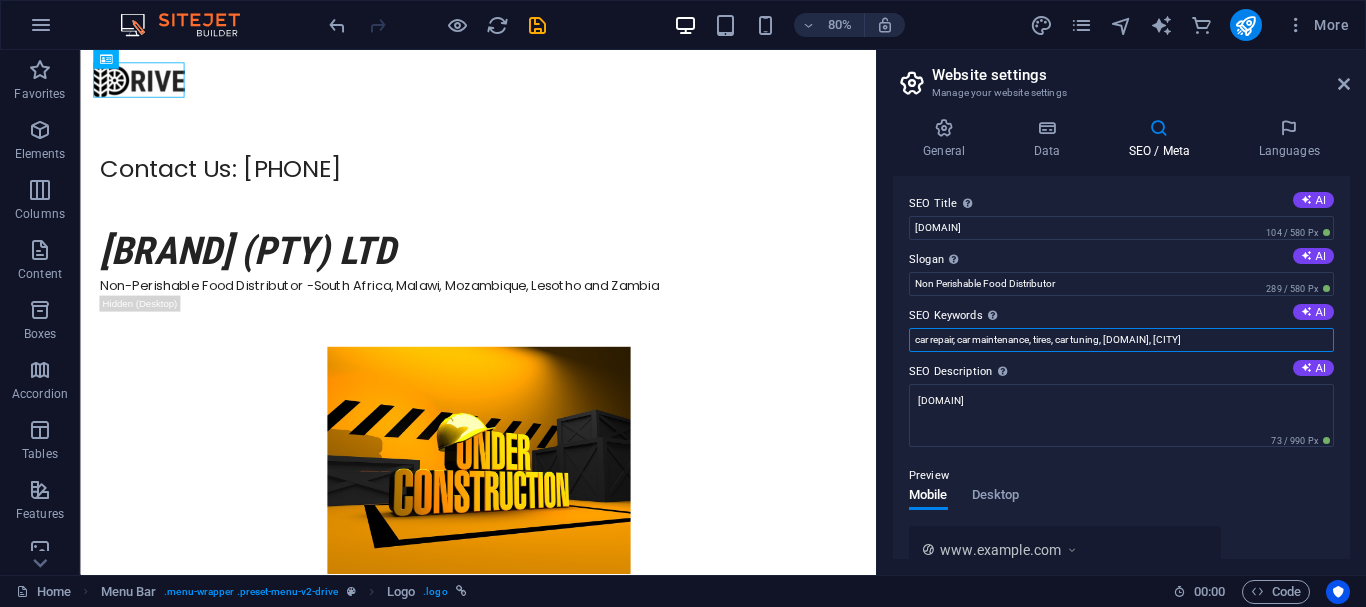click on "car repair, car maintenance, tires, car tuning, [DOMAIN], [CITY]" at bounding box center (1121, 340) 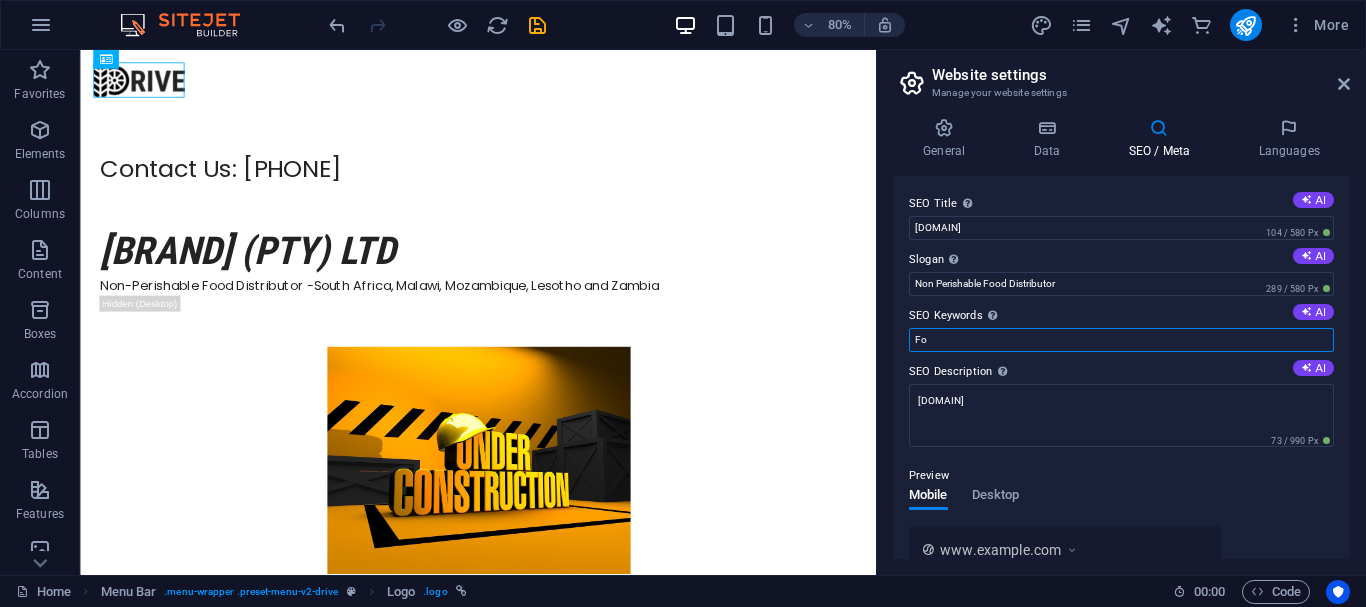 type on "F" 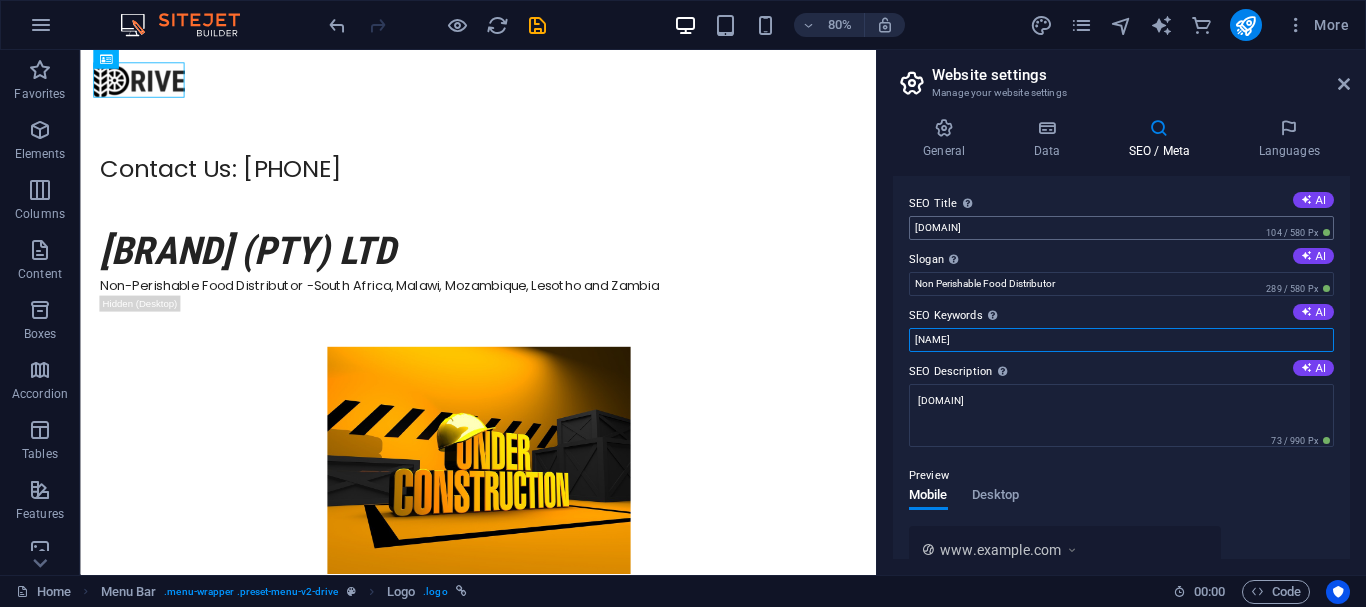 type on "[NAME]" 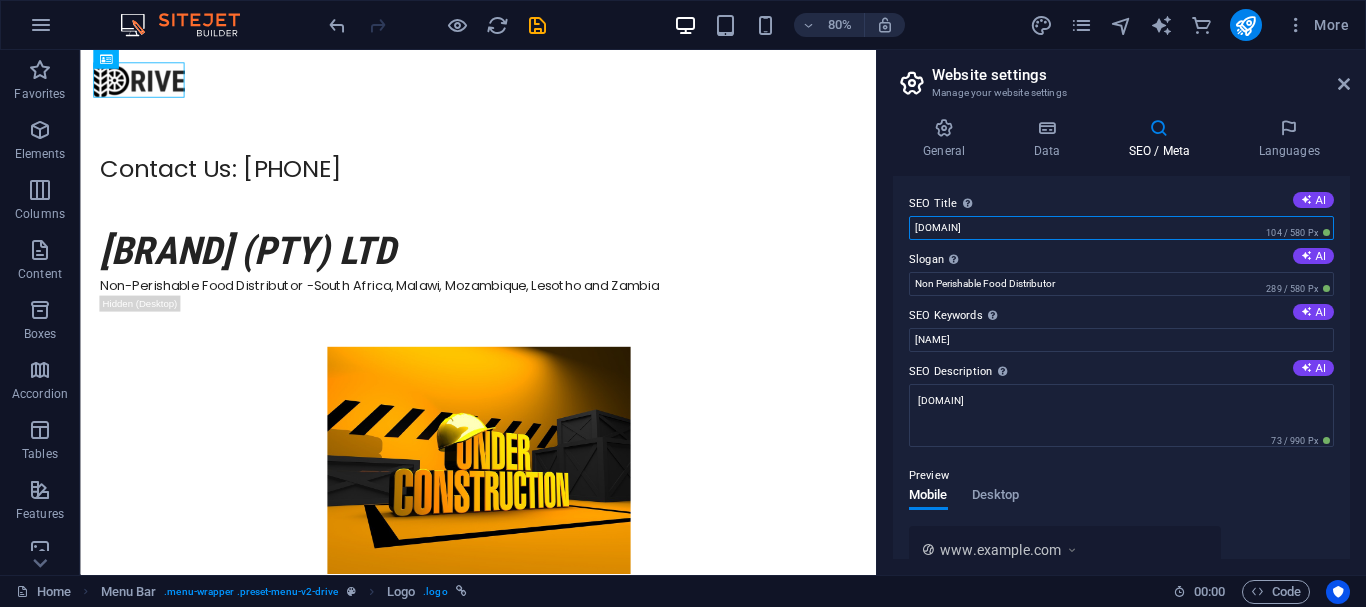 drag, startPoint x: 998, startPoint y: 220, endPoint x: 879, endPoint y: 222, distance: 119.01681 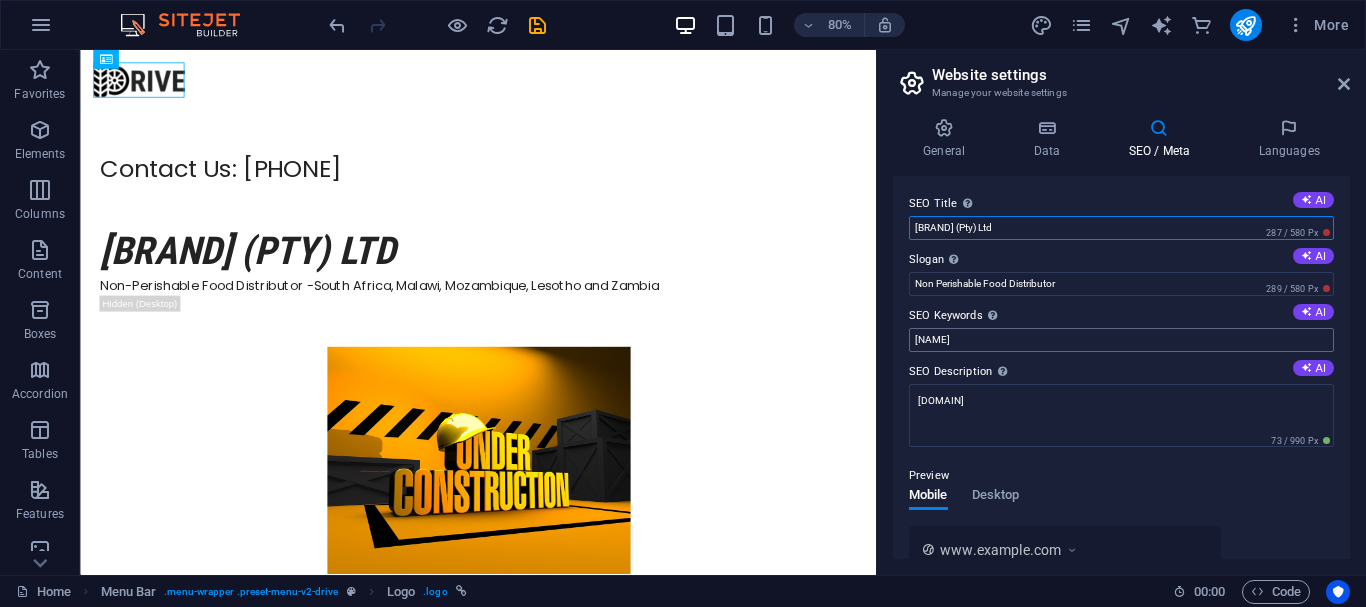 type on "[BRAND] (Pty) Ltd" 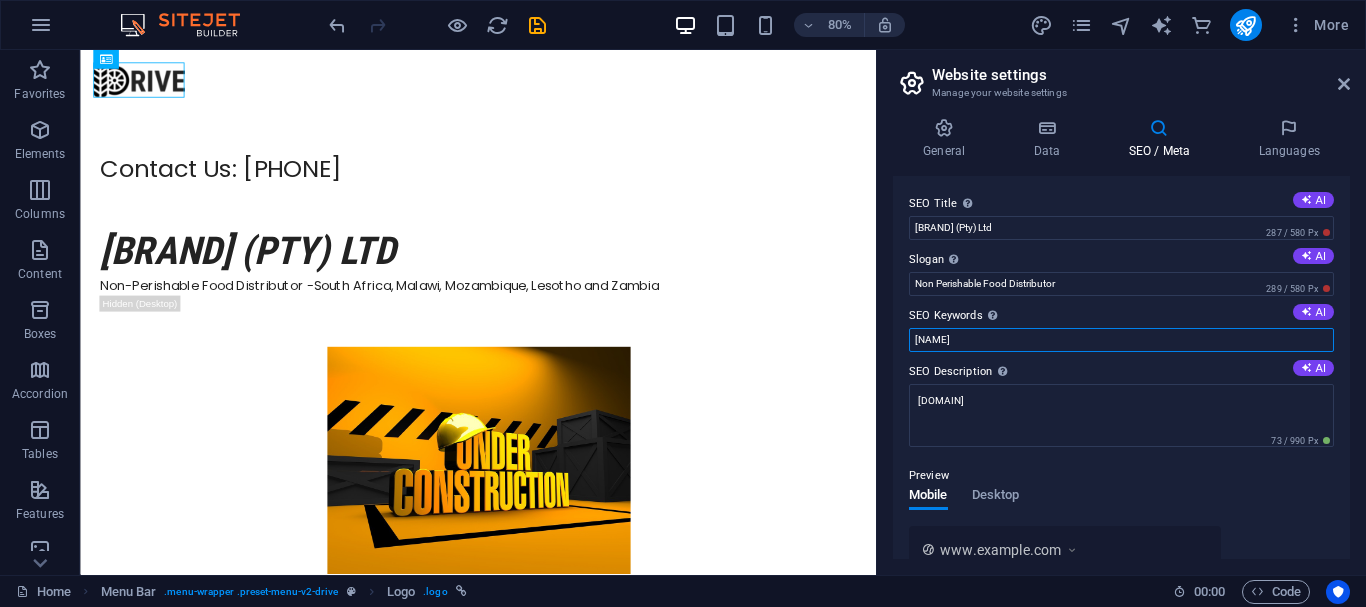 click on "[NAME]" at bounding box center [1121, 340] 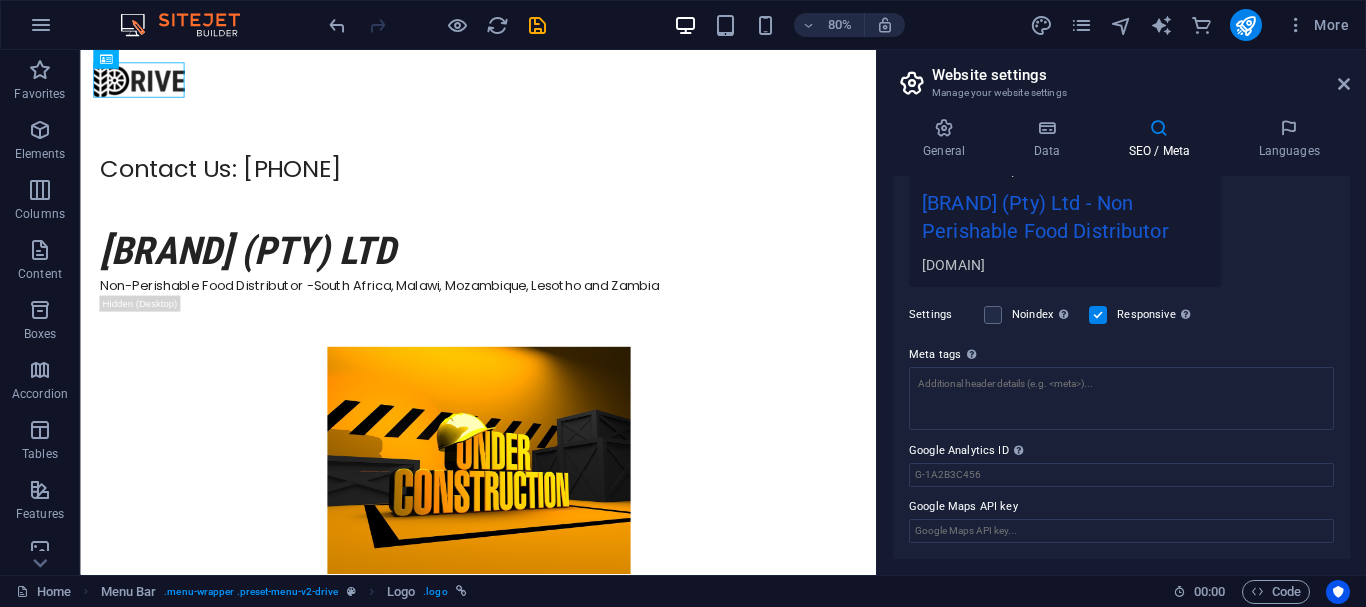 scroll, scrollTop: 409, scrollLeft: 0, axis: vertical 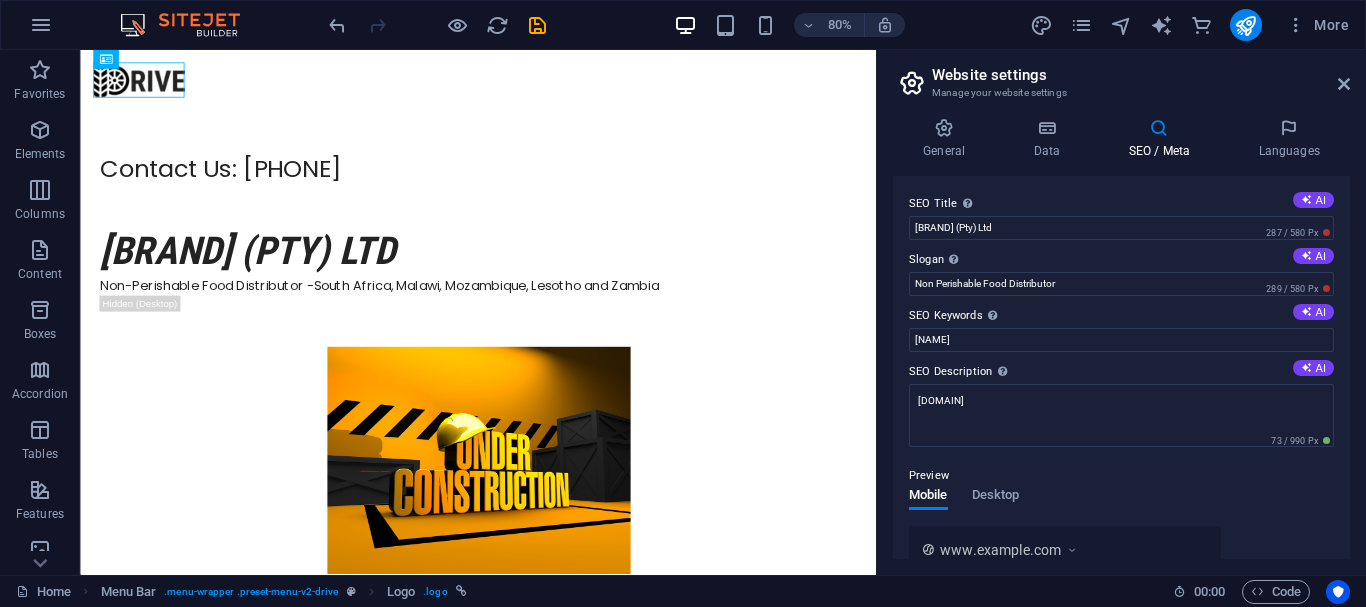 drag, startPoint x: 1353, startPoint y: 292, endPoint x: 1353, endPoint y: 365, distance: 73 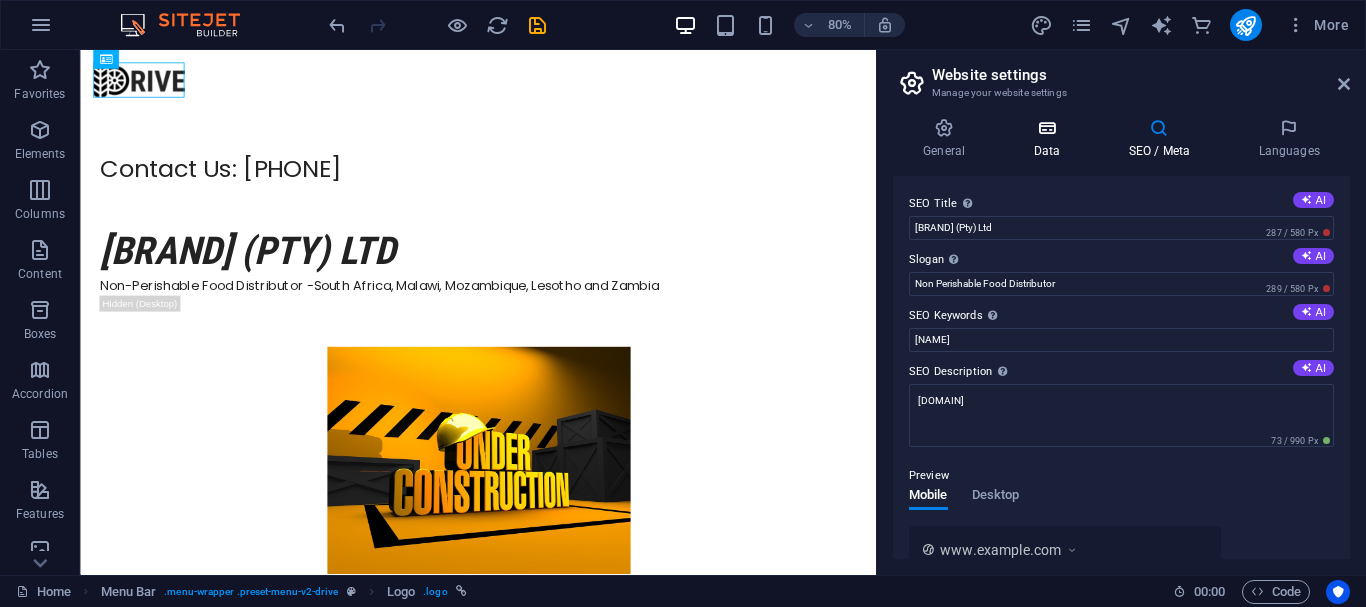 click on "Data" at bounding box center [1050, 139] 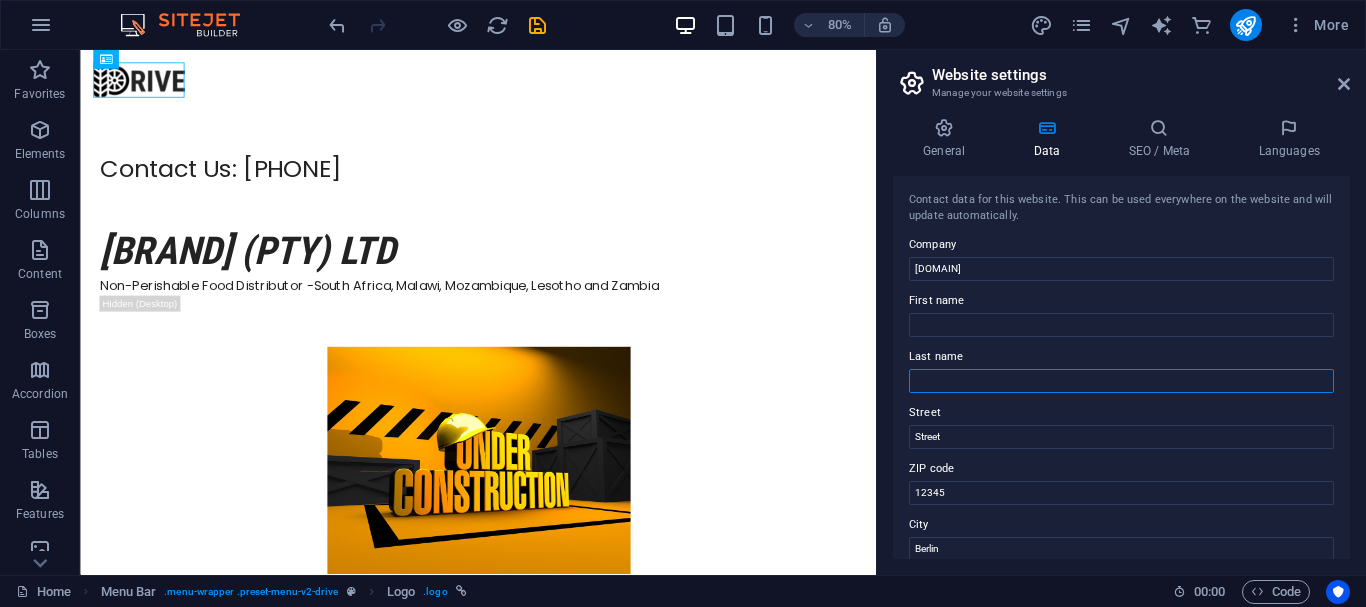 click on "Last name" at bounding box center (1121, 381) 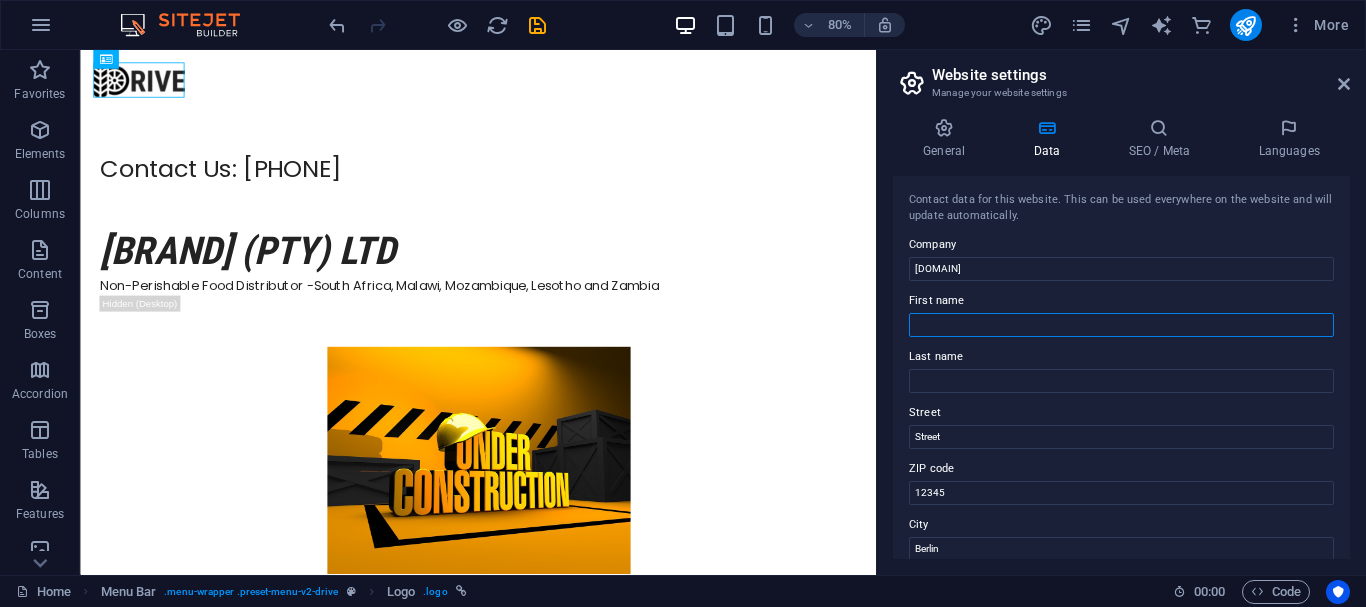 click on "First name" at bounding box center (1121, 325) 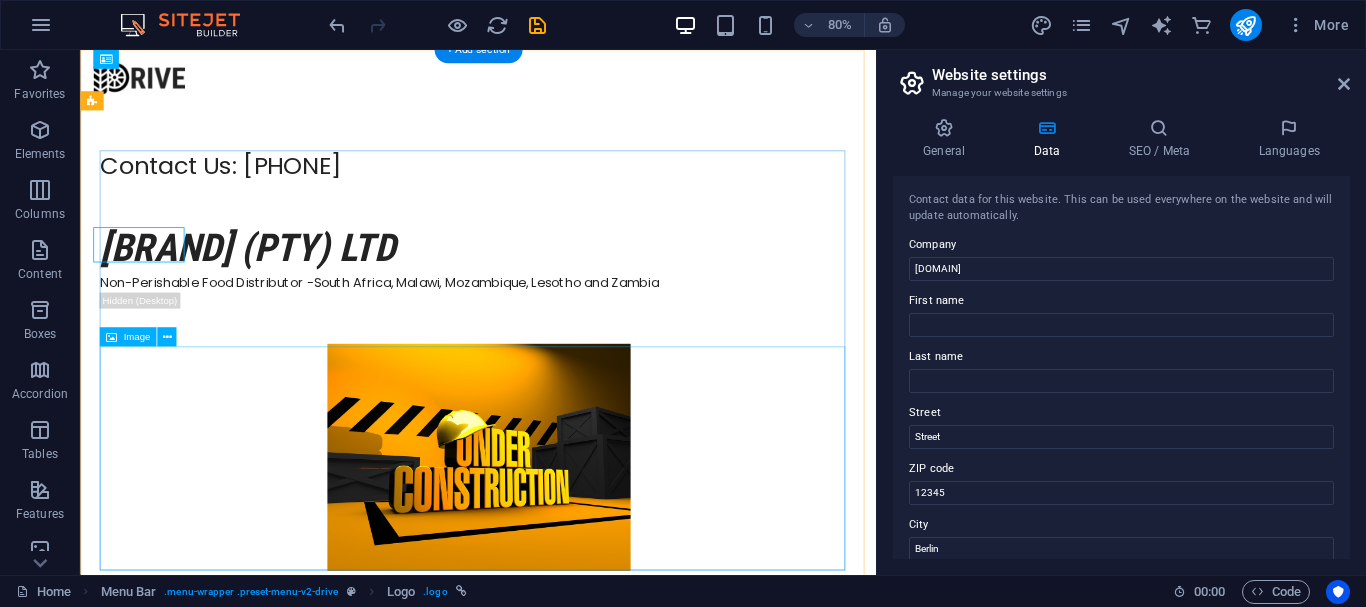 scroll, scrollTop: 0, scrollLeft: 0, axis: both 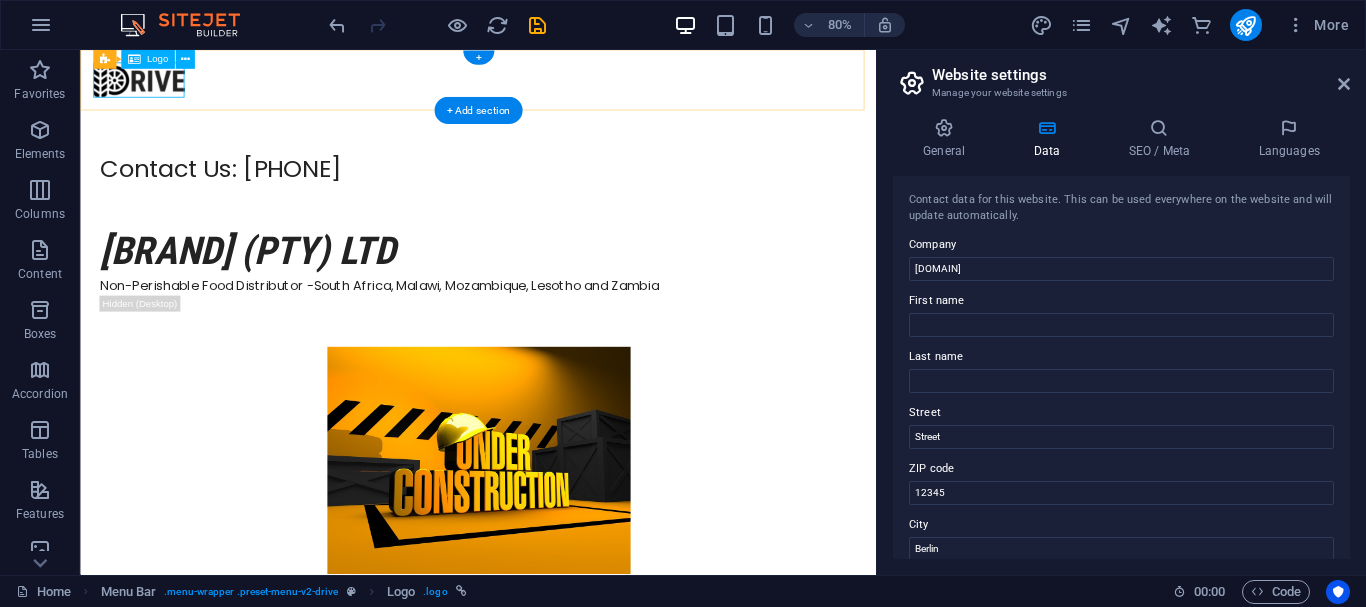 click at bounding box center [577, 88] 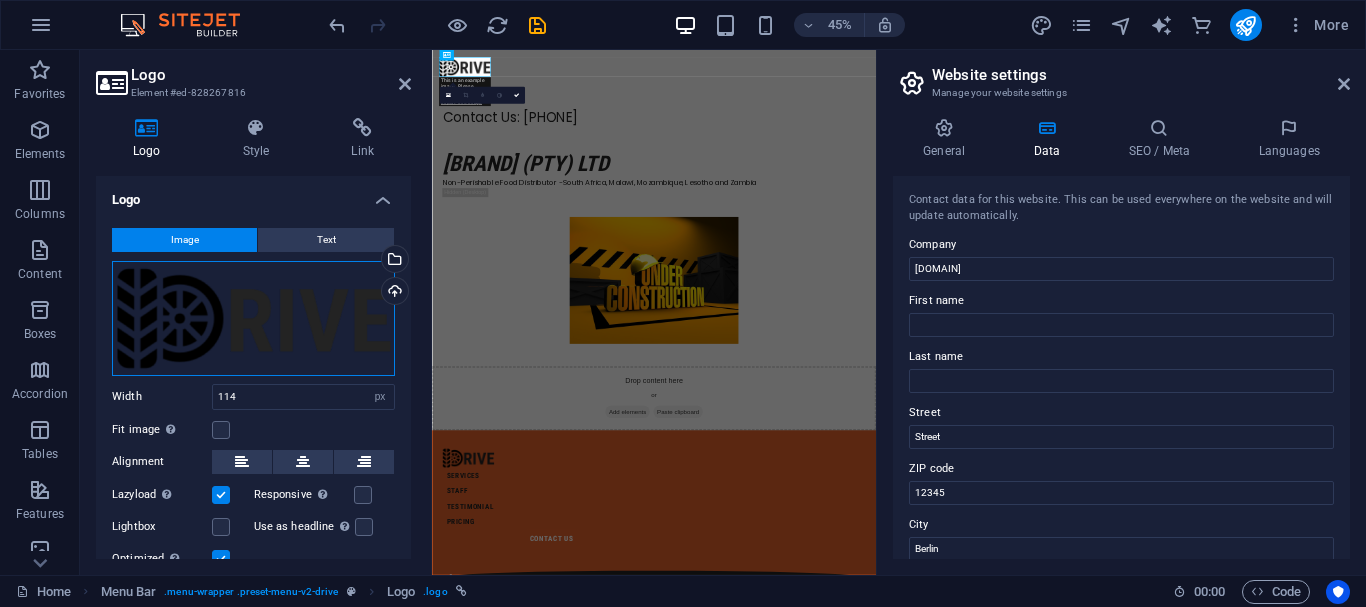 click on "Drag files here, click to choose files or select files from Files or our free stock photos & videos" at bounding box center (253, 318) 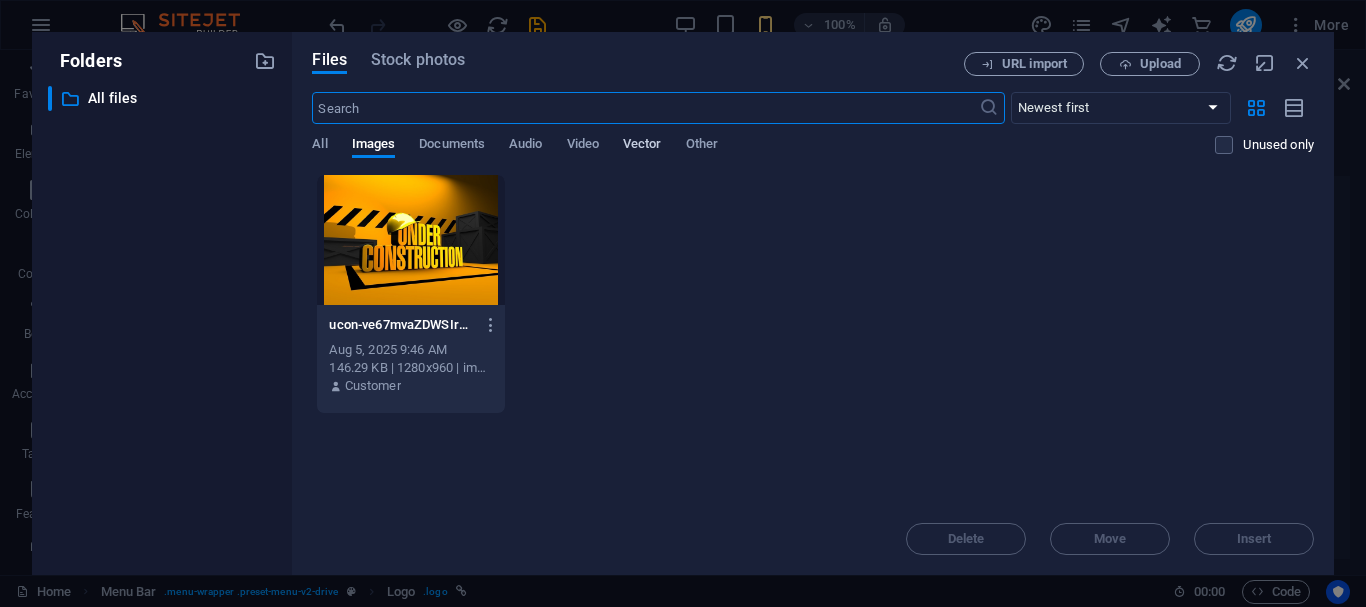 click on "Vector" at bounding box center [642, 146] 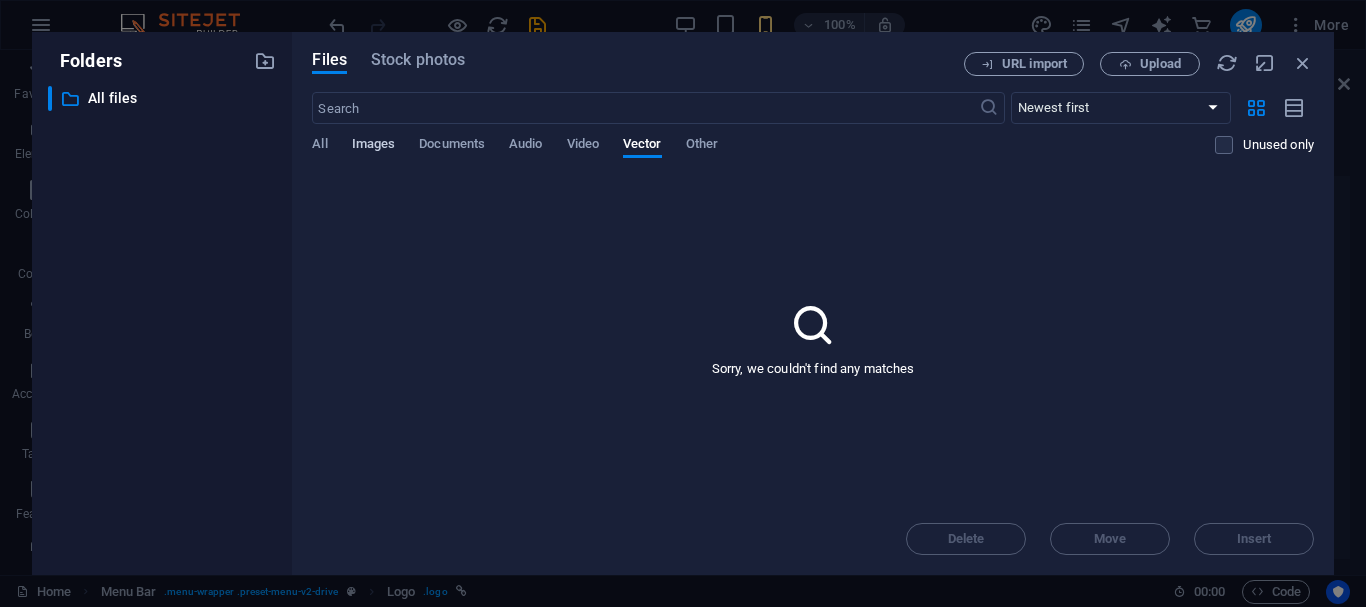 click on "Images" at bounding box center [374, 146] 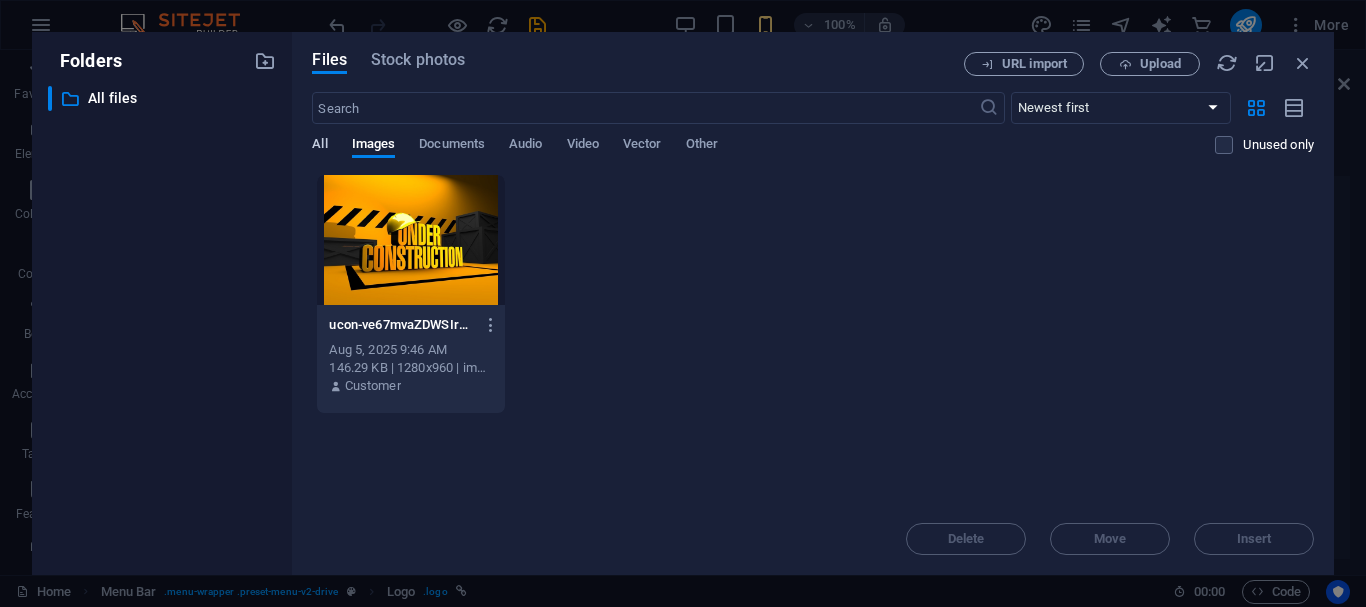 click on "All" at bounding box center [319, 146] 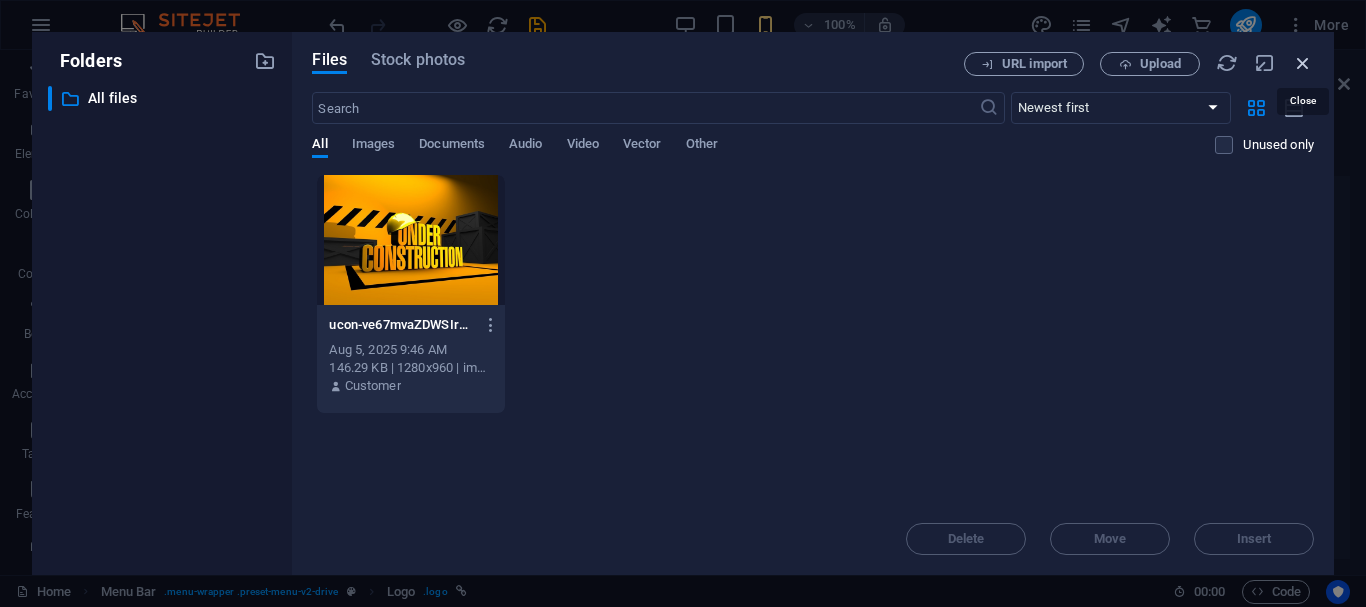 click at bounding box center [1303, 63] 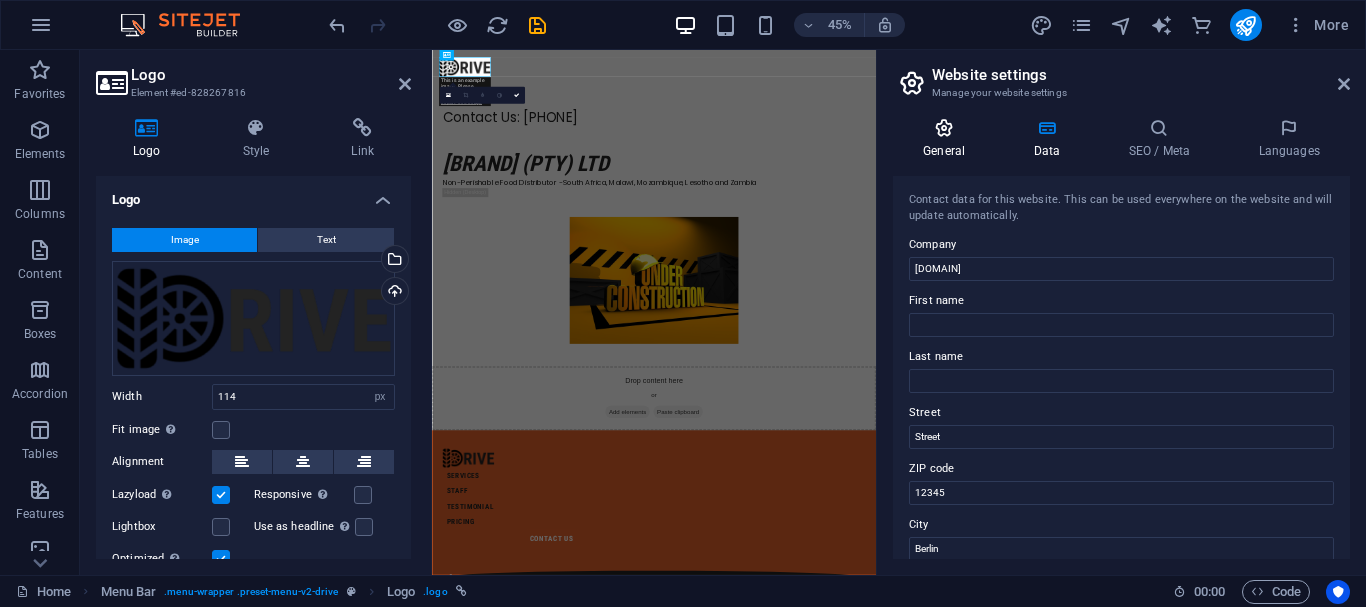 click on "General" at bounding box center (948, 139) 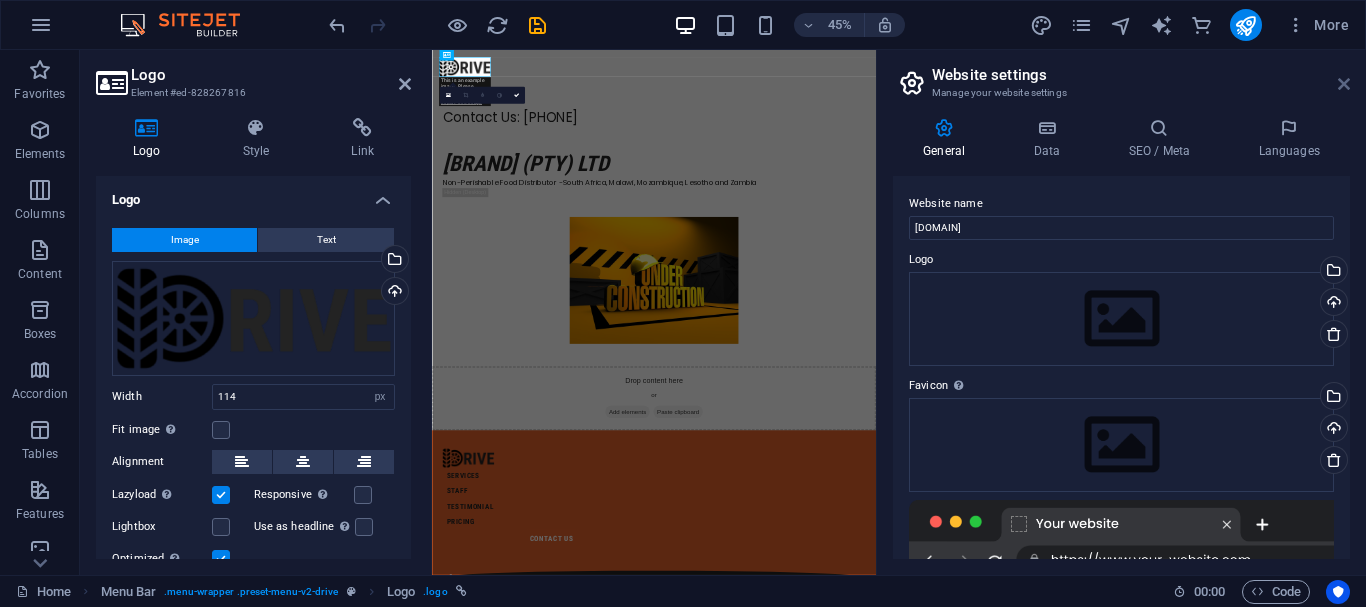 click at bounding box center [1344, 84] 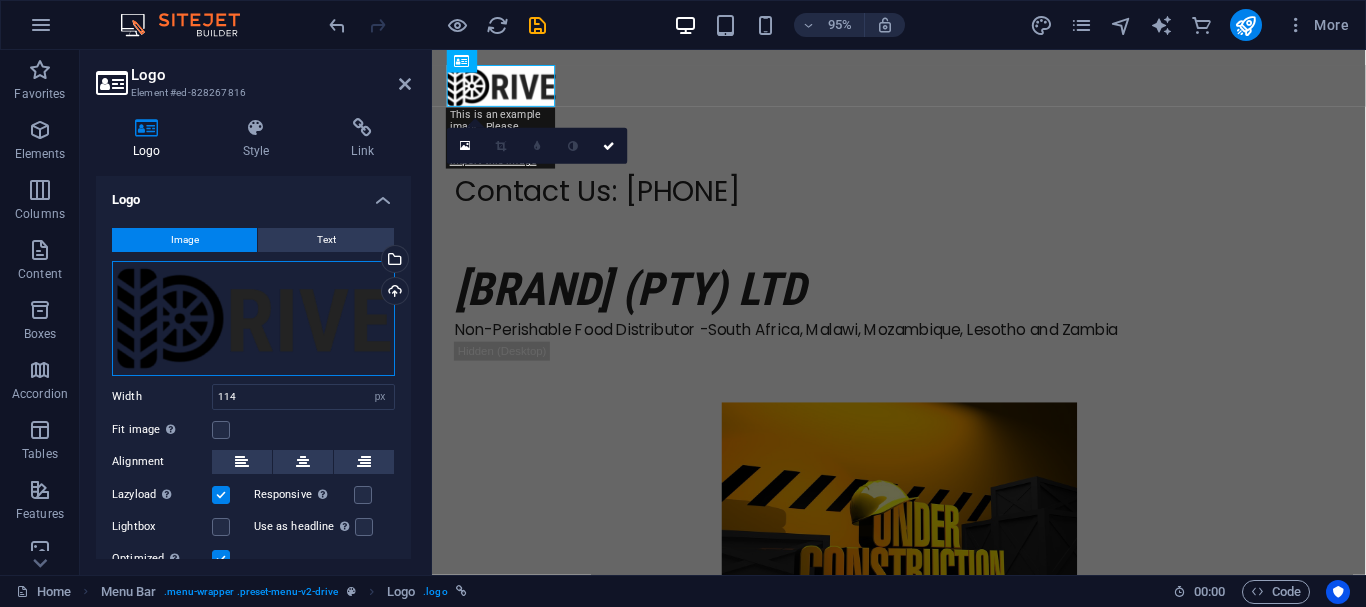 click on "Drag files here, click to choose files or select files from Files or our free stock photos & videos" at bounding box center [253, 318] 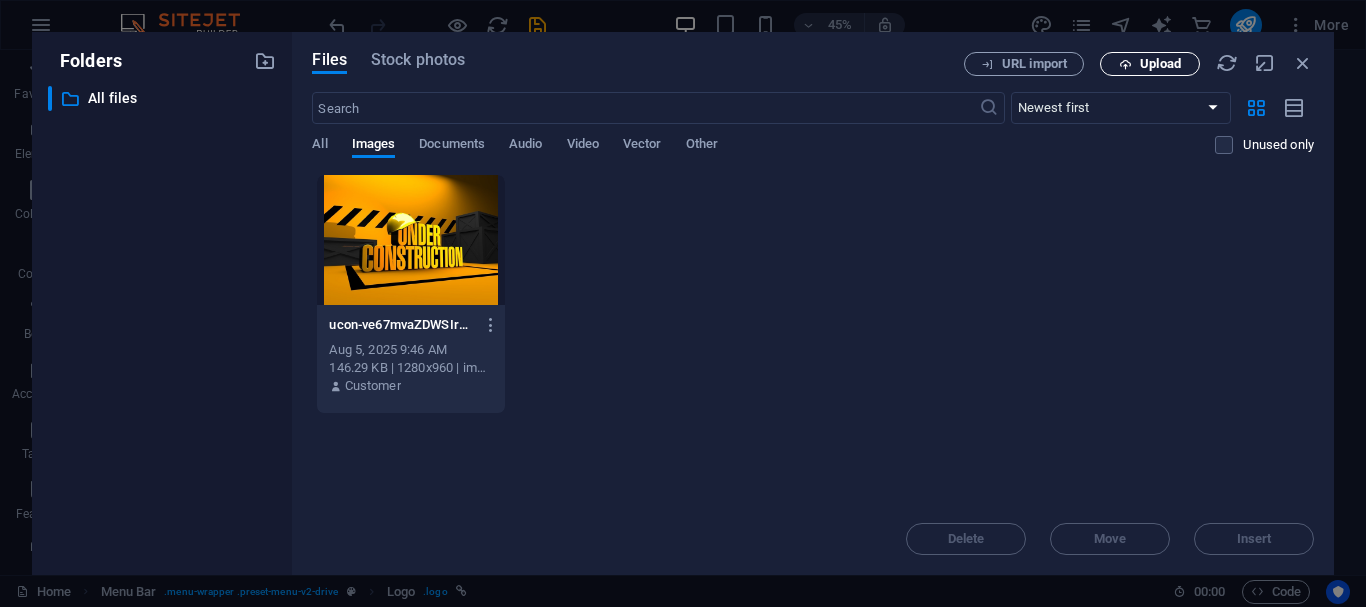 click on "Upload" at bounding box center (1160, 64) 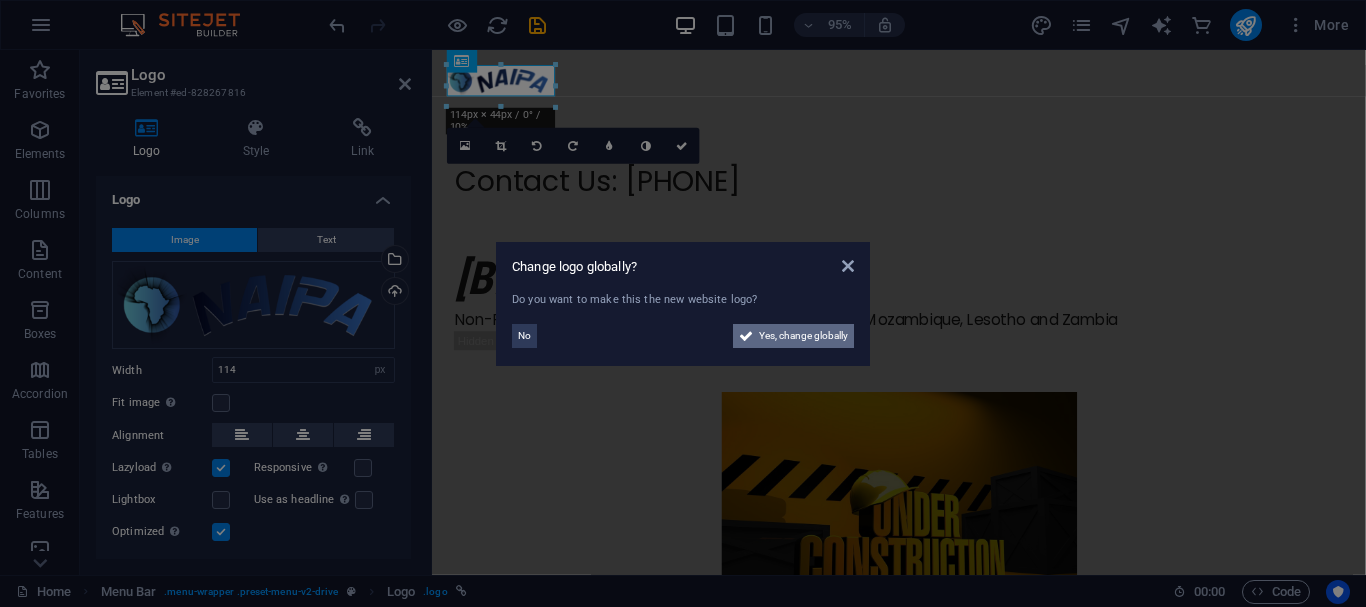 click on "Yes, change globally" at bounding box center [803, 336] 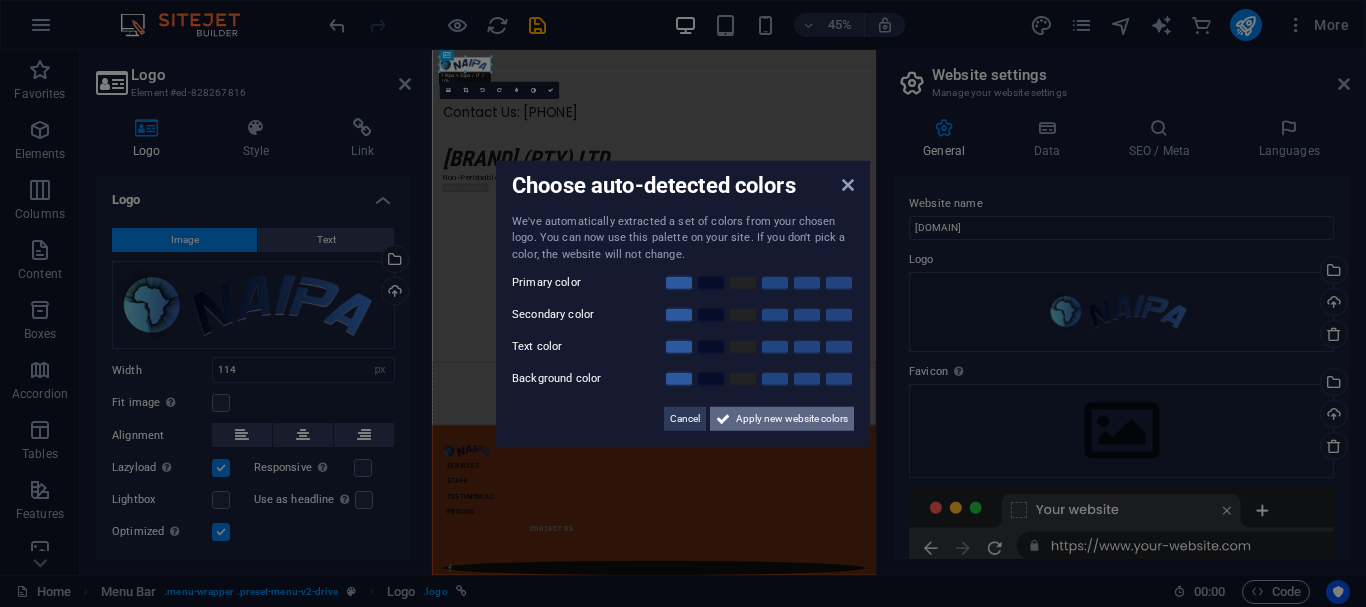 click on "Apply new website colors" at bounding box center [792, 419] 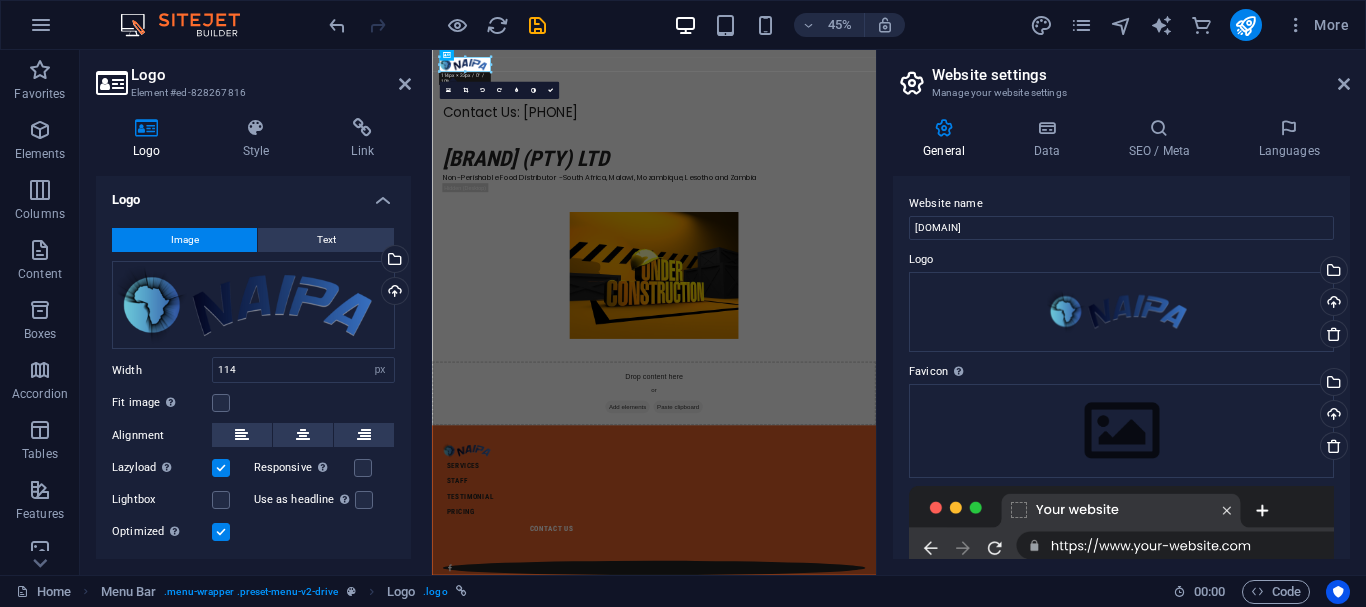 click at bounding box center (1121, 526) 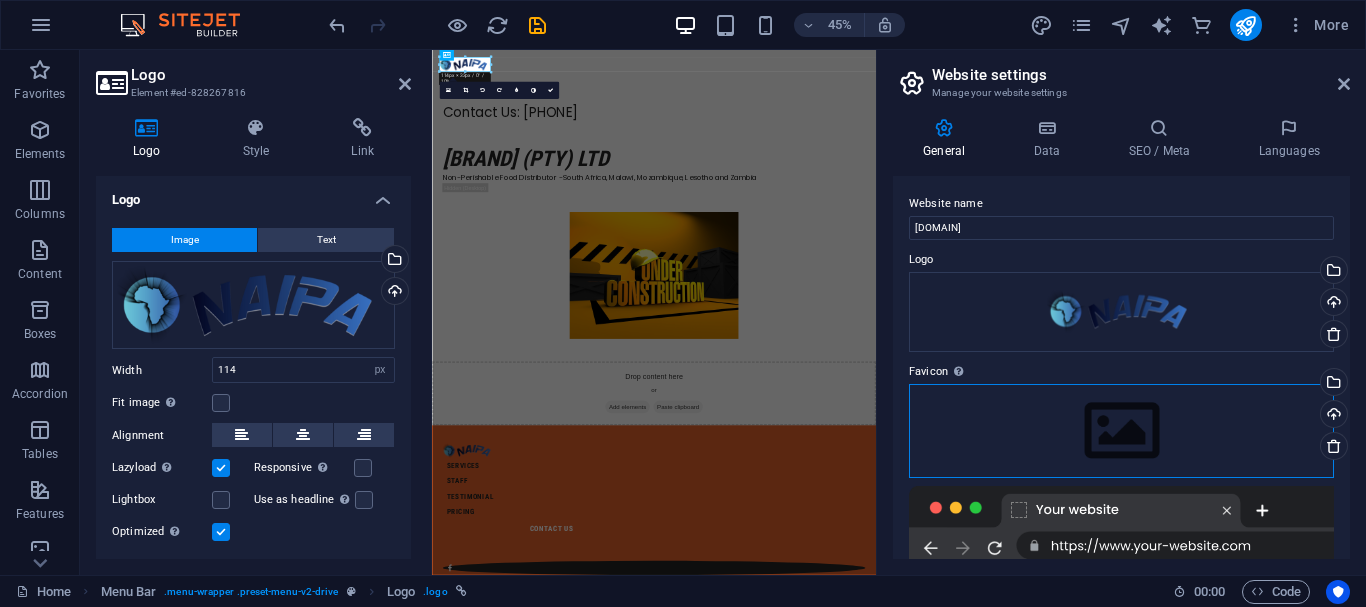 click on "Drag files here, click to choose files or select files from Files or our free stock photos & videos" at bounding box center (1121, 431) 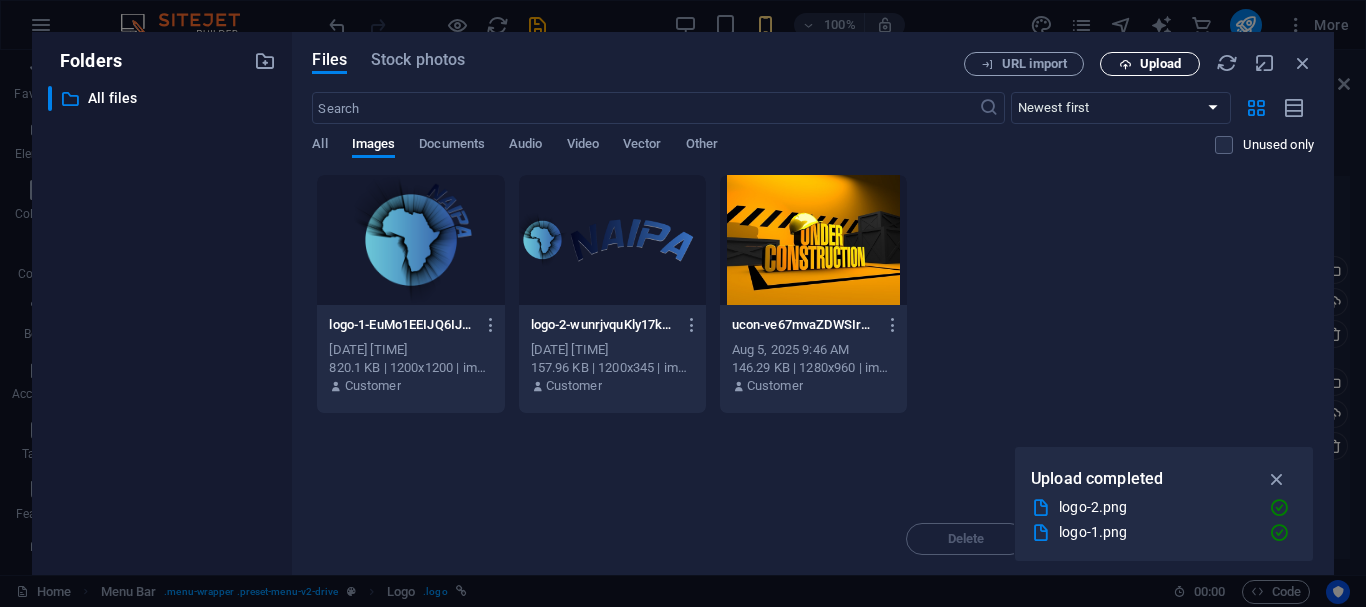 click on "Upload" at bounding box center (1160, 64) 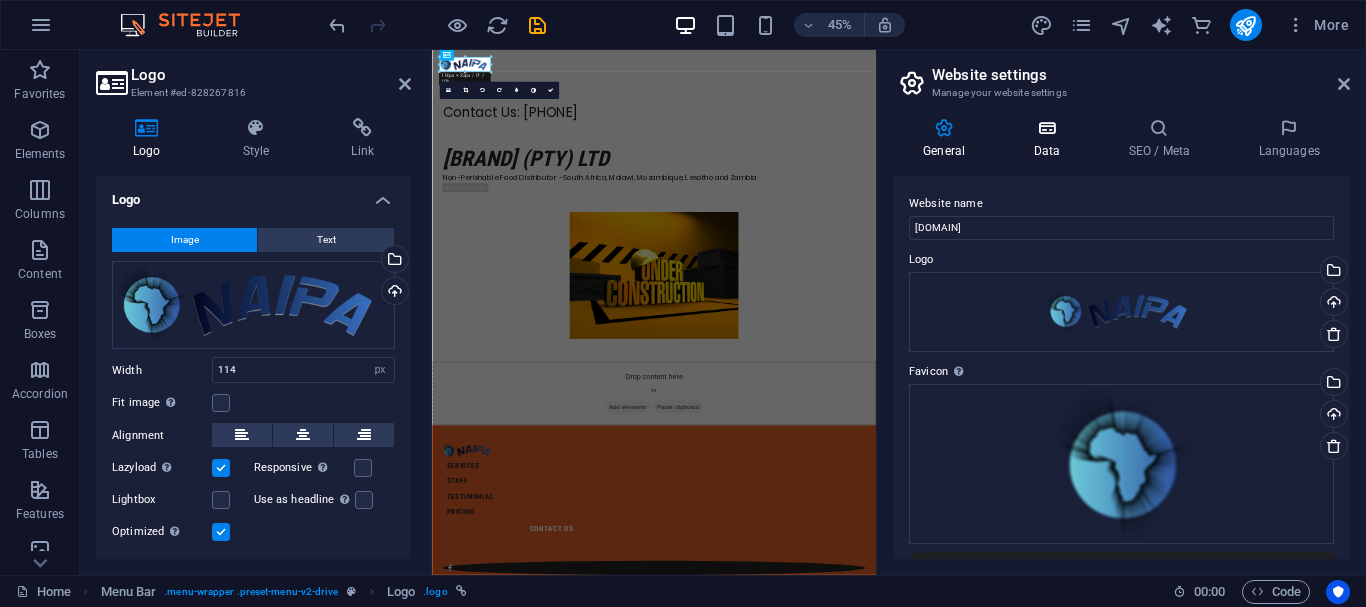click at bounding box center [1046, 128] 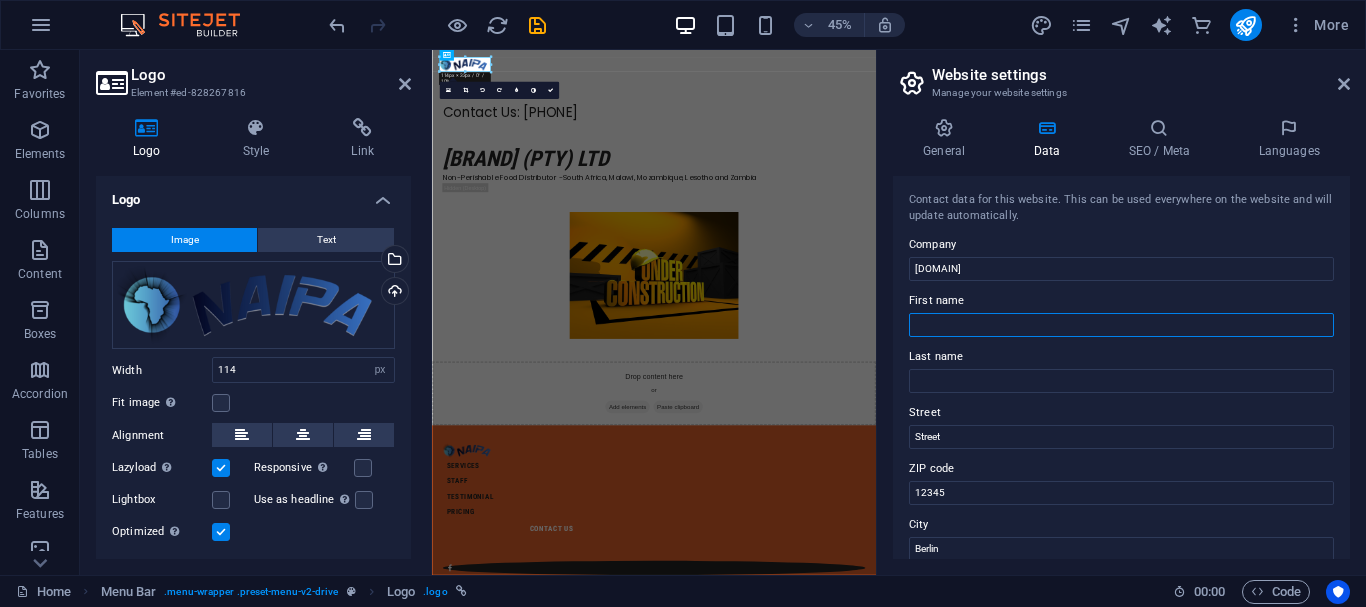 click on "First name" at bounding box center [1121, 325] 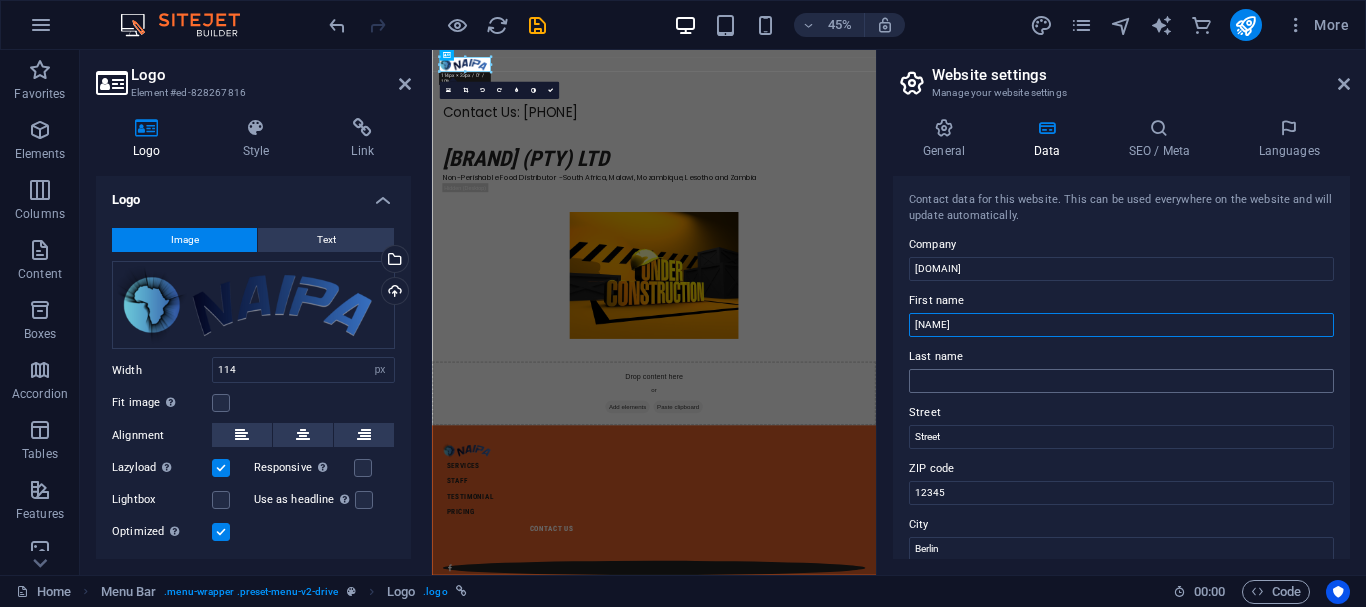 type on "[NAME]" 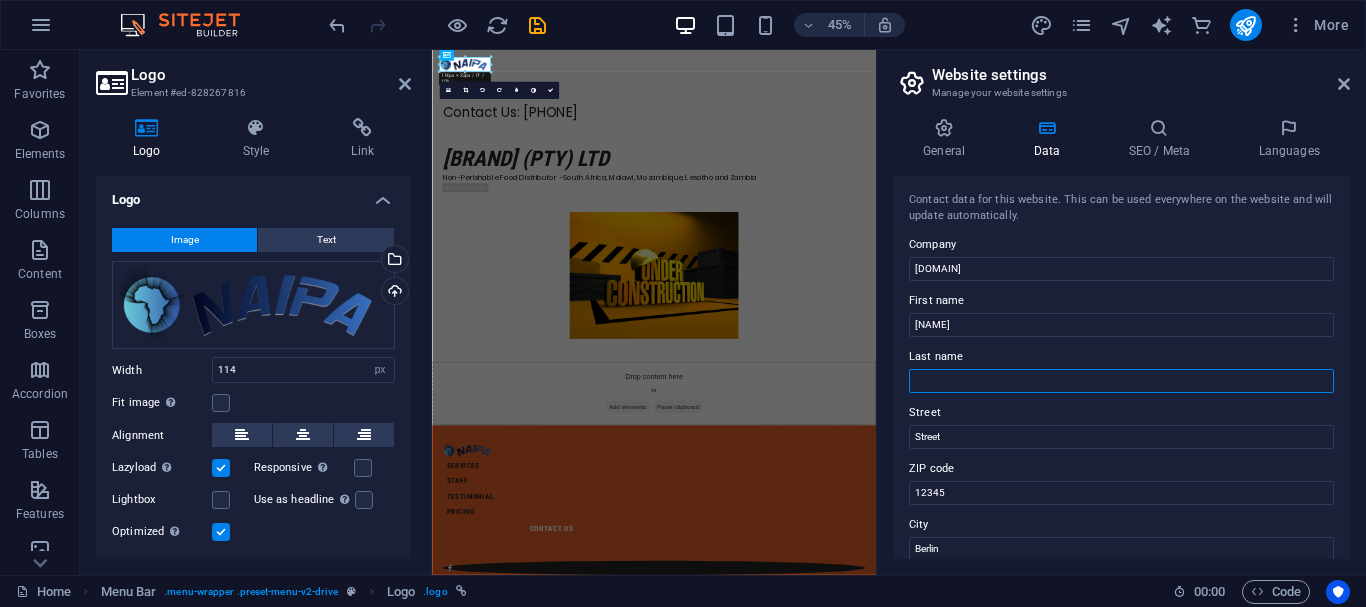 click on "Last name" at bounding box center (1121, 381) 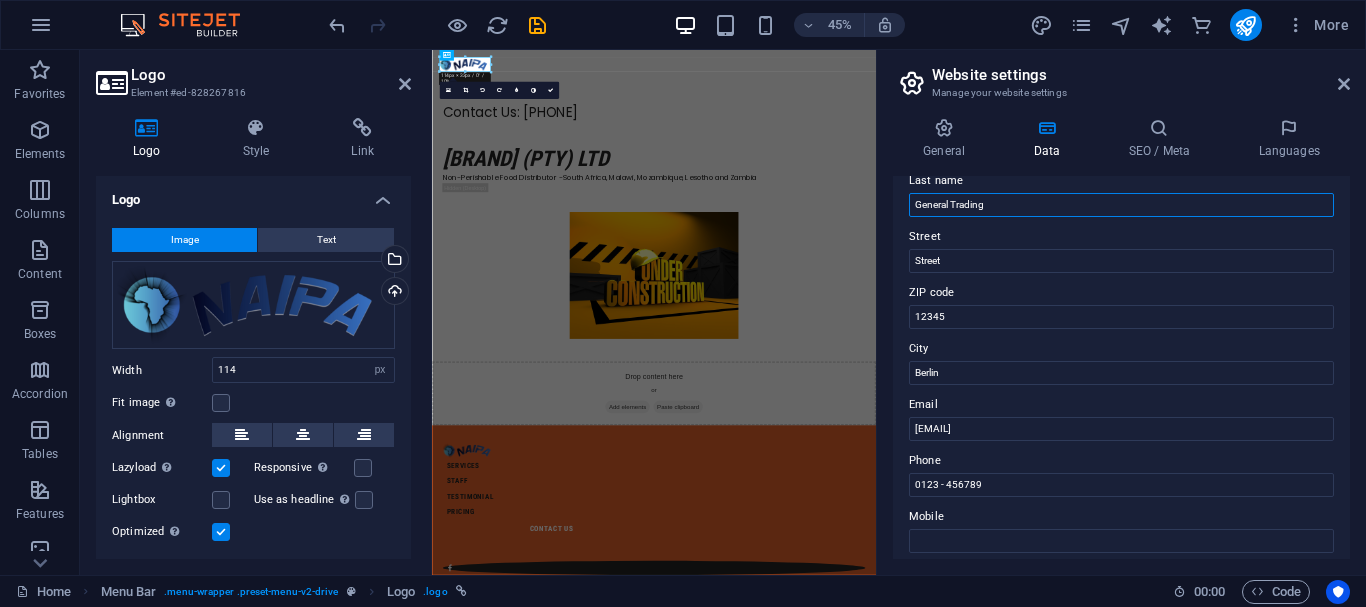 scroll, scrollTop: 200, scrollLeft: 0, axis: vertical 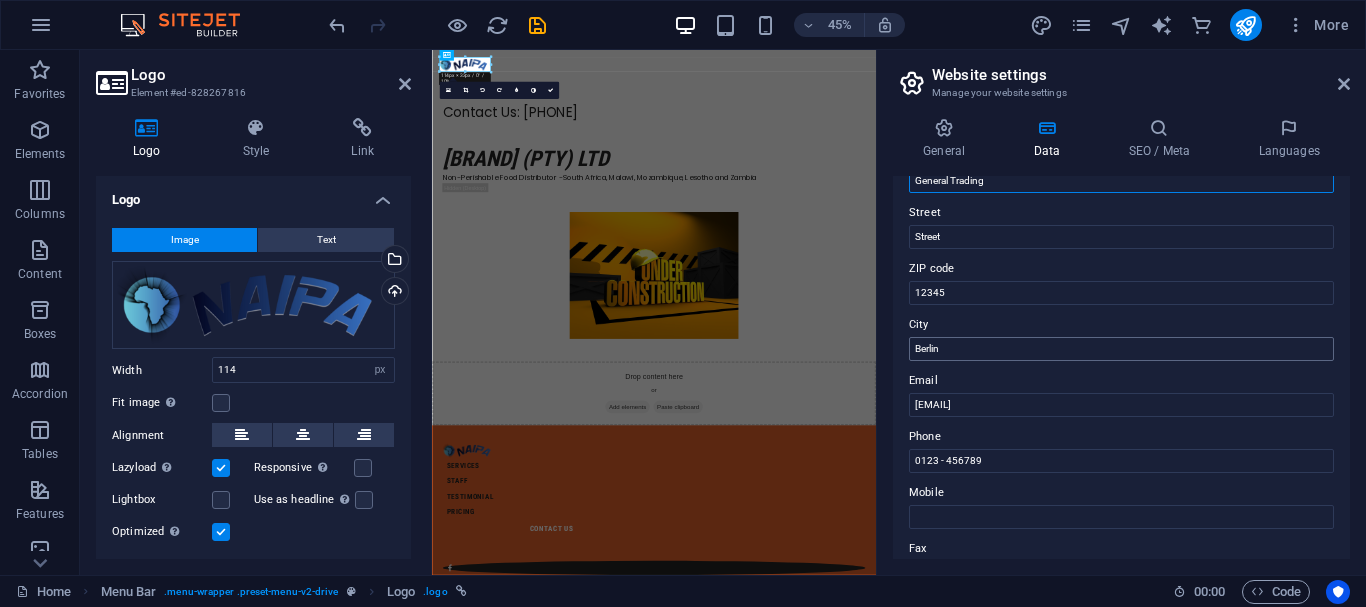 type on "General Trading" 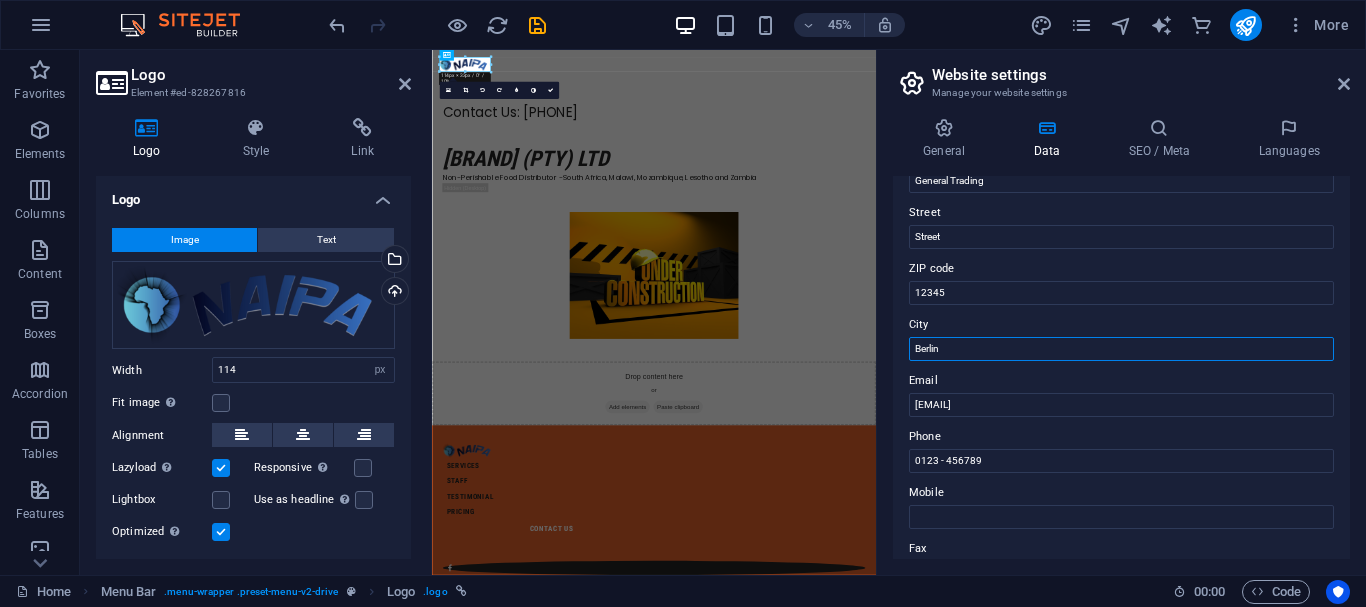 drag, startPoint x: 971, startPoint y: 353, endPoint x: 876, endPoint y: 353, distance: 95 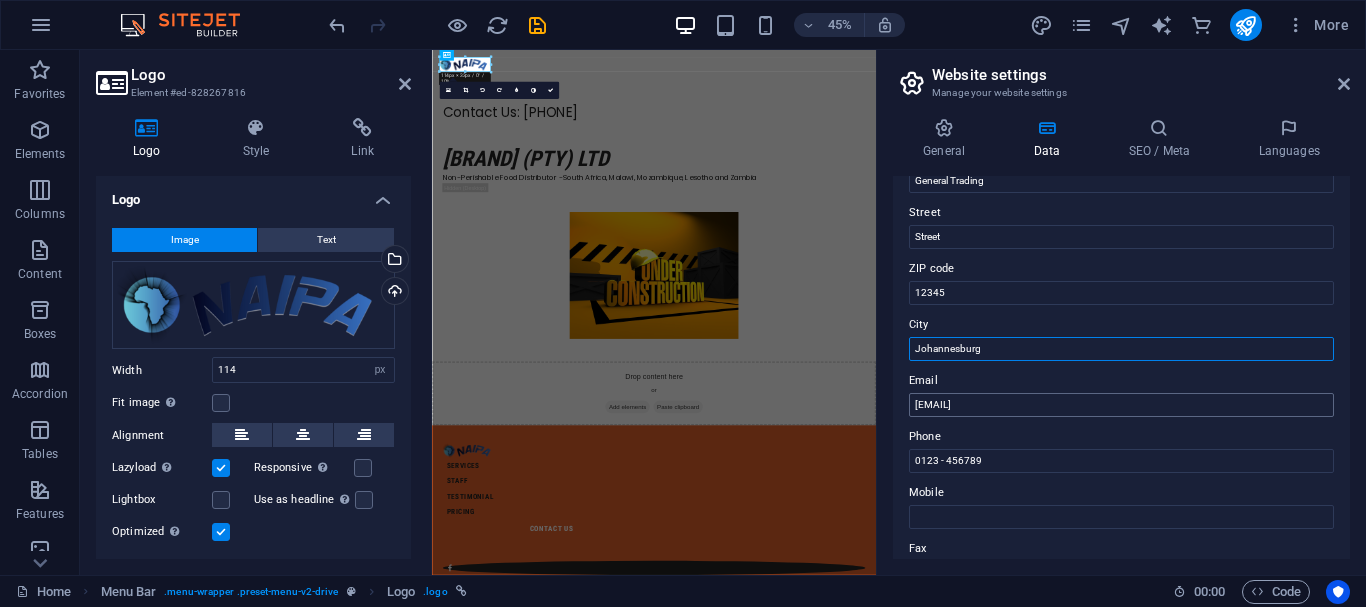type on "Johannesburg" 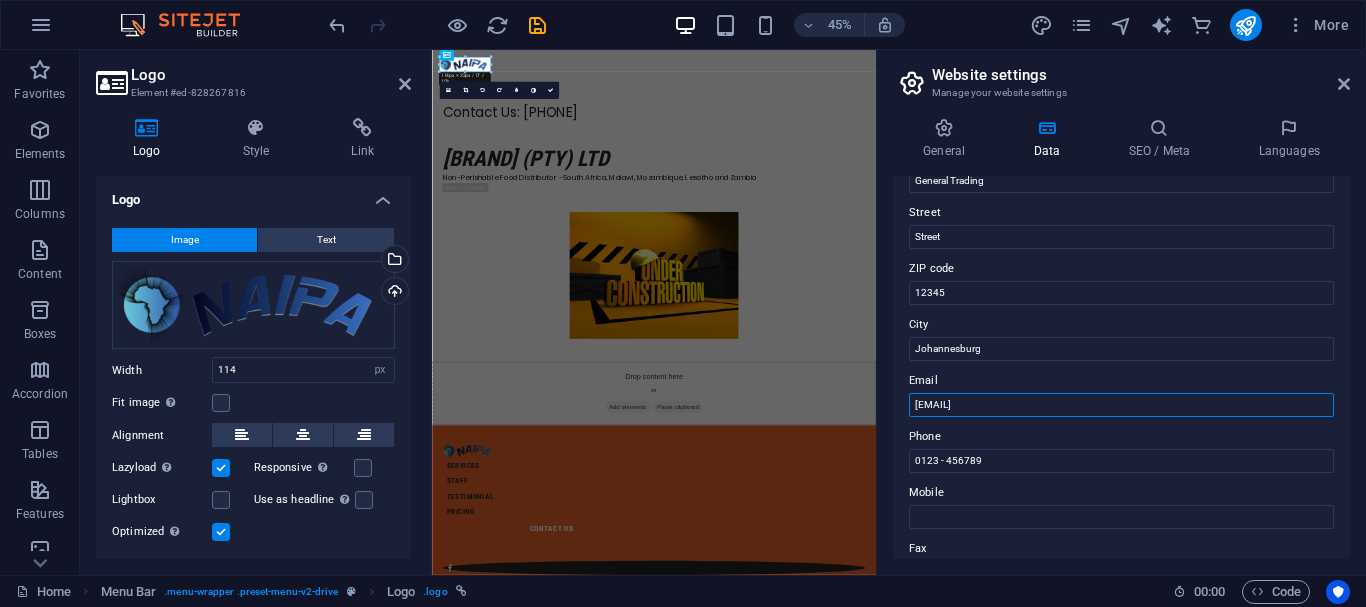 click on "[EMAIL]" at bounding box center (1121, 405) 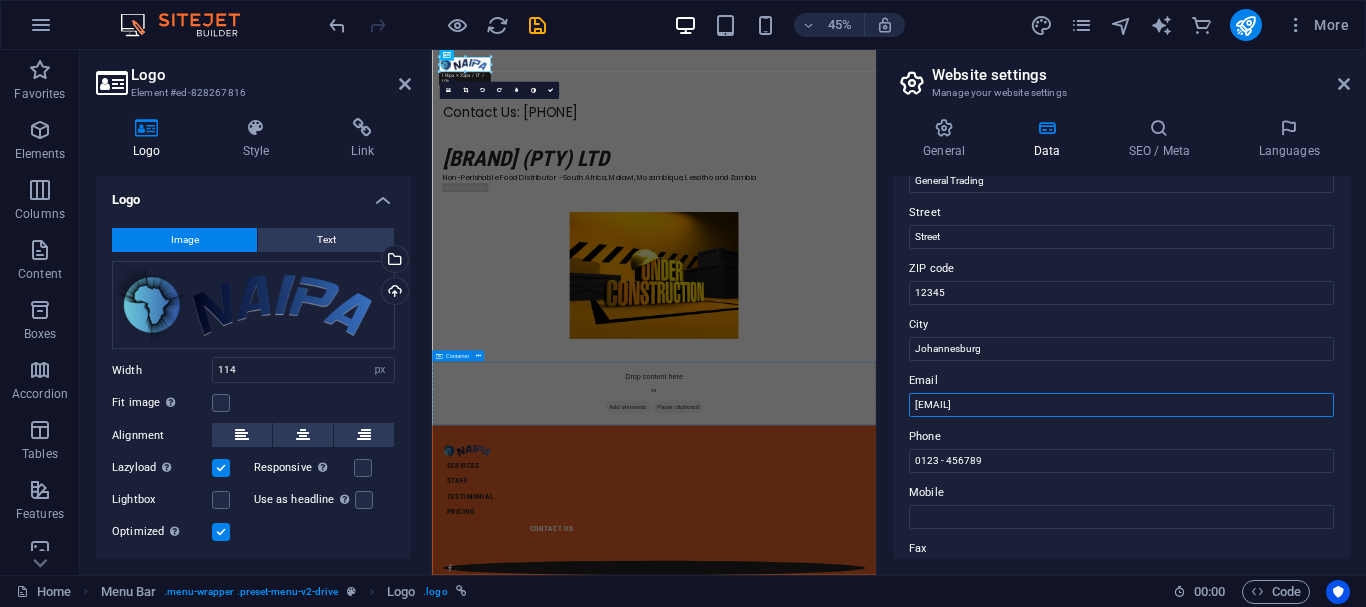 drag, startPoint x: 1623, startPoint y: 454, endPoint x: 1318, endPoint y: 823, distance: 478.73373 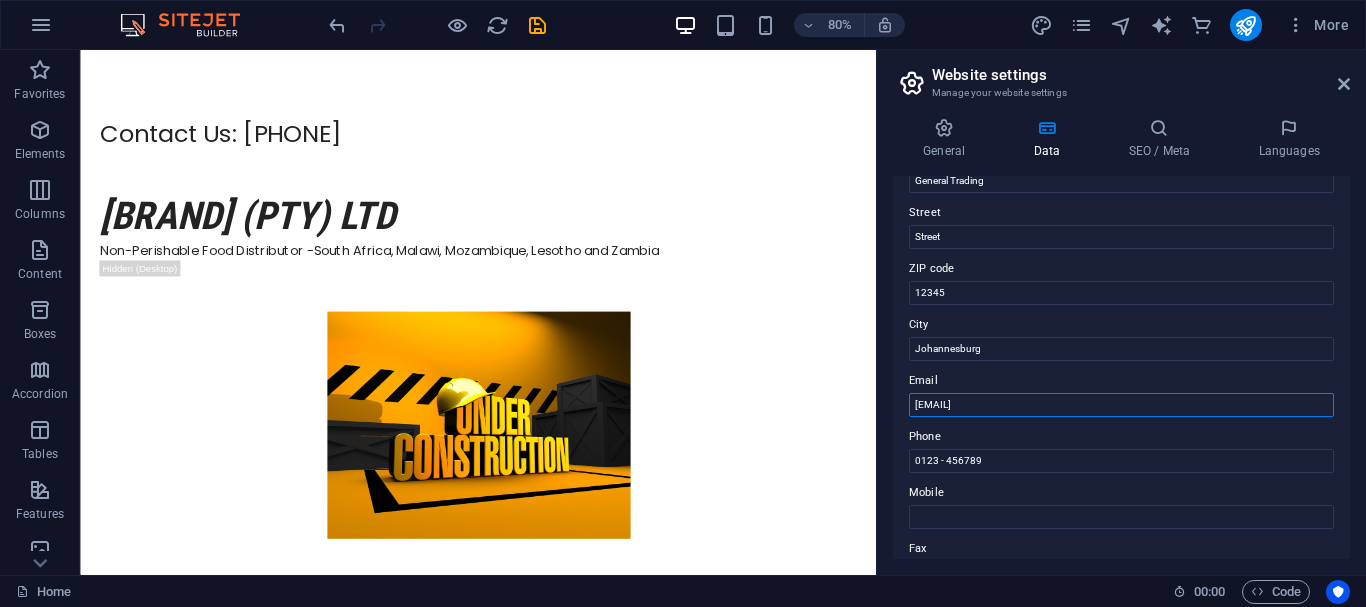 drag, startPoint x: 1154, startPoint y: 408, endPoint x: 886, endPoint y: 417, distance: 268.15106 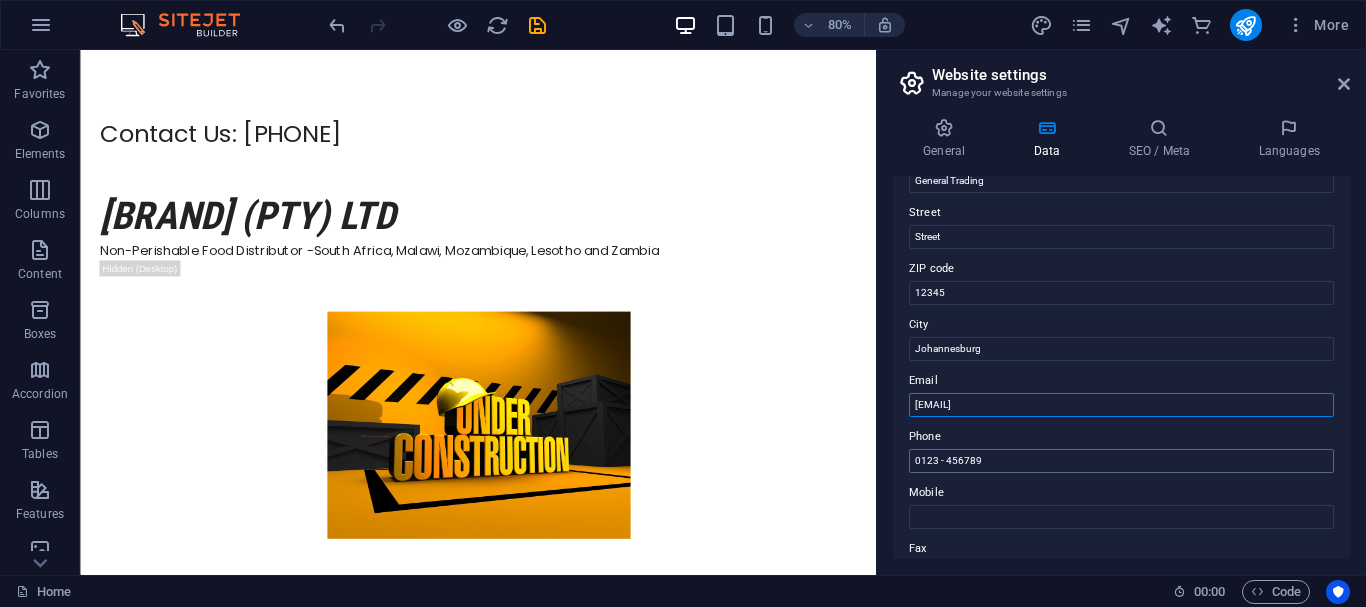 type on "[EMAIL]" 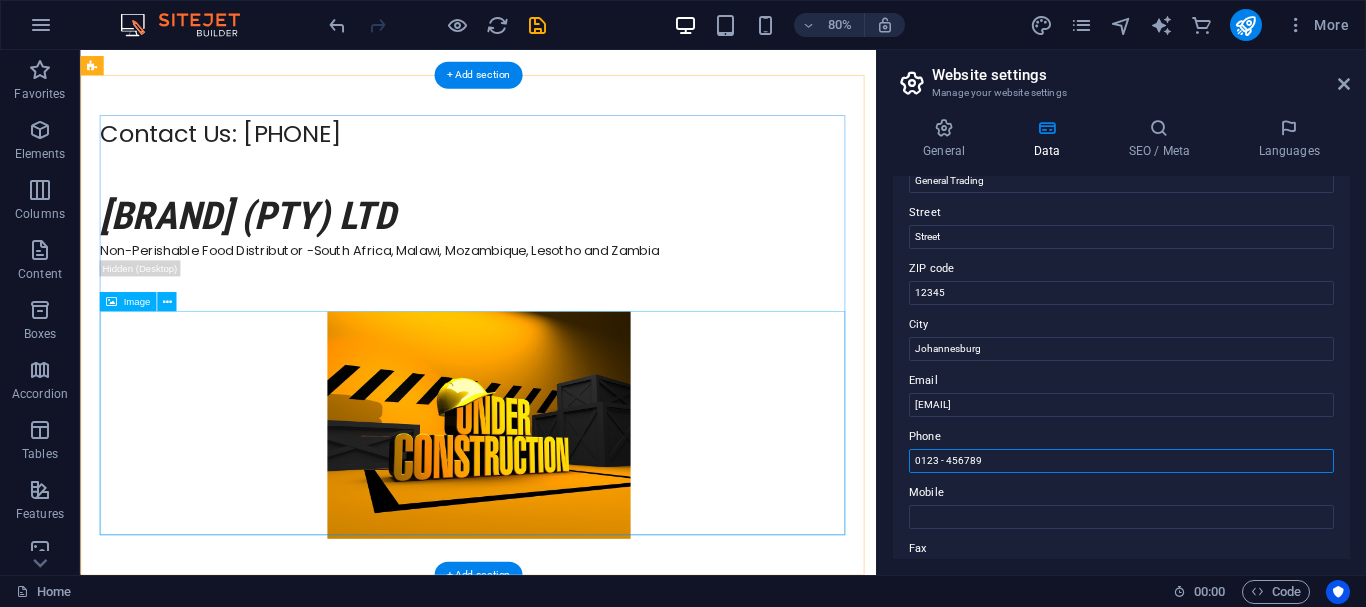 drag, startPoint x: 1077, startPoint y: 514, endPoint x: 1022, endPoint y: 580, distance: 85.91275 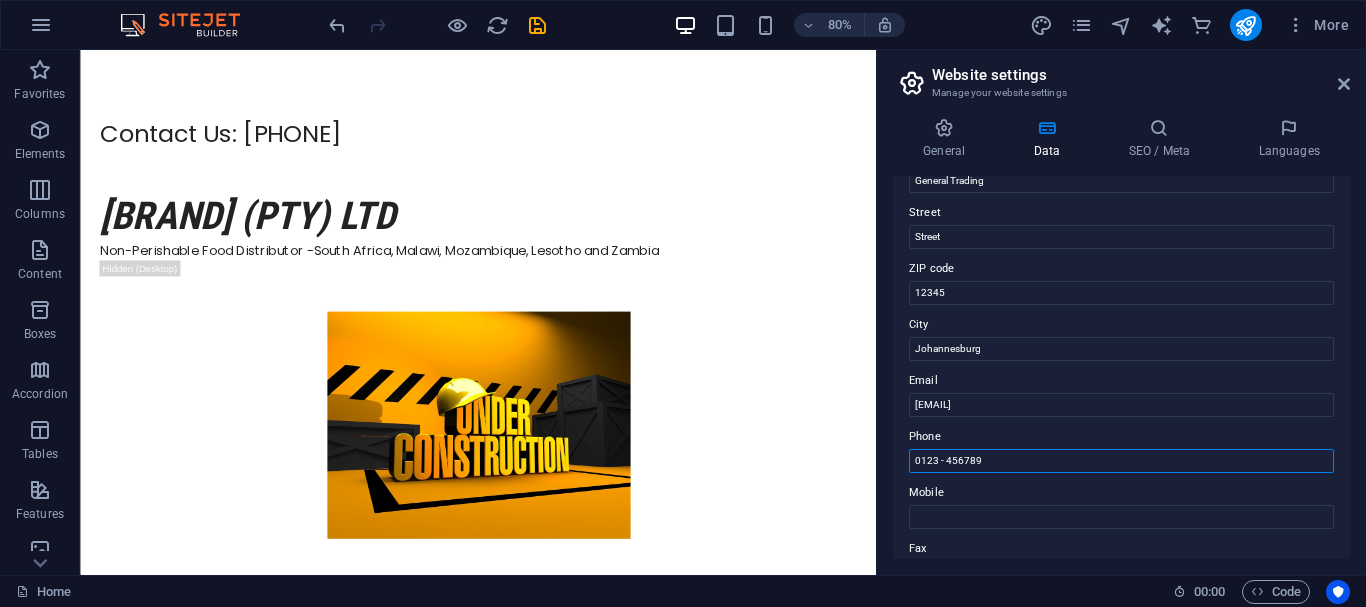 type on "0" 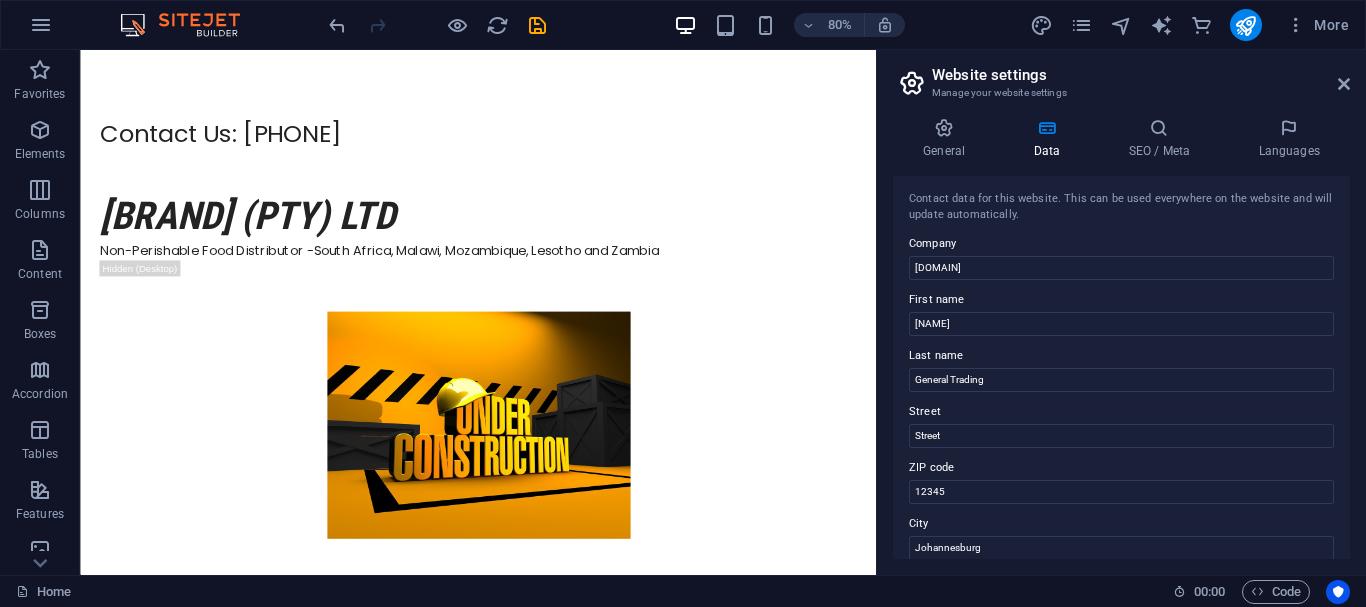 scroll, scrollTop: 0, scrollLeft: 0, axis: both 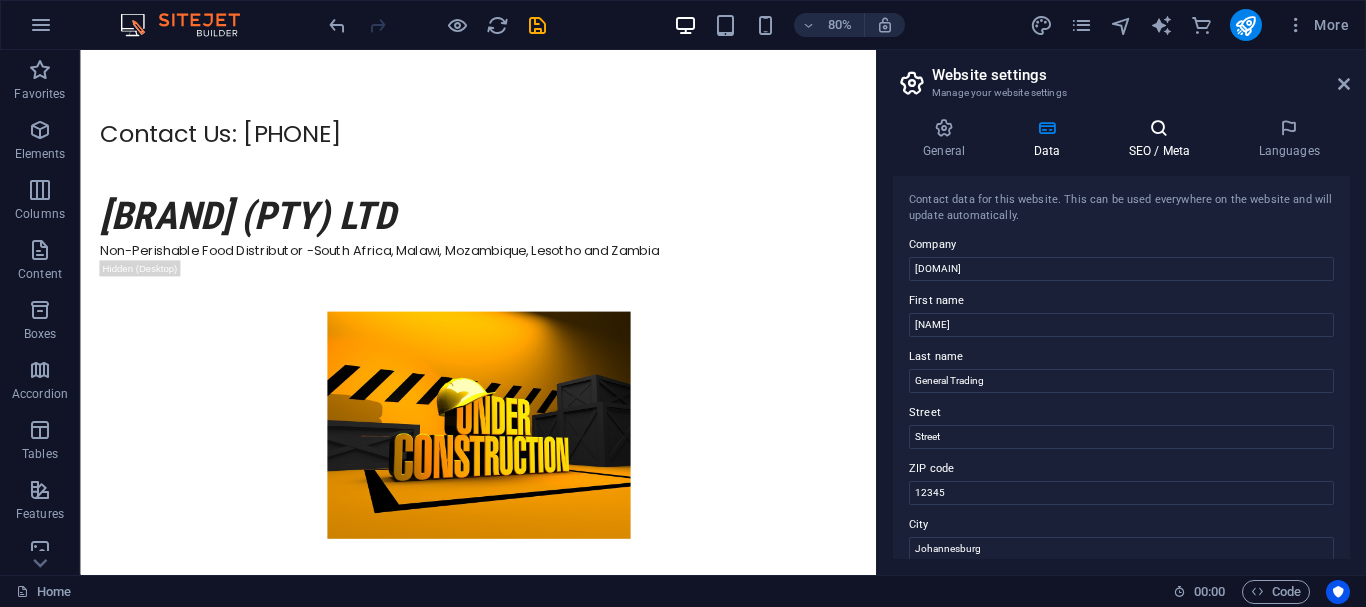 type on "[PHONE]" 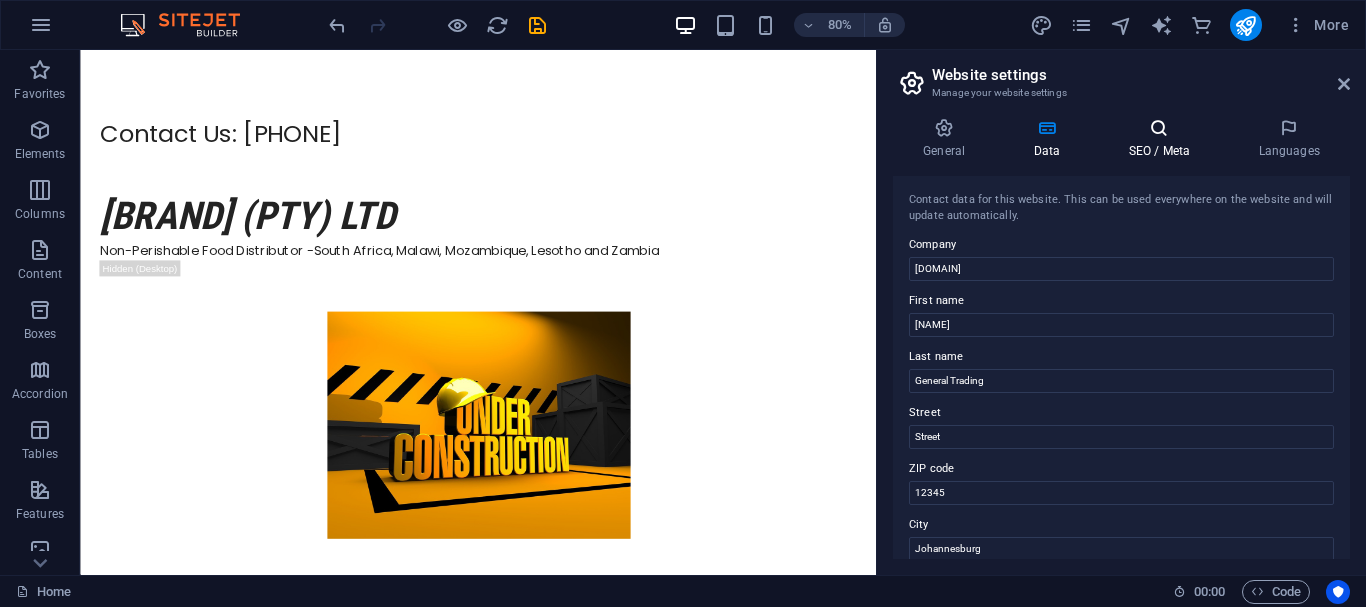 click at bounding box center [1159, 128] 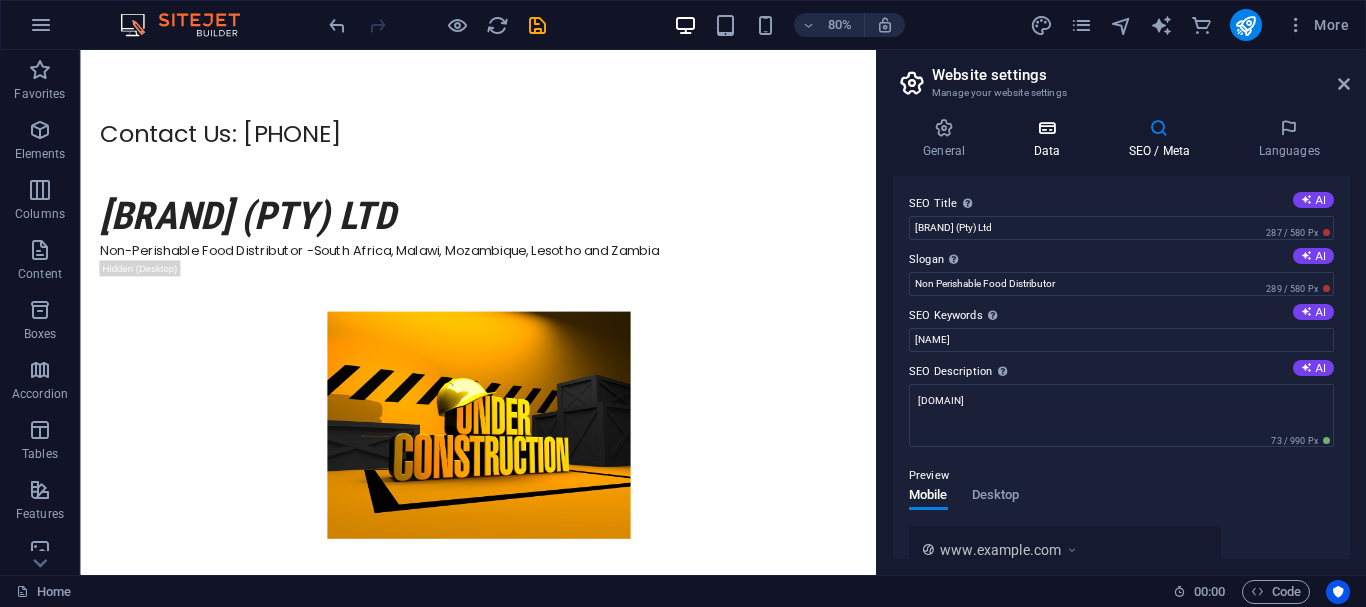 click at bounding box center (1046, 128) 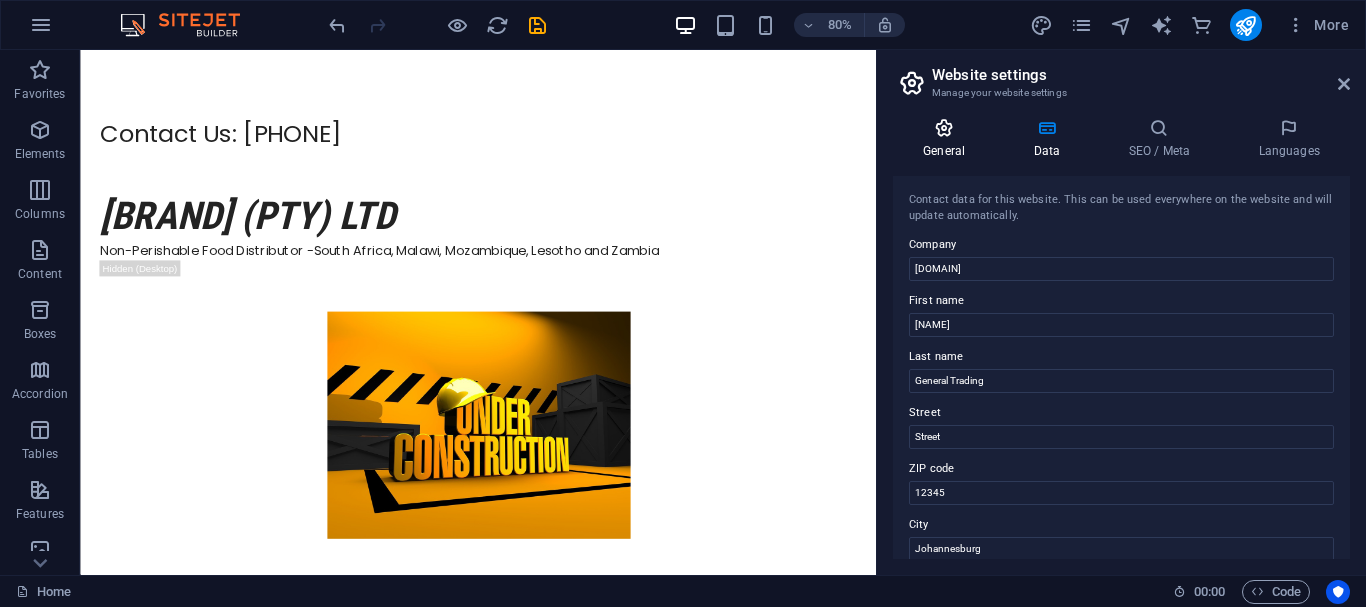 click on "General" at bounding box center (948, 139) 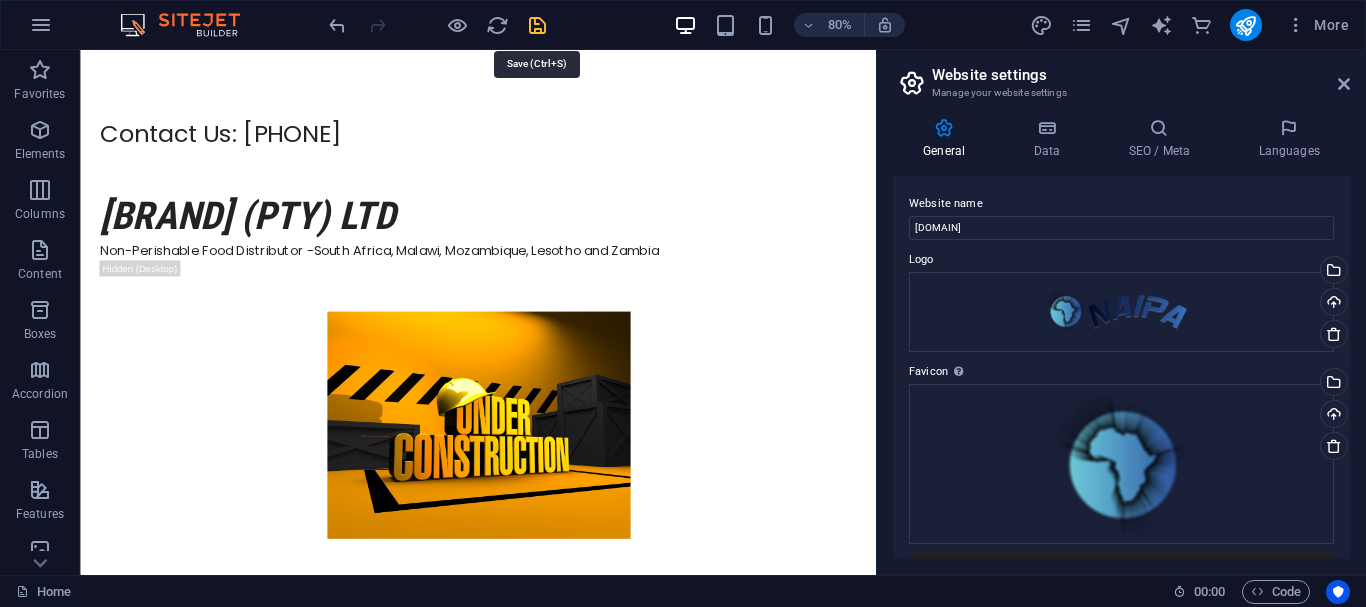 click at bounding box center (537, 25) 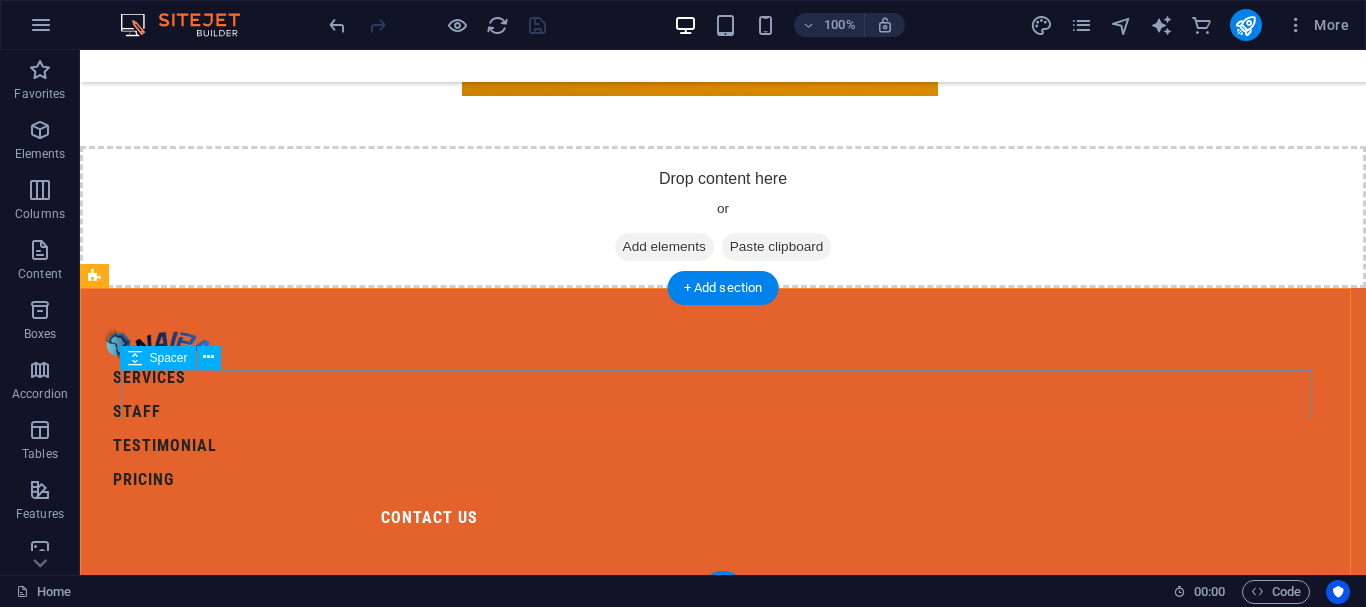 scroll, scrollTop: 654, scrollLeft: 0, axis: vertical 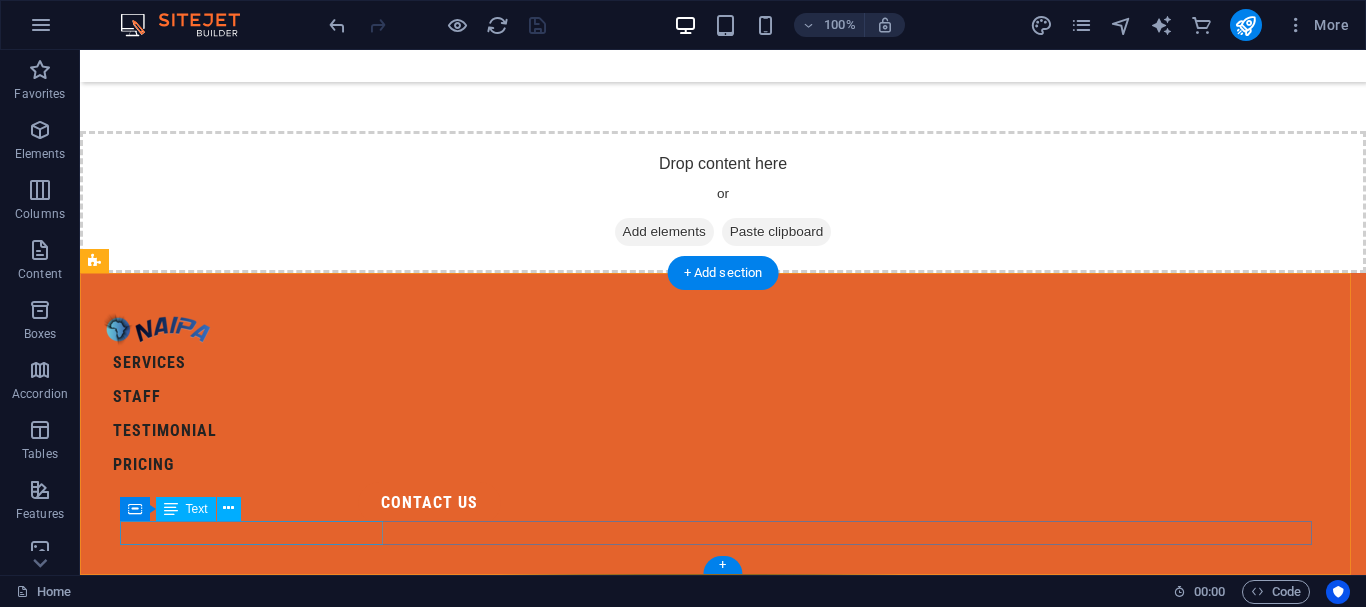 click on "© 2023. Drive. All Rights Reserved." at bounding box center [700, 862] 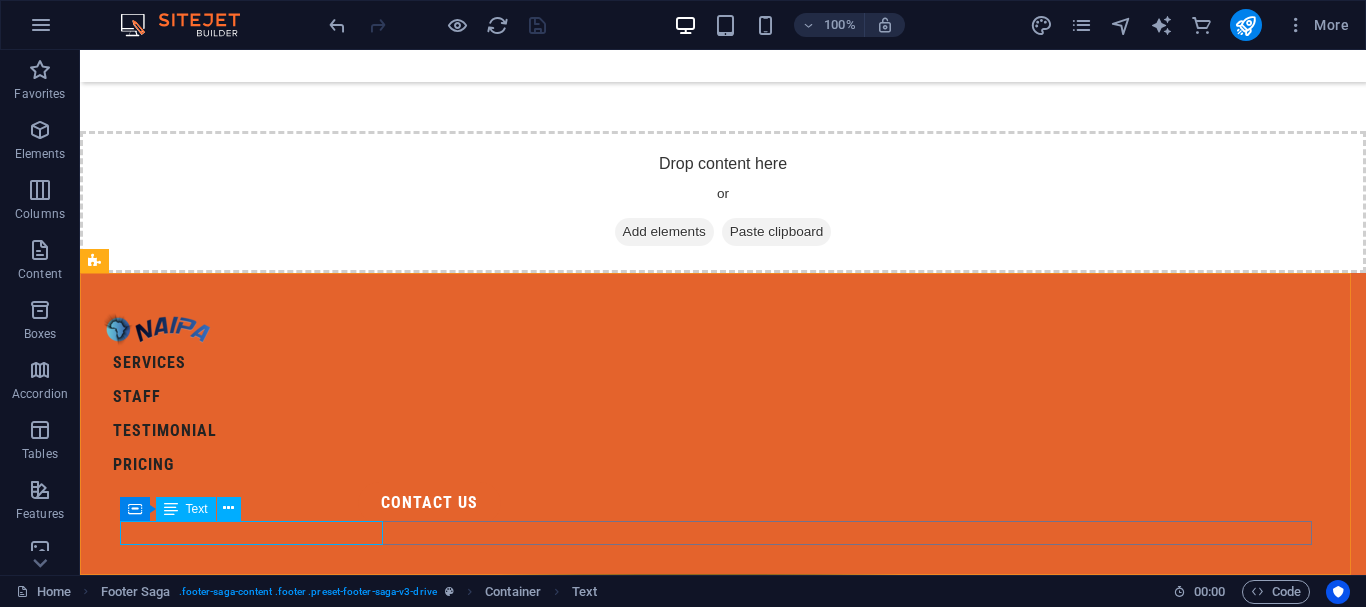 click on "Text" at bounding box center (197, 509) 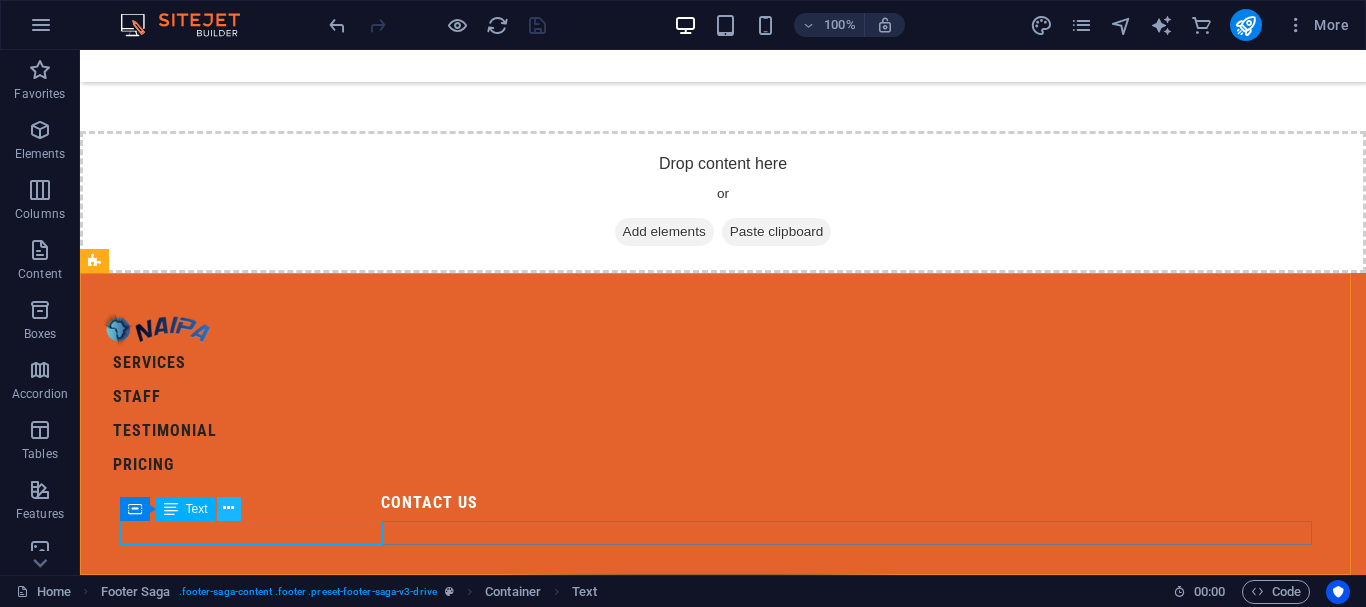click at bounding box center [228, 508] 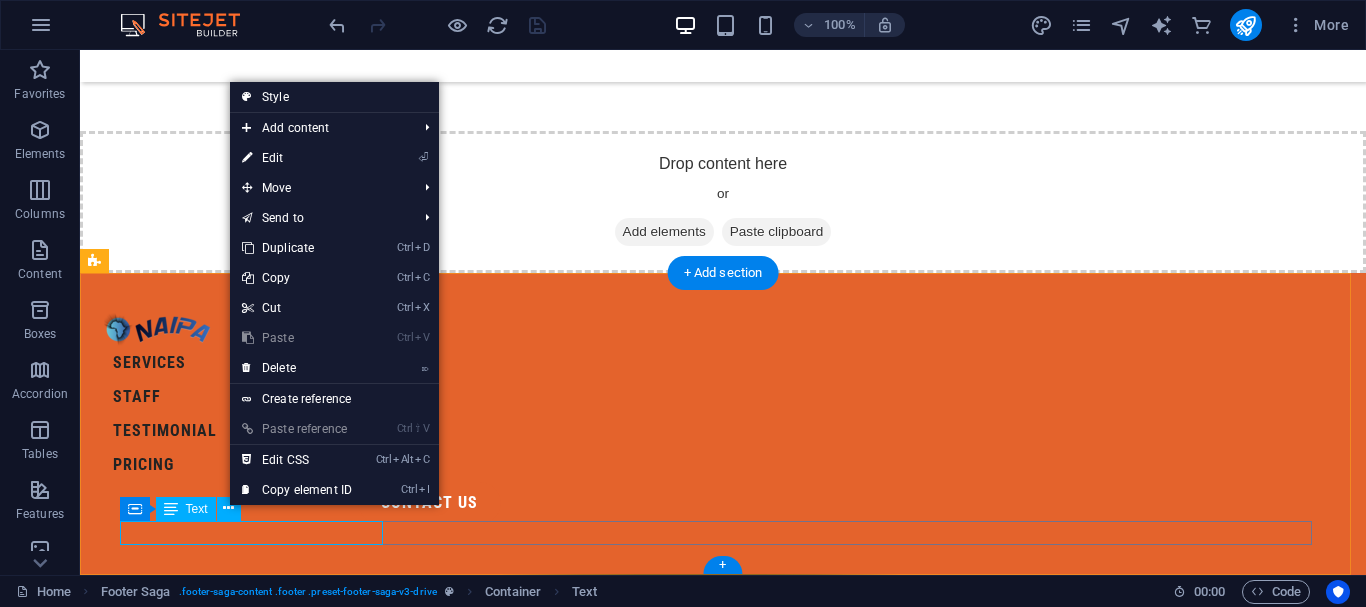 click on "© 2023. Drive. All Rights Reserved." at bounding box center (700, 862) 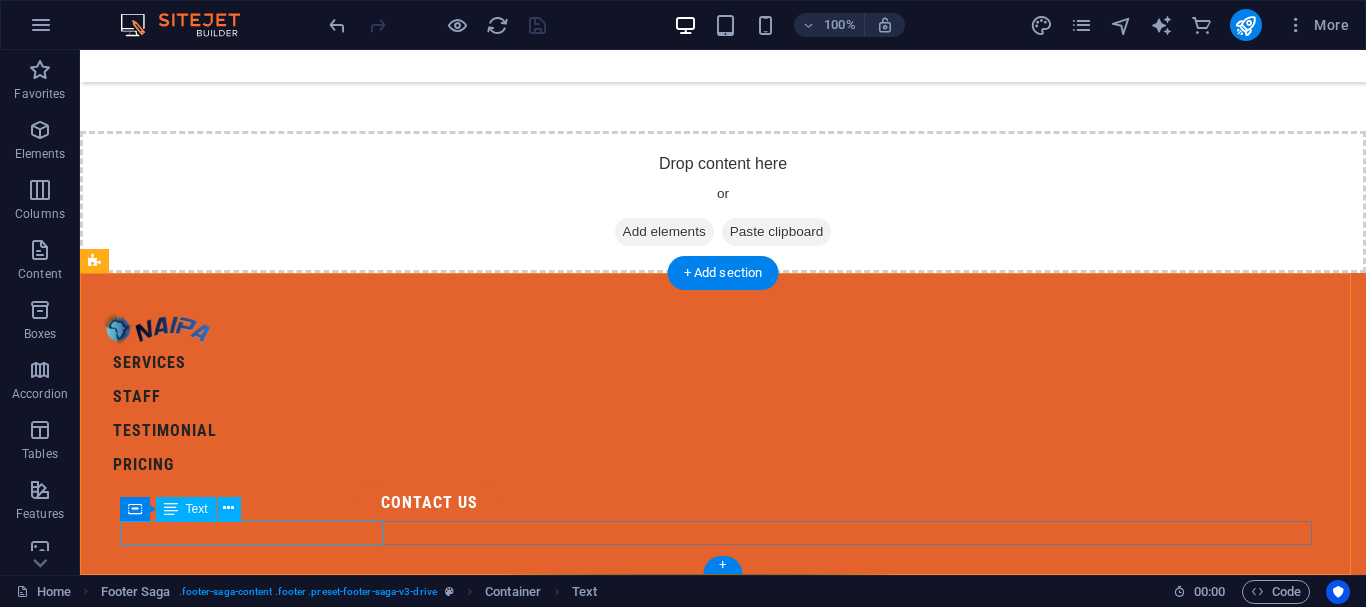 drag, startPoint x: 255, startPoint y: 533, endPoint x: 365, endPoint y: 552, distance: 111.62885 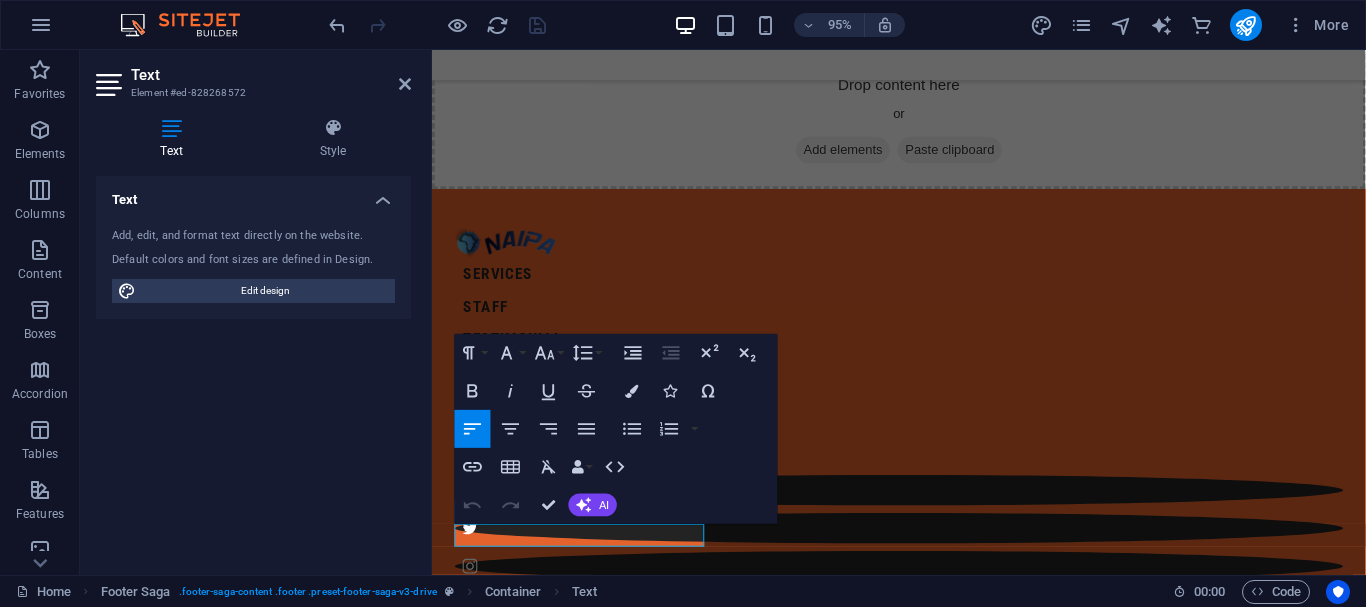 scroll, scrollTop: 570, scrollLeft: 0, axis: vertical 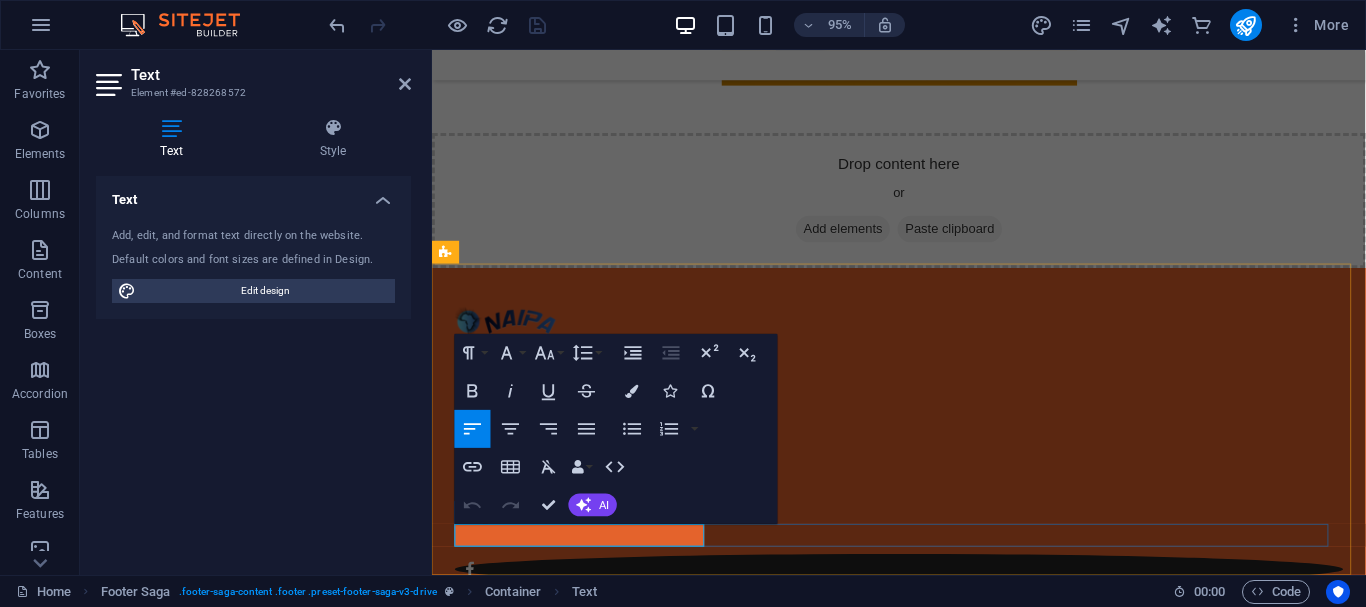 click on "© 2023. Drive. All Rights Reserved." at bounding box center (586, 868) 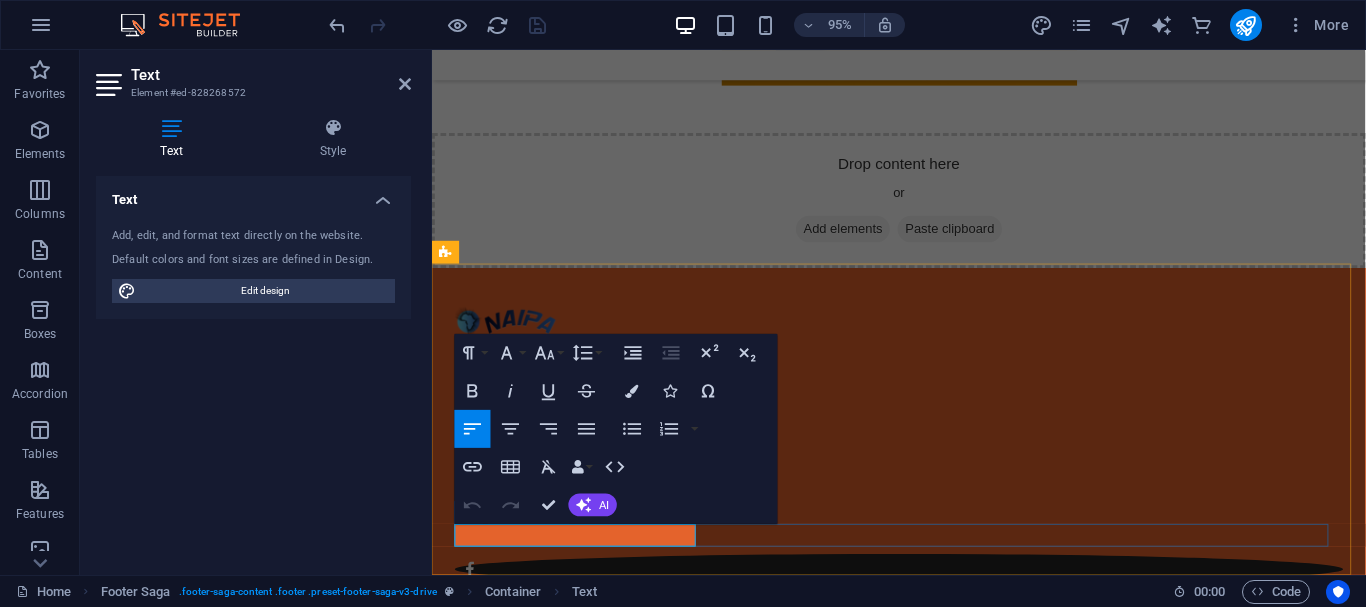 type 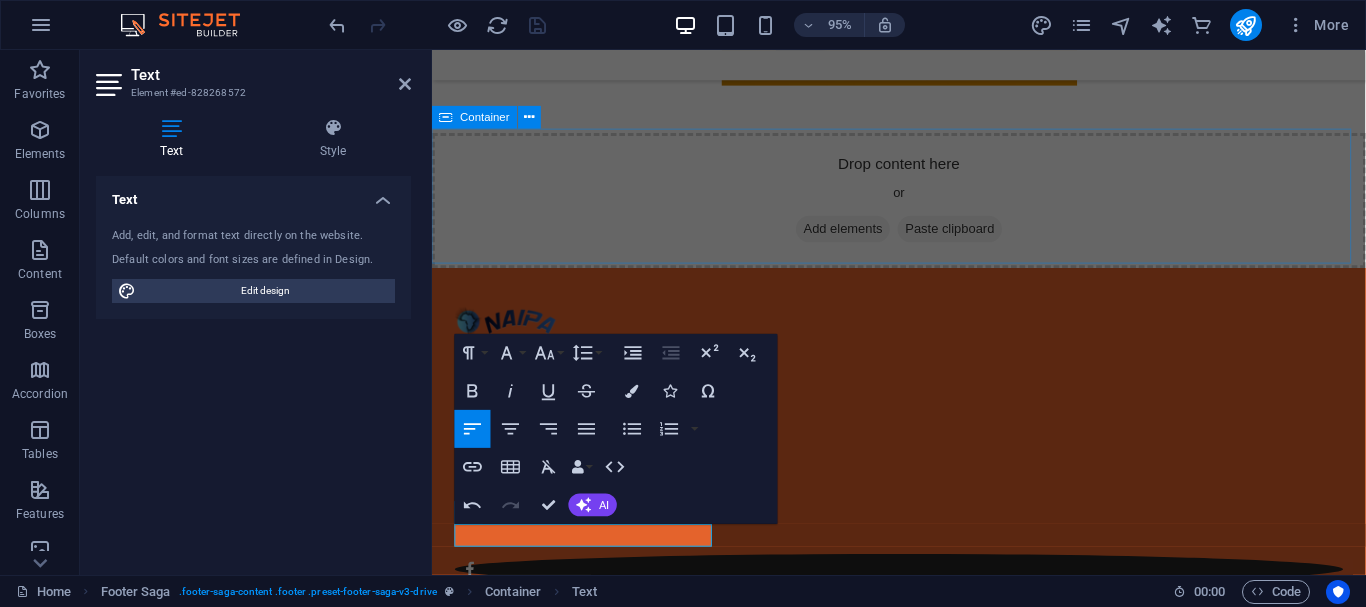 click on "Drop content here or  Add elements  Paste clipboard" at bounding box center [923, 209] 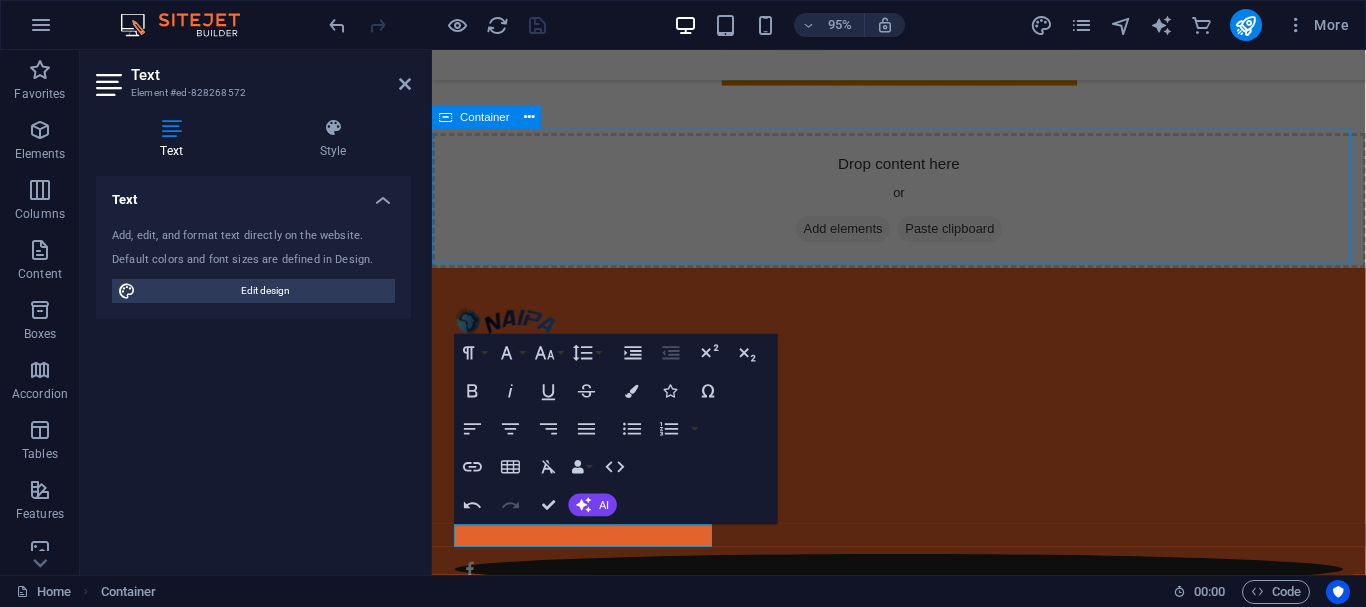scroll, scrollTop: 654, scrollLeft: 0, axis: vertical 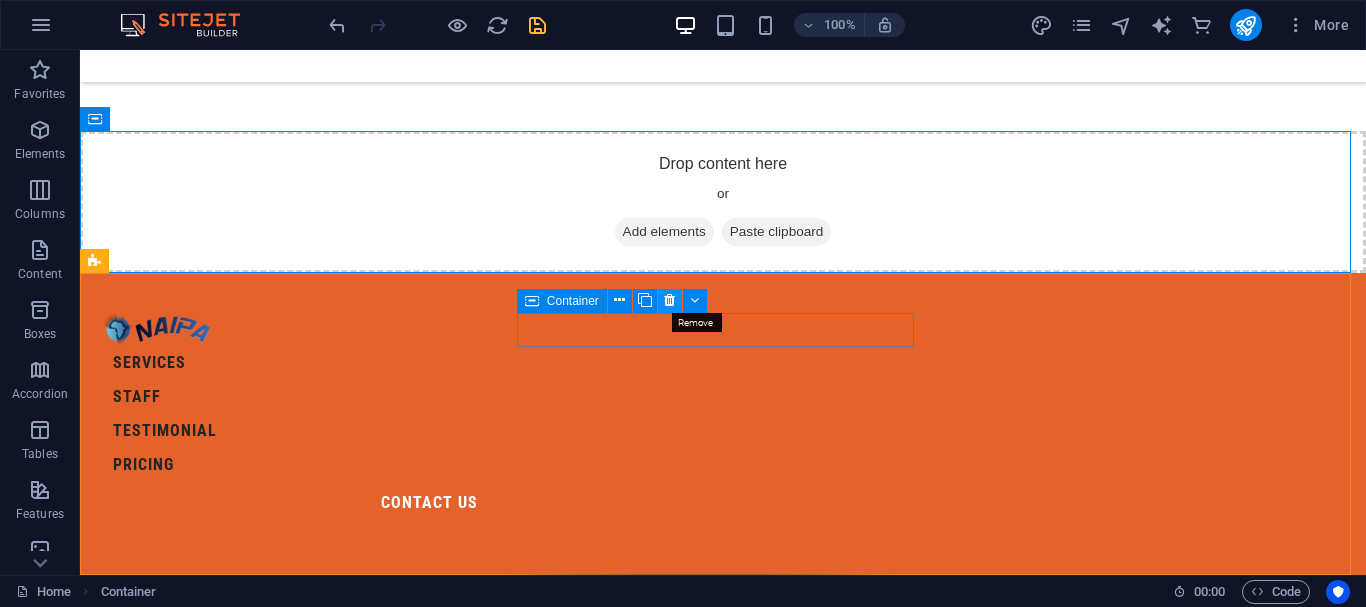 click at bounding box center (669, 300) 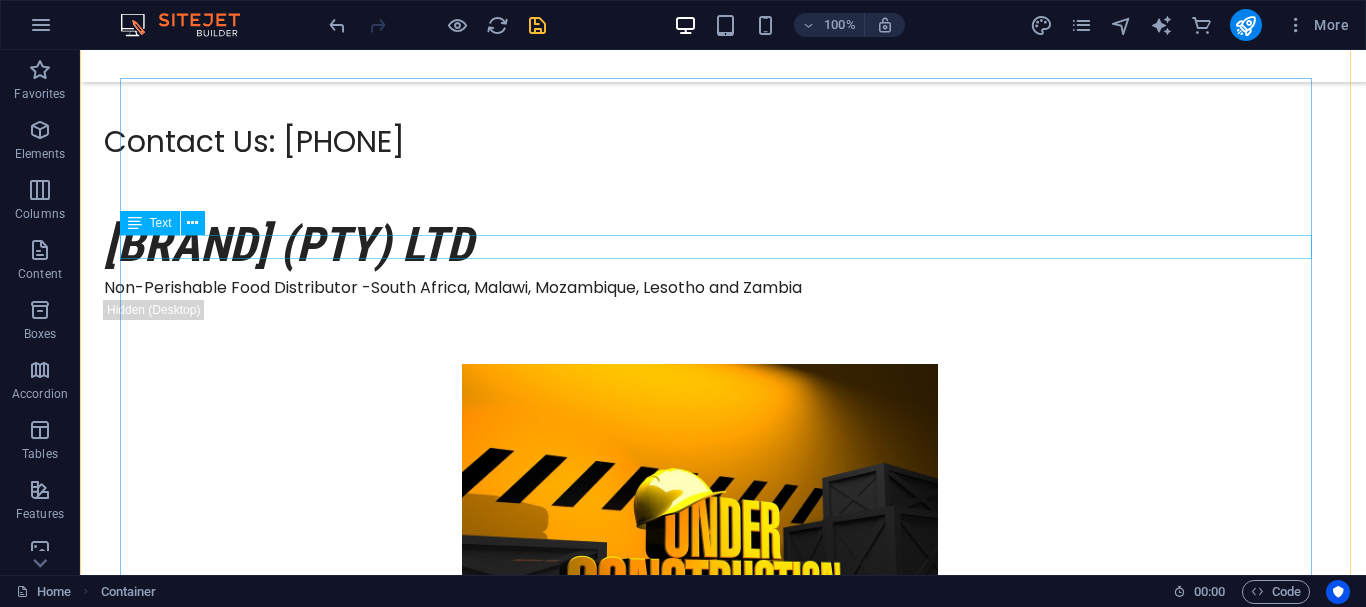 scroll, scrollTop: 0, scrollLeft: 0, axis: both 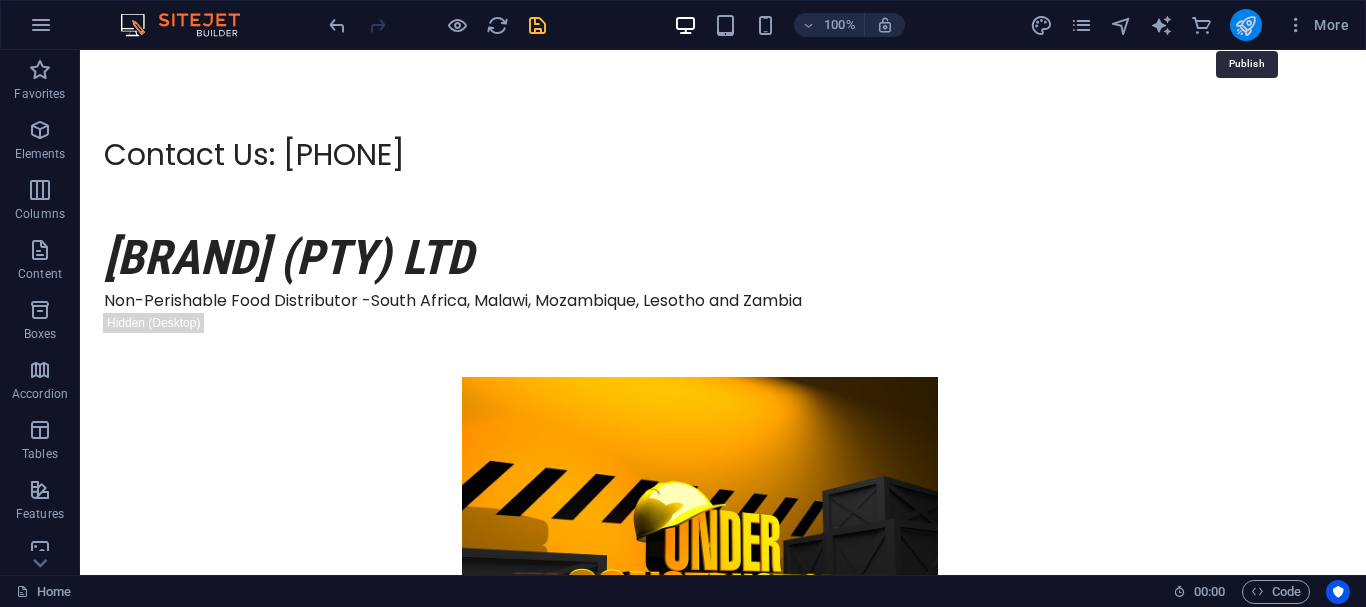 click at bounding box center [1245, 25] 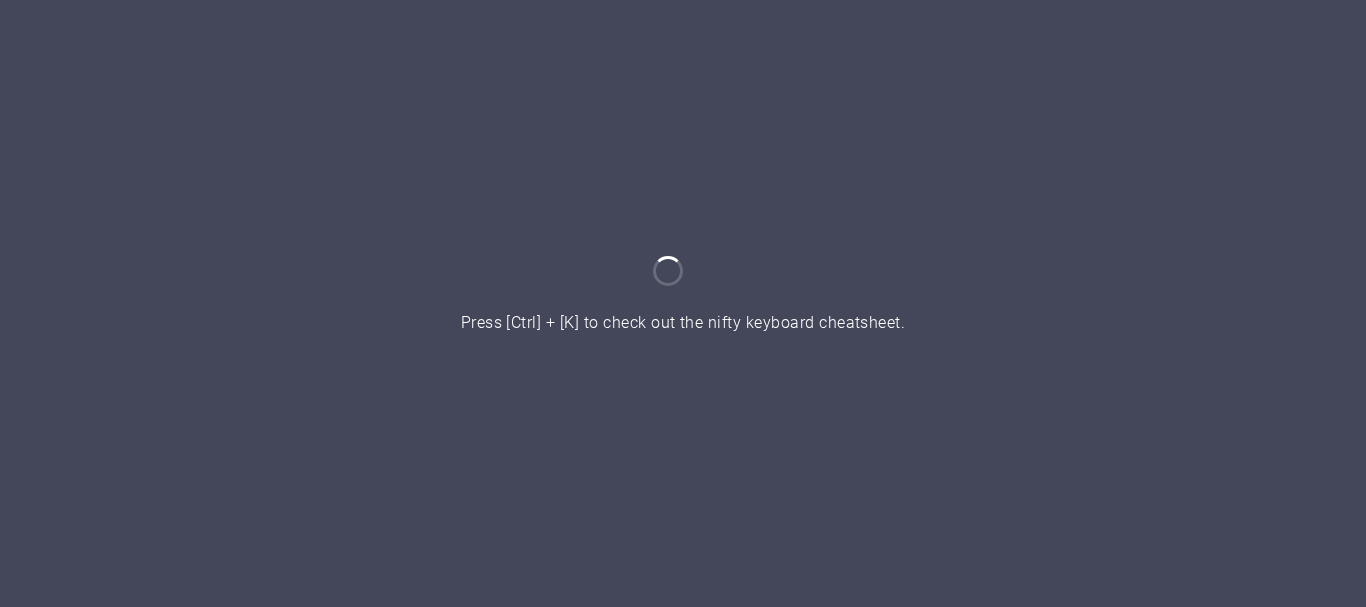 scroll, scrollTop: 0, scrollLeft: 0, axis: both 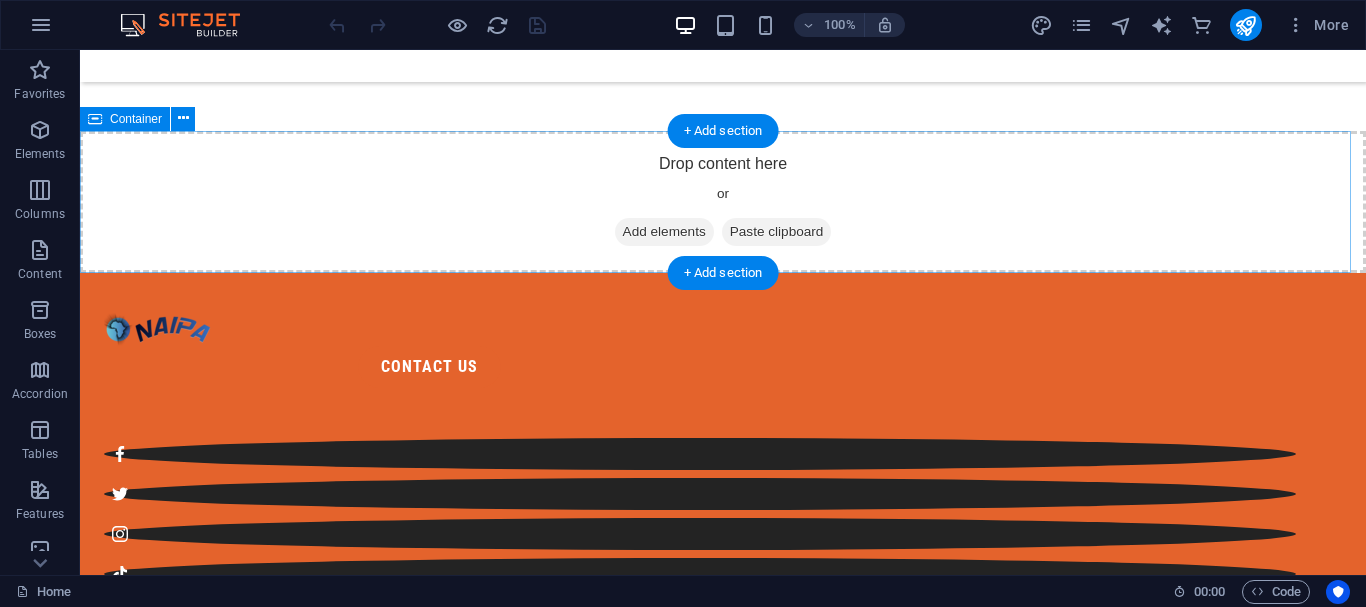 click on "Add elements" at bounding box center (664, 232) 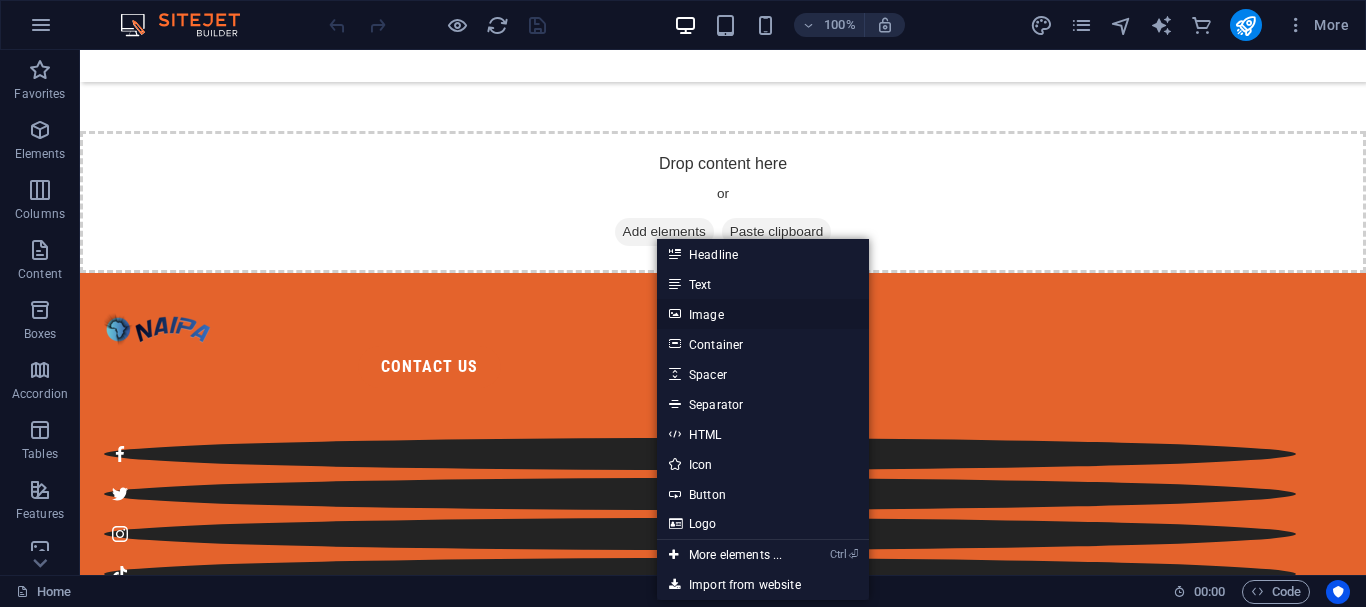 click on "Image" at bounding box center [763, 314] 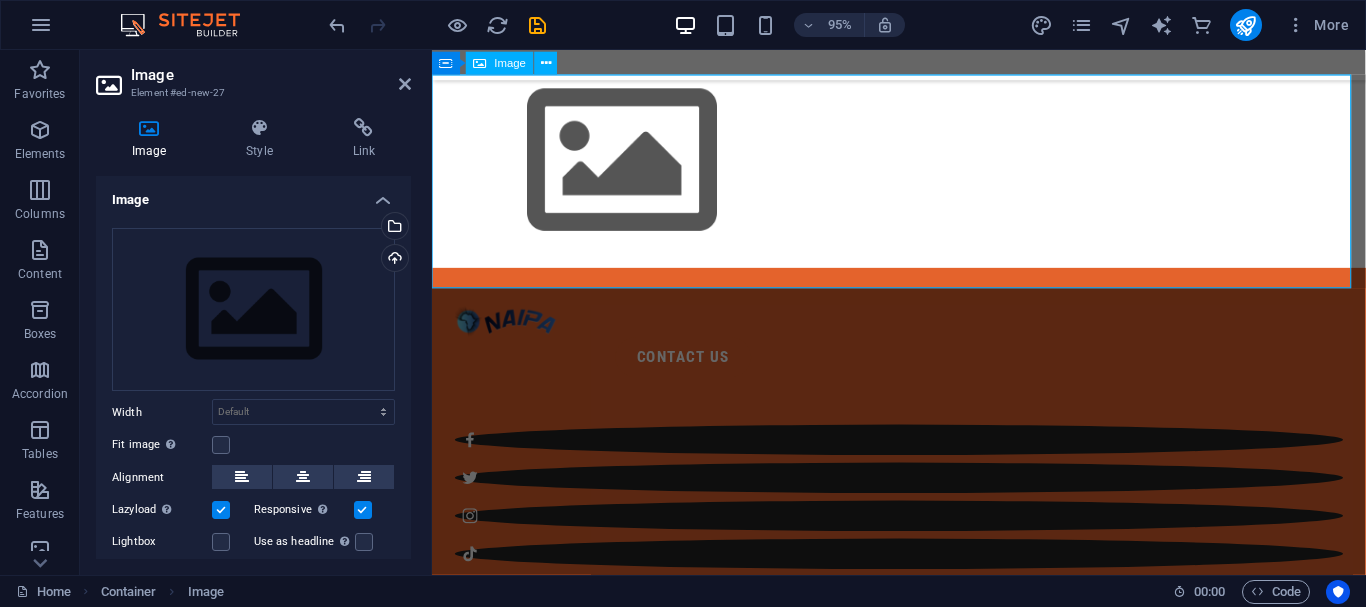 scroll, scrollTop: 627, scrollLeft: 0, axis: vertical 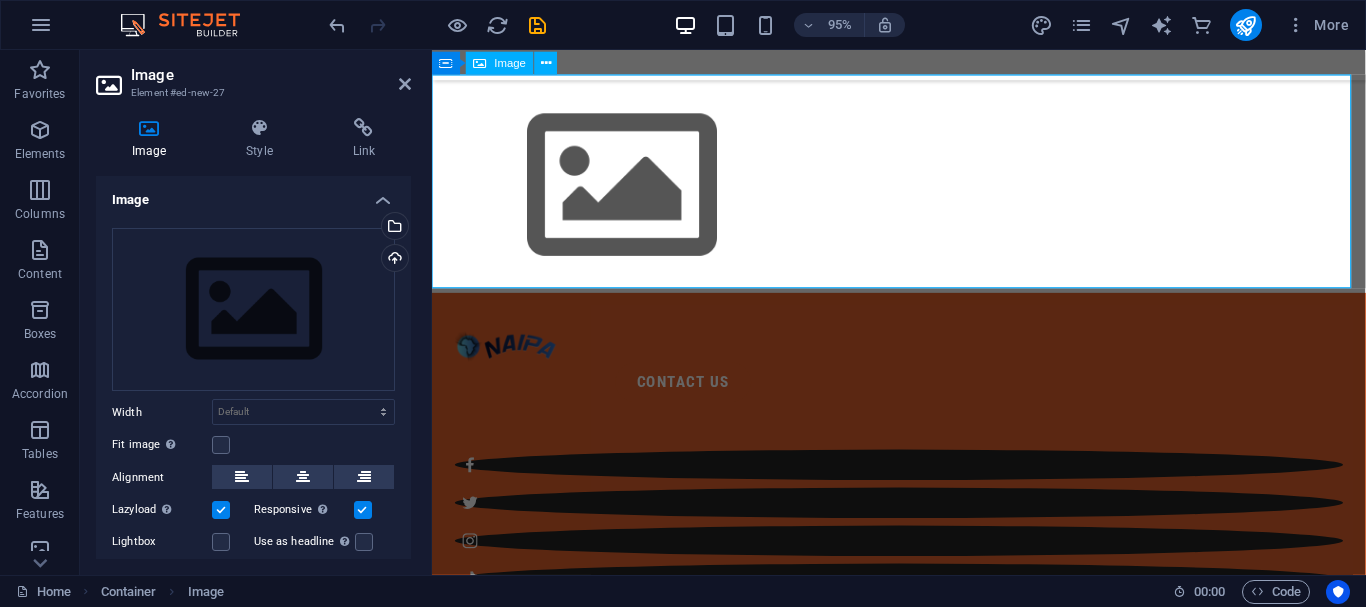 click at bounding box center [923, 193] 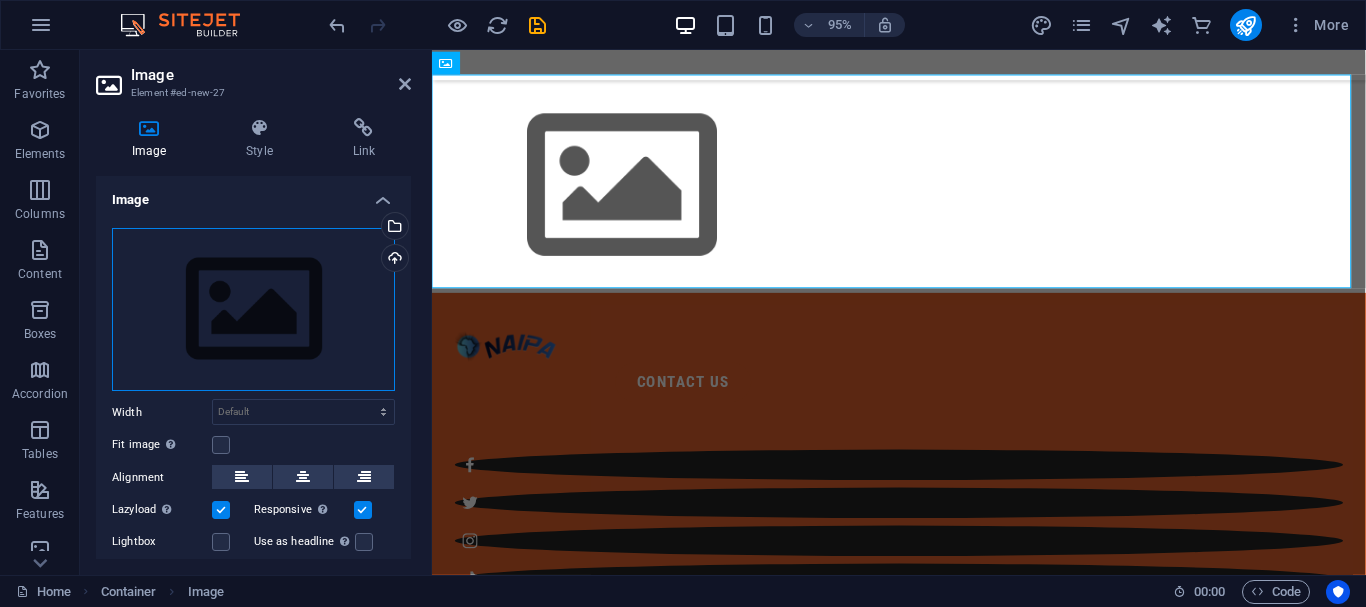 click on "Drag files here, click to choose files or select files from Files or our free stock photos & videos" at bounding box center [253, 310] 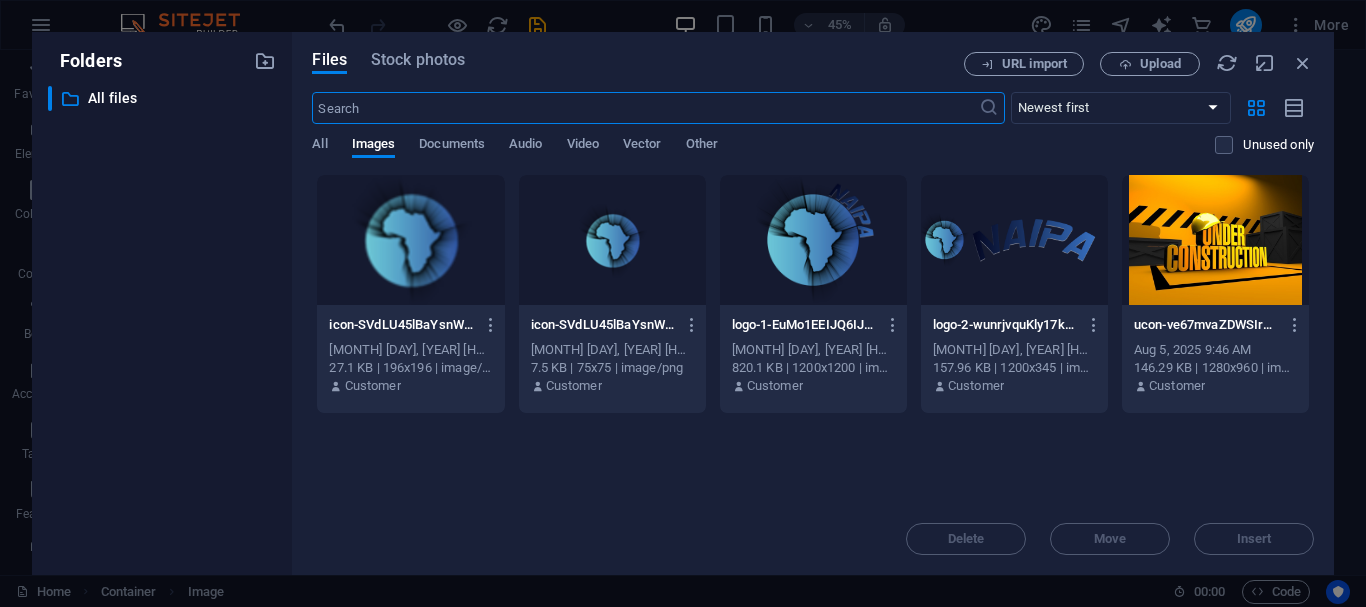 scroll, scrollTop: 15, scrollLeft: 0, axis: vertical 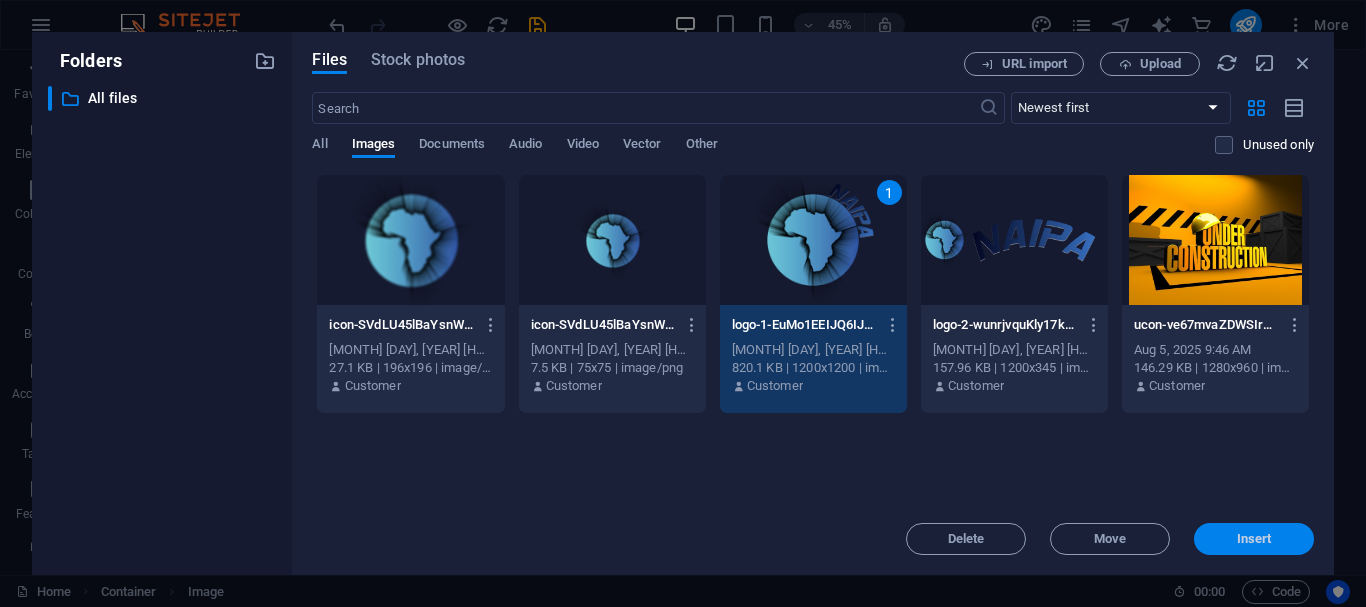 click on "Insert" at bounding box center [1254, 539] 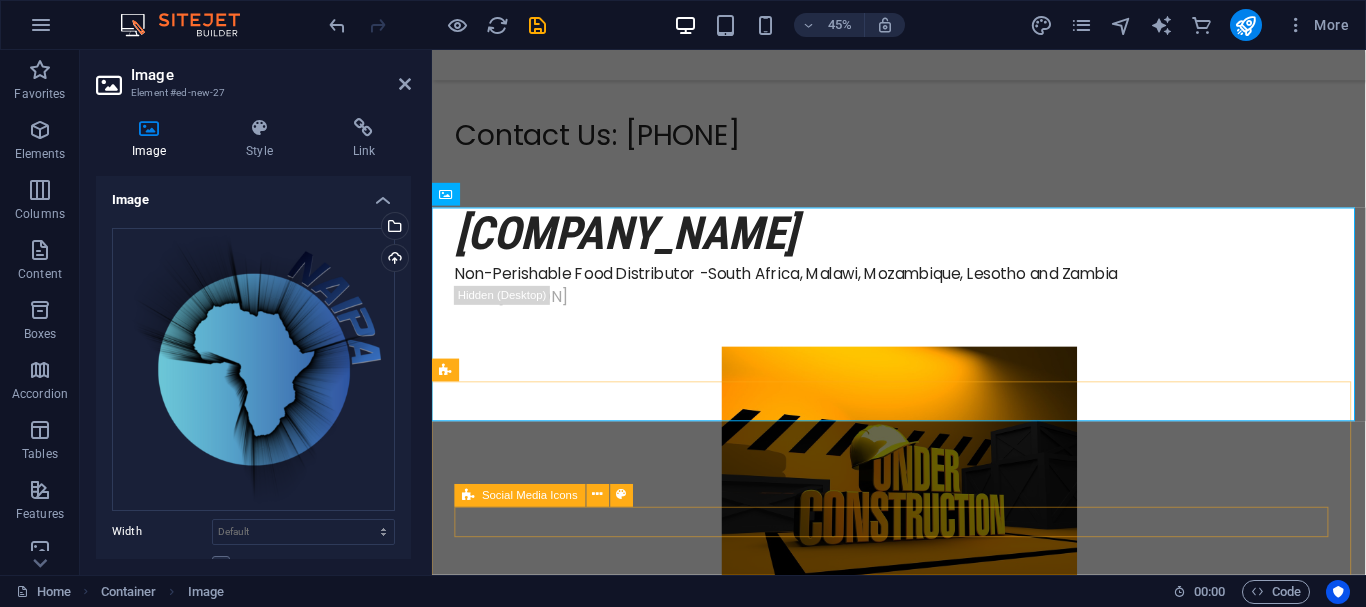 scroll, scrollTop: 489, scrollLeft: 0, axis: vertical 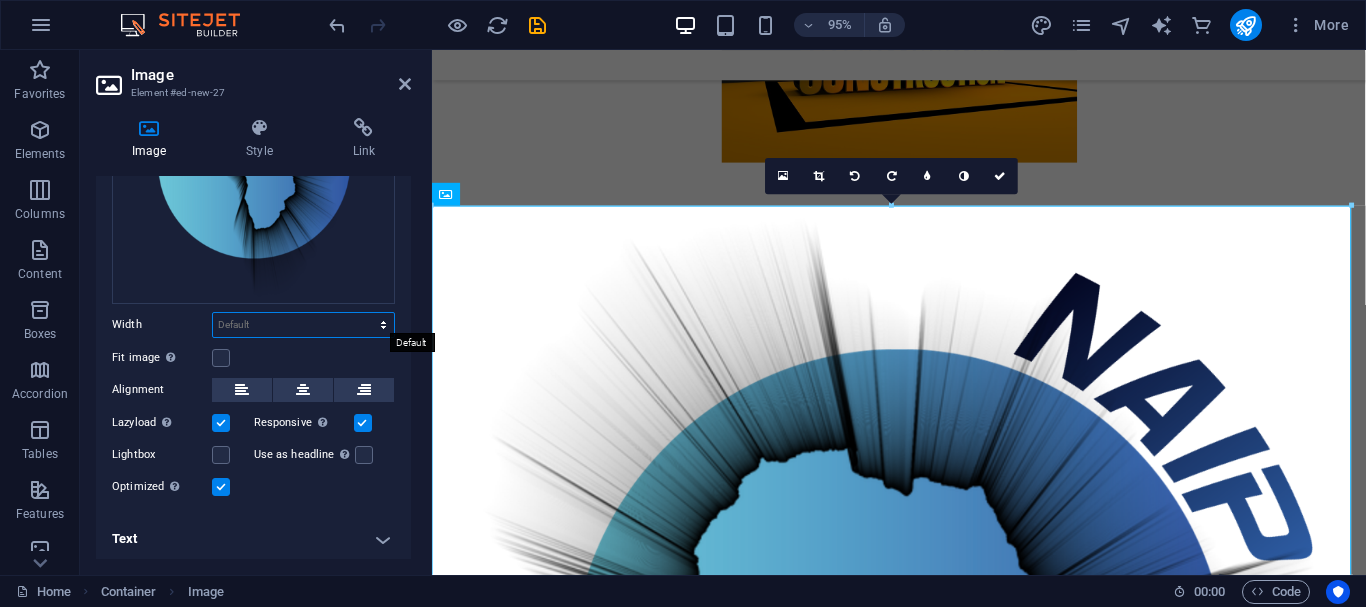 click on "Default auto px rem % em vh vw" at bounding box center (303, 325) 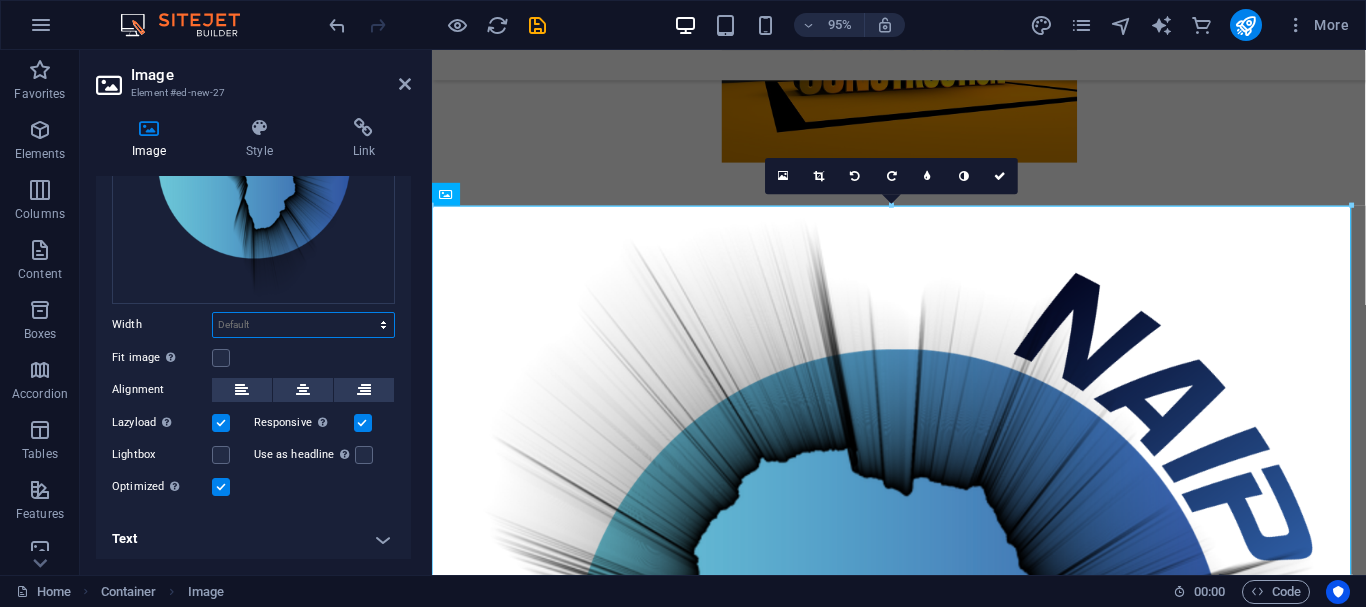 select on "%" 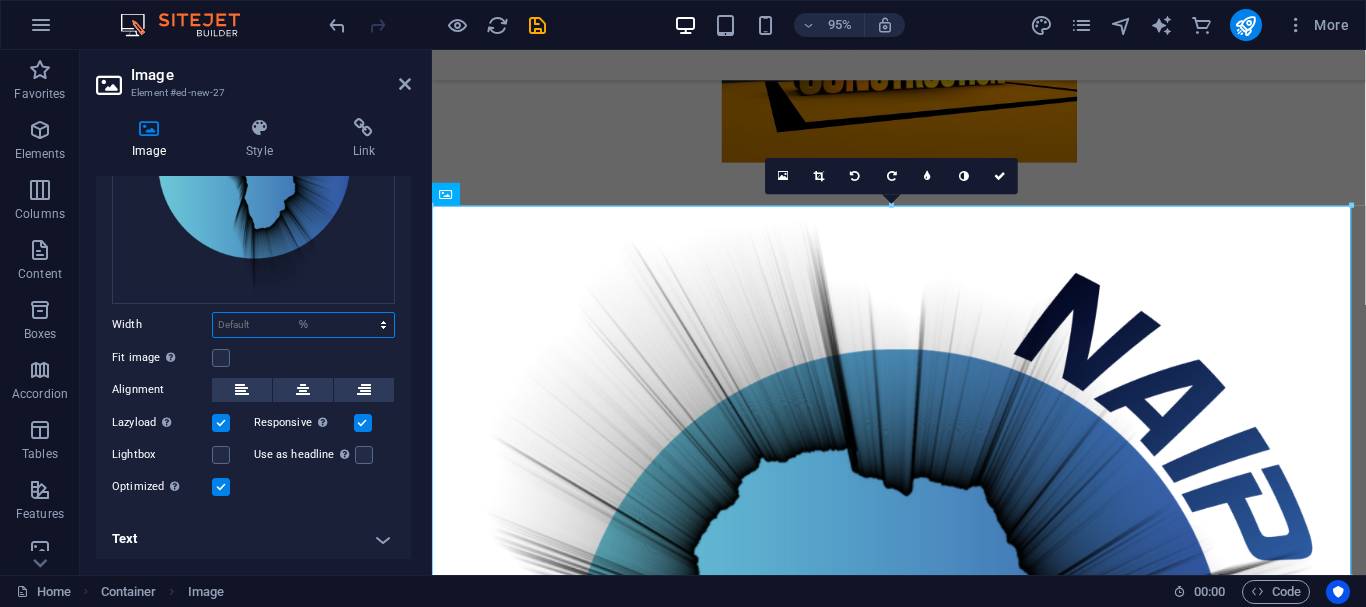 click on "Default auto px rem % em vh vw" at bounding box center [303, 325] 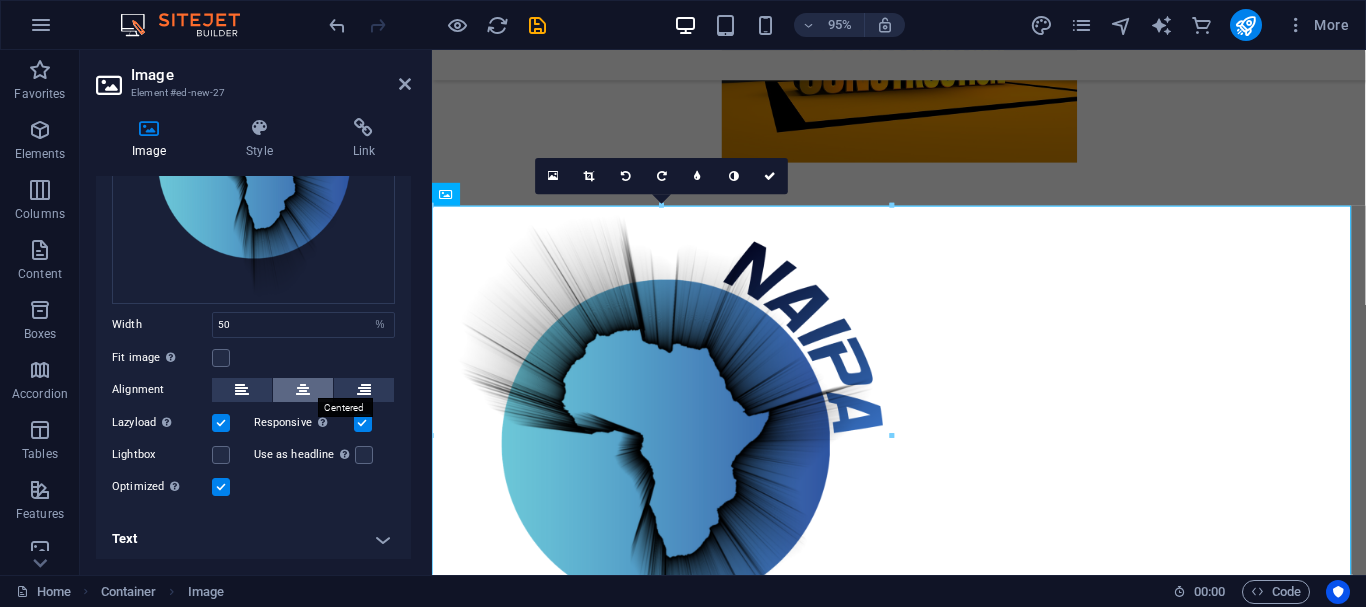 click at bounding box center (303, 390) 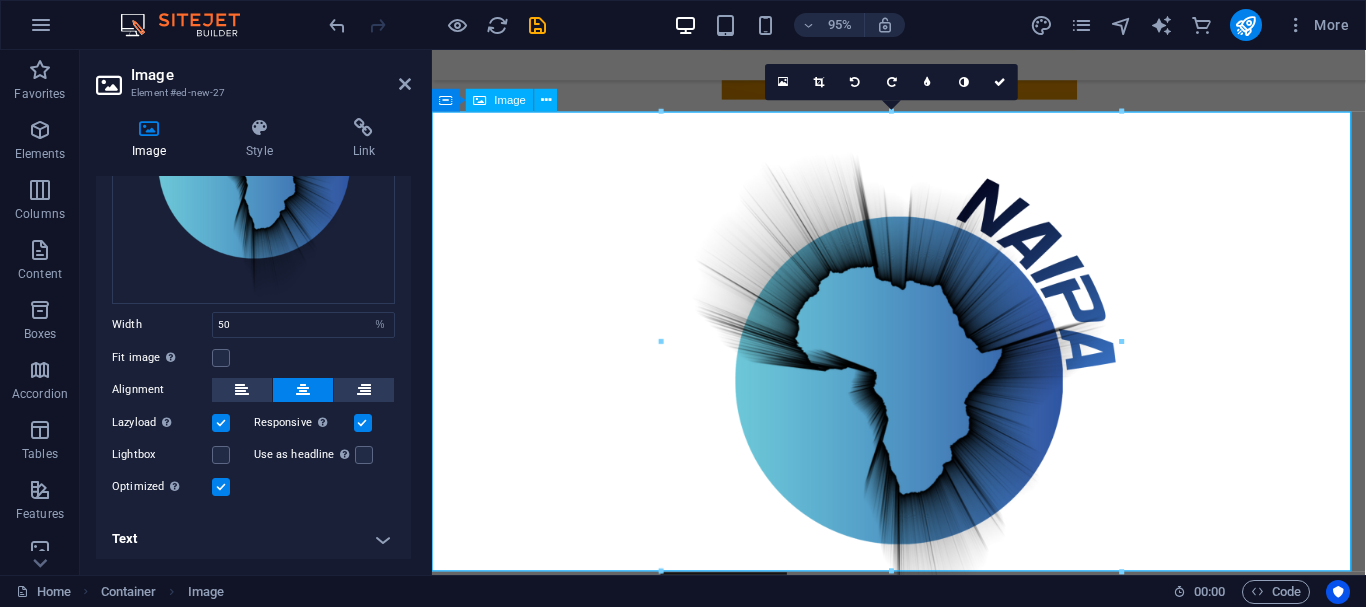 scroll, scrollTop: 589, scrollLeft: 0, axis: vertical 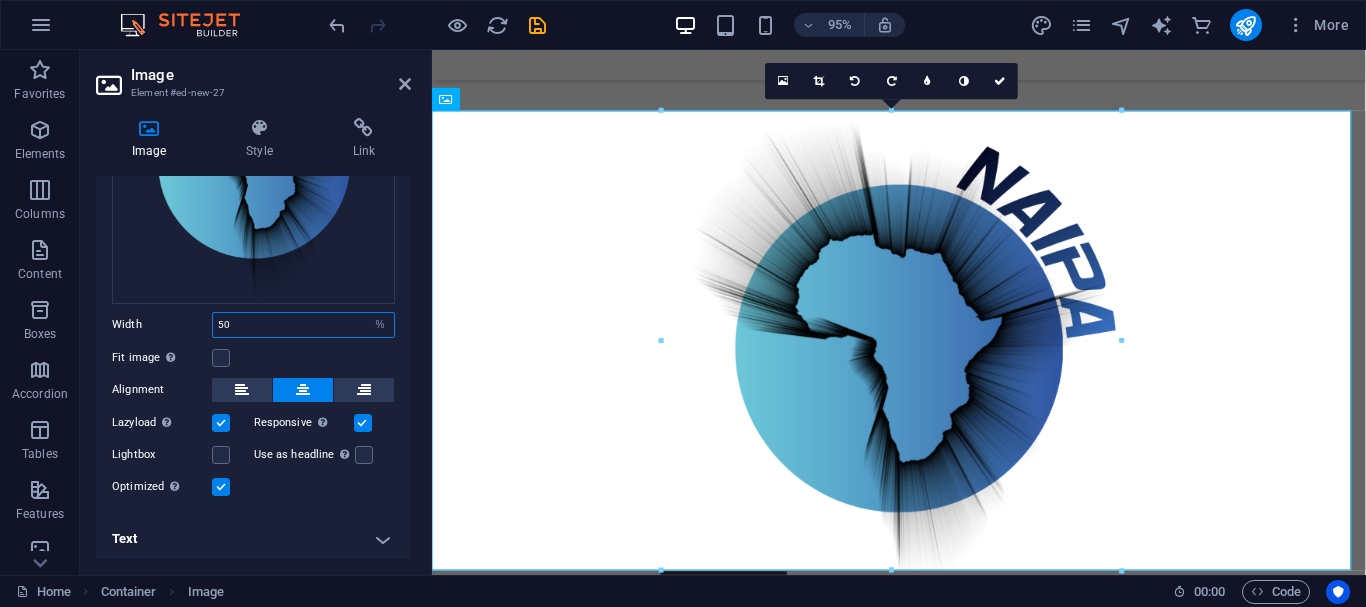 drag, startPoint x: 290, startPoint y: 327, endPoint x: 188, endPoint y: 330, distance: 102.044106 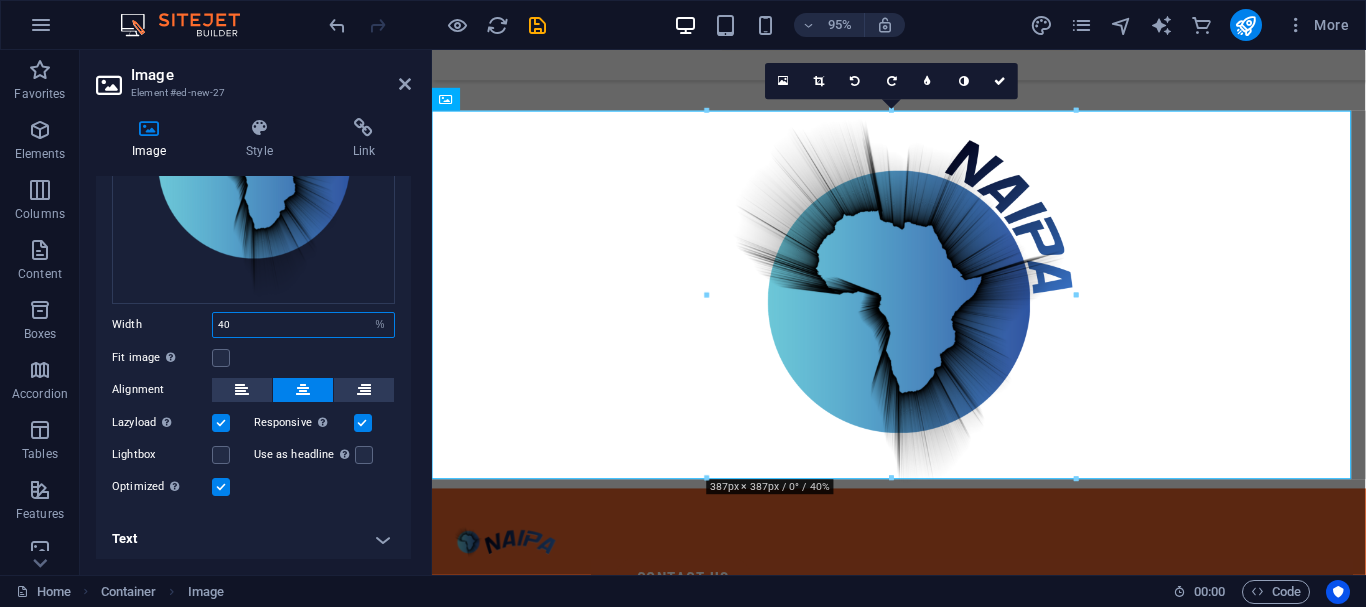 type on "40" 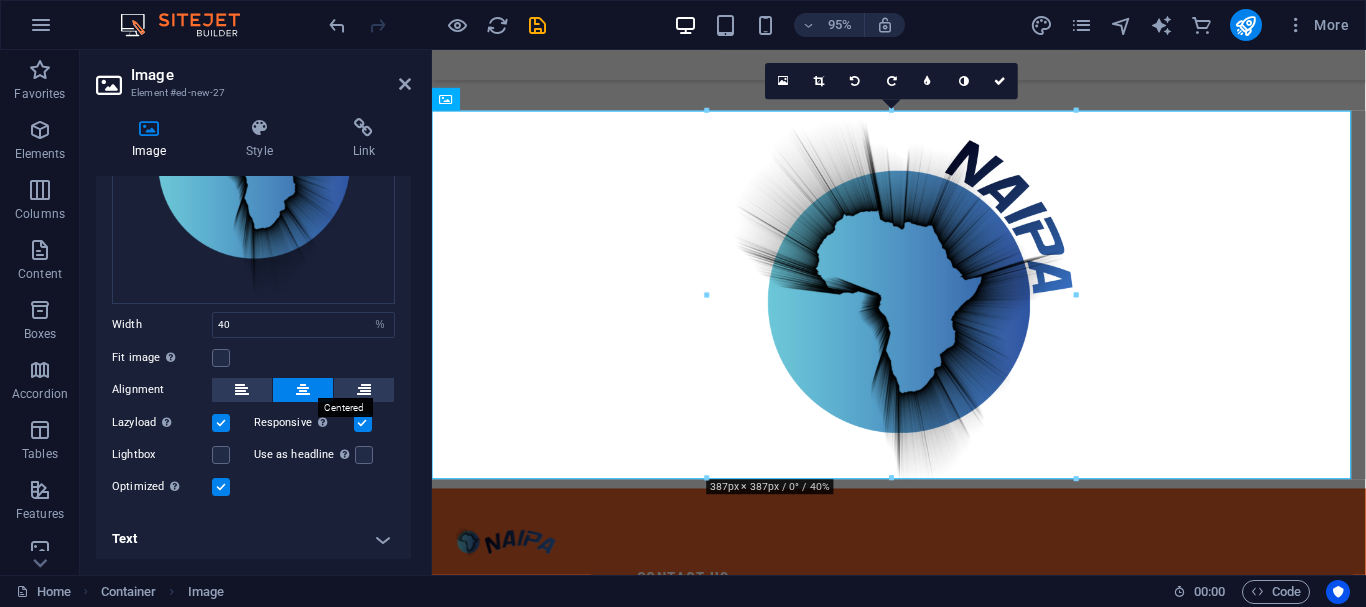 click at bounding box center [303, 390] 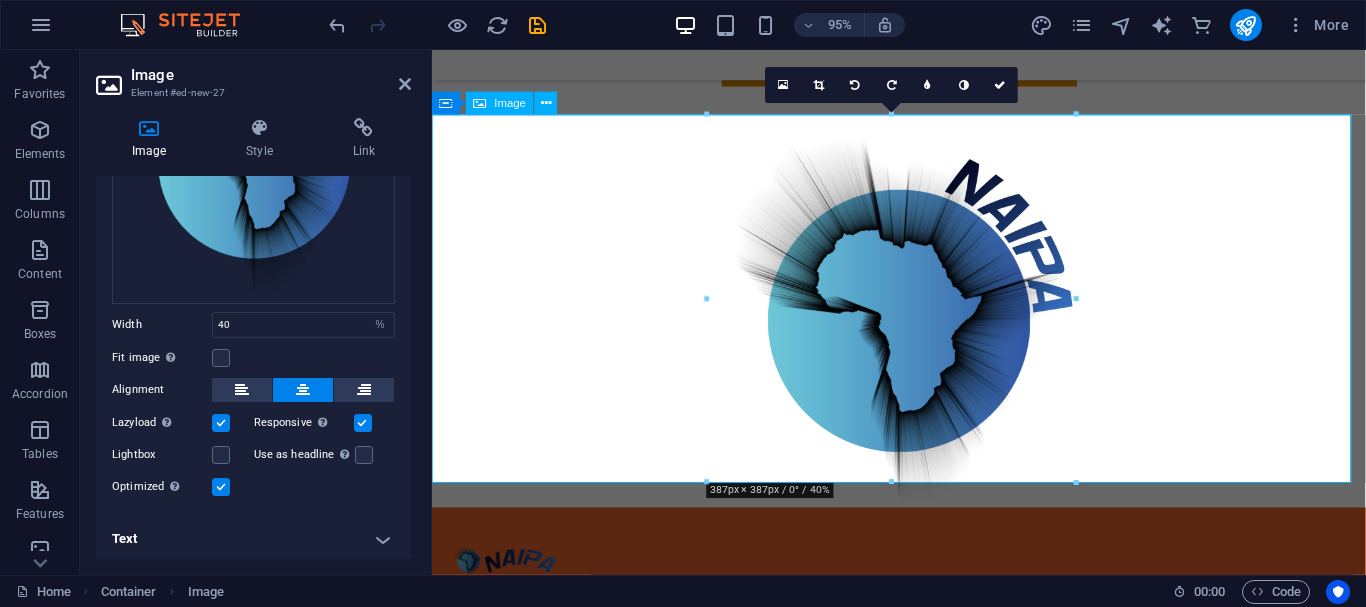 scroll, scrollTop: 589, scrollLeft: 0, axis: vertical 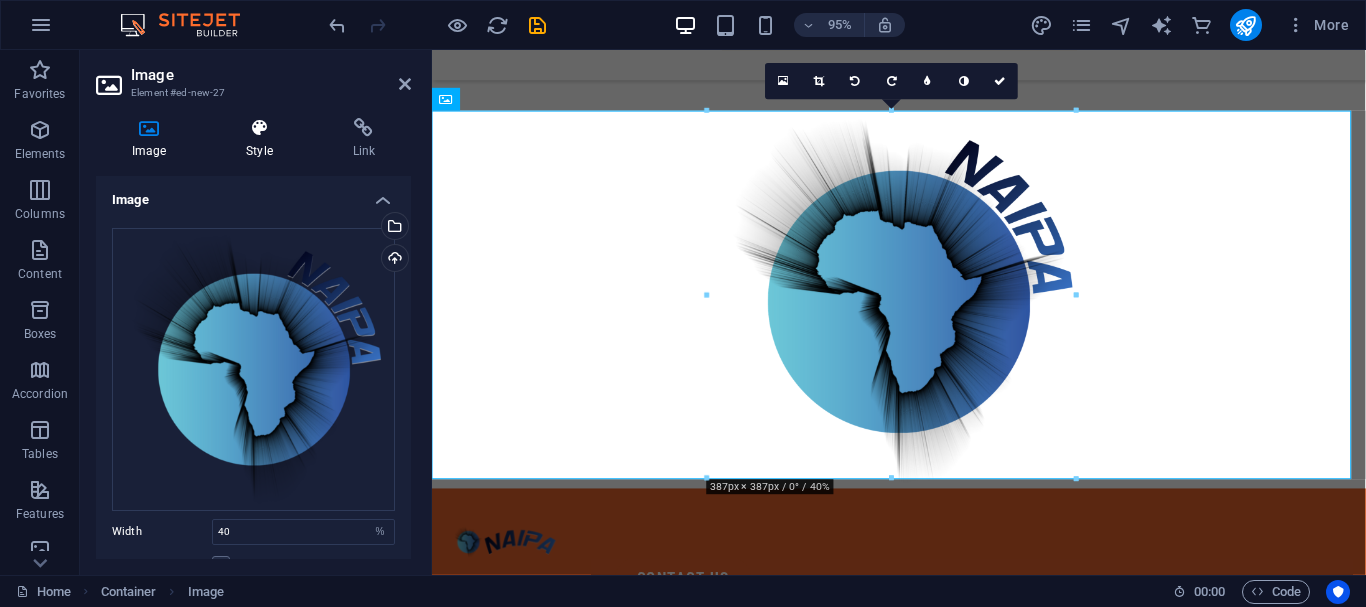 click on "Style" at bounding box center (263, 139) 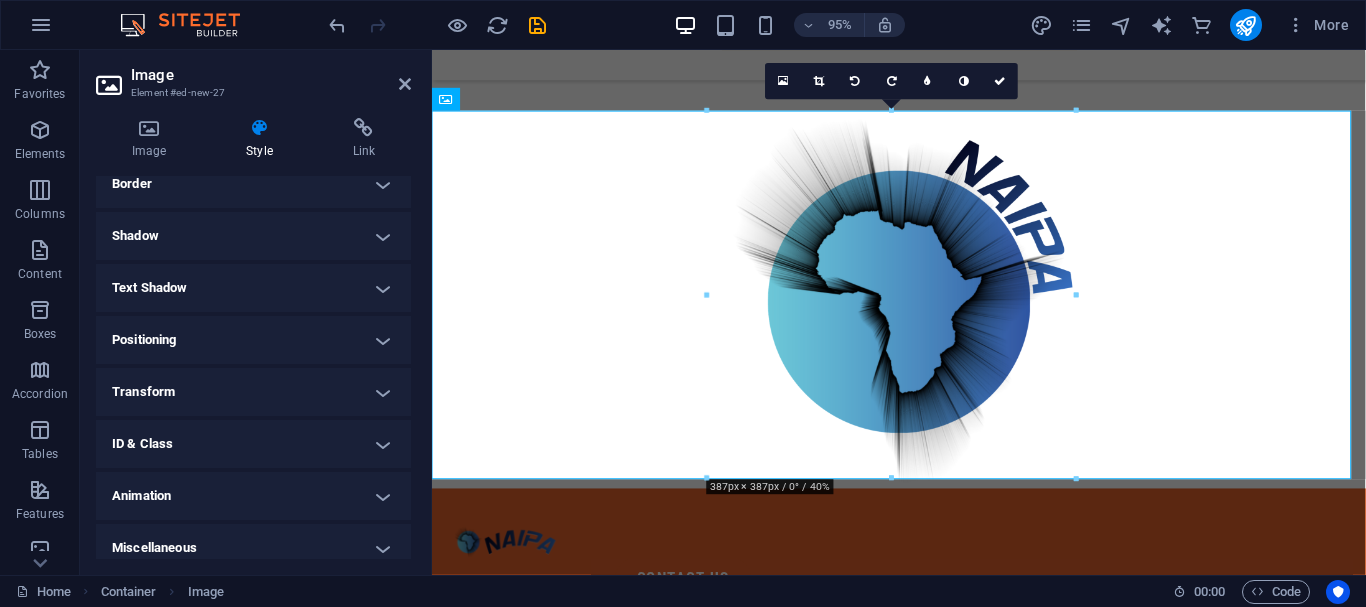 scroll, scrollTop: 462, scrollLeft: 0, axis: vertical 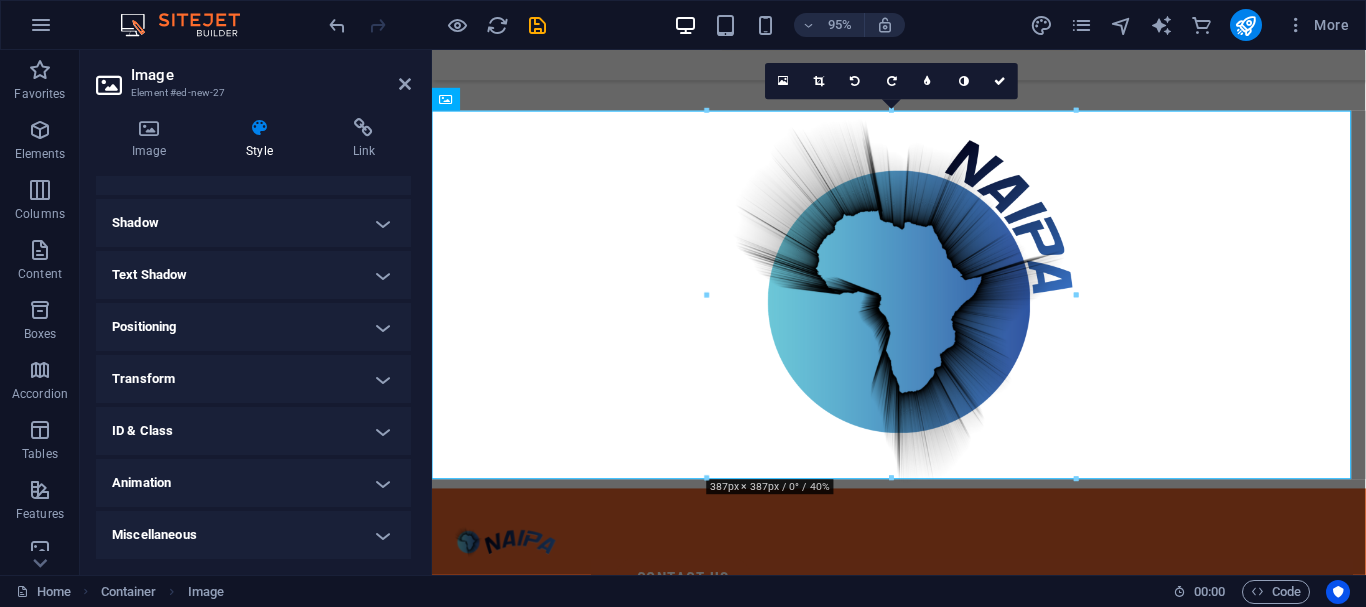 click on "Transform" at bounding box center [253, 379] 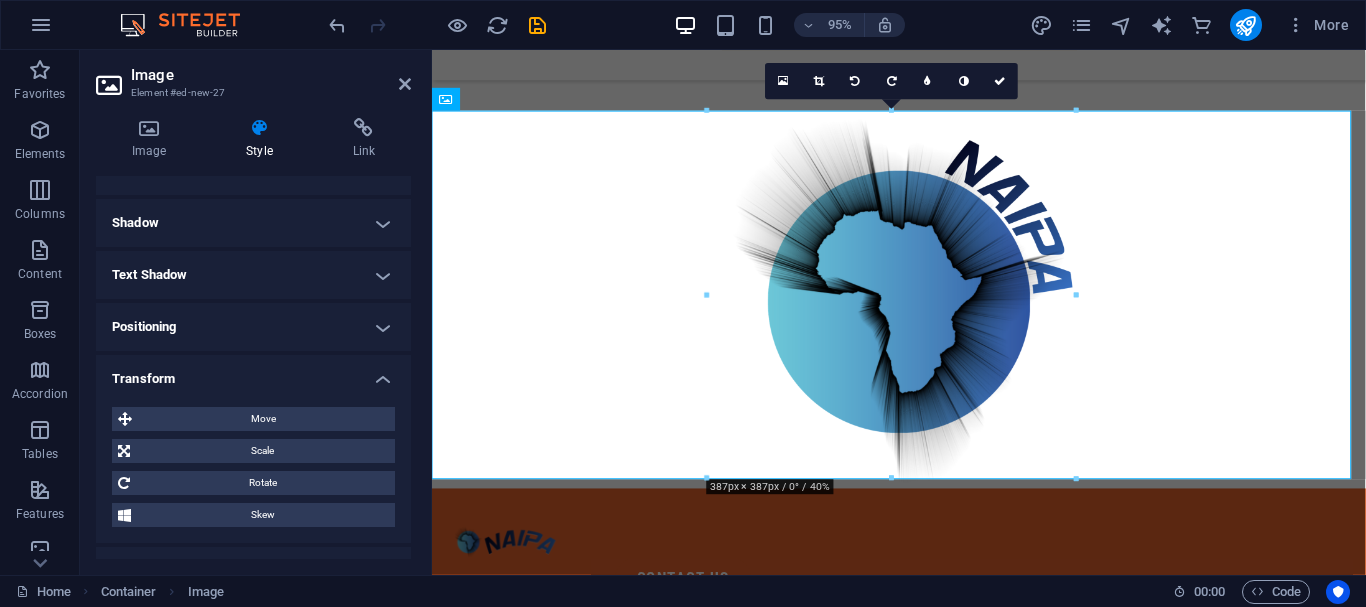 click on "Transform" at bounding box center (253, 373) 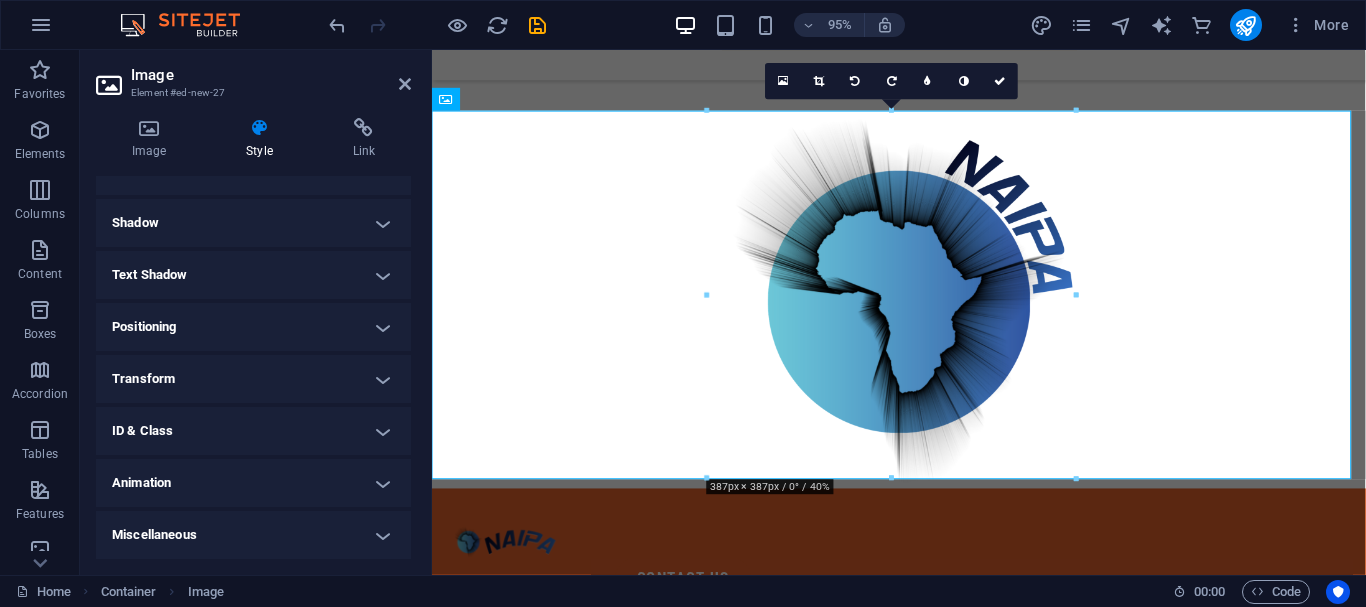 click on "ID & Class" at bounding box center (253, 431) 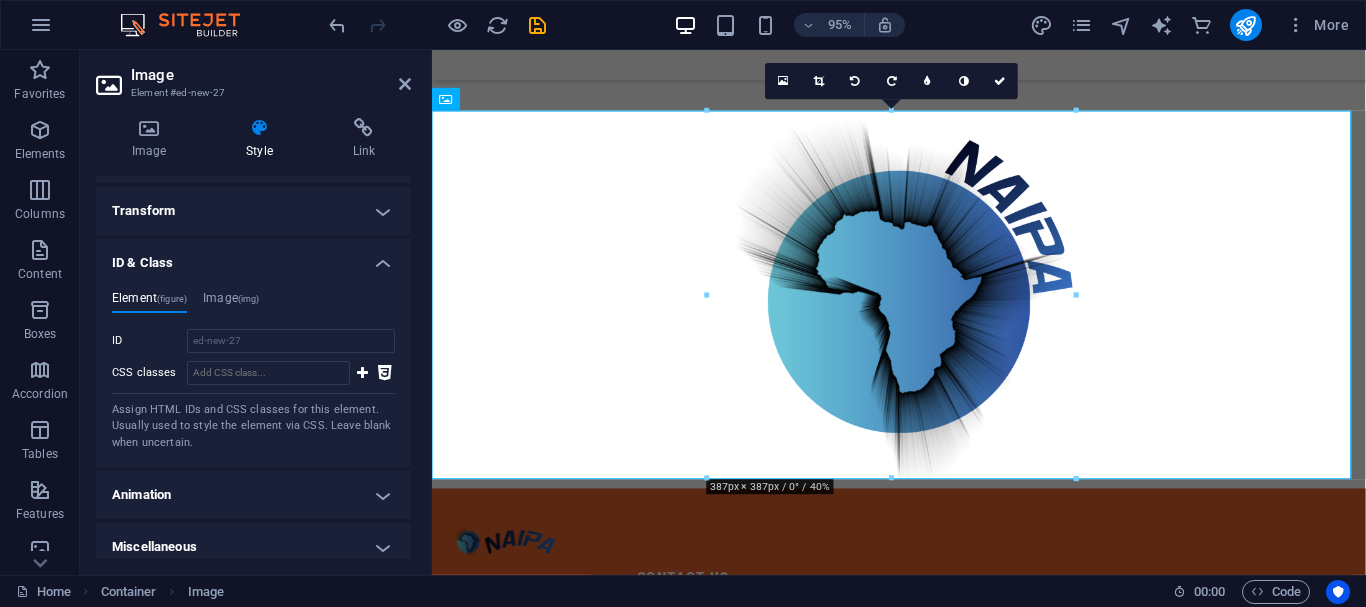 scroll, scrollTop: 642, scrollLeft: 0, axis: vertical 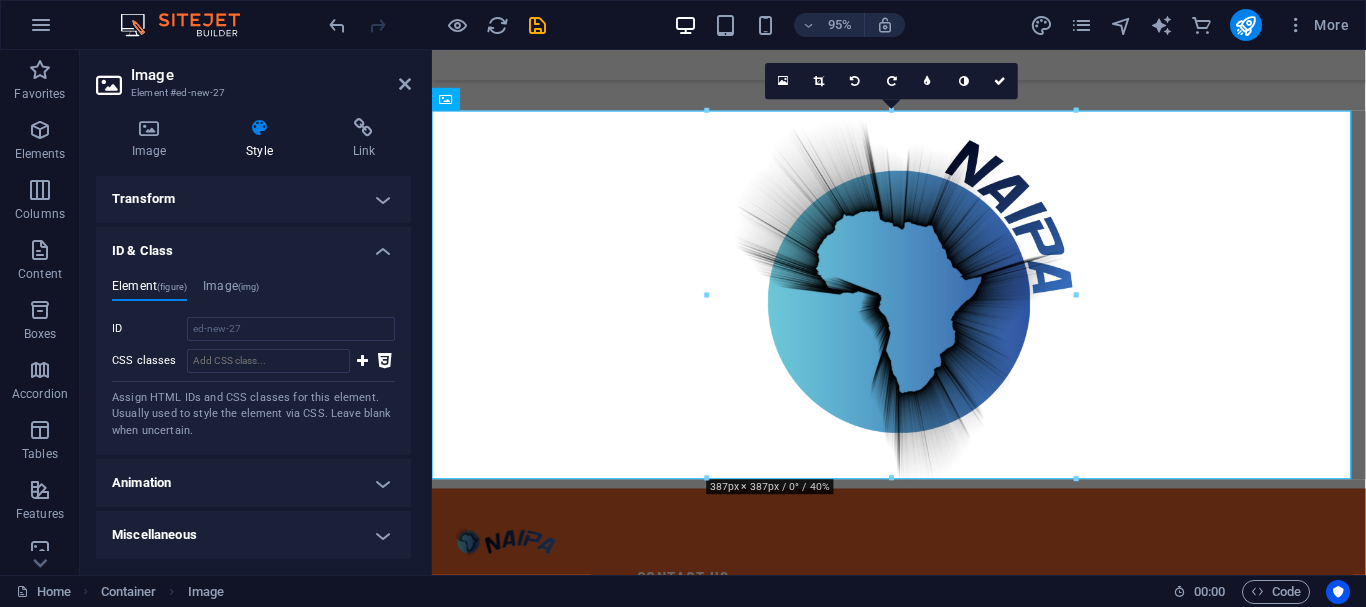 click on "ID & Class" at bounding box center [253, 245] 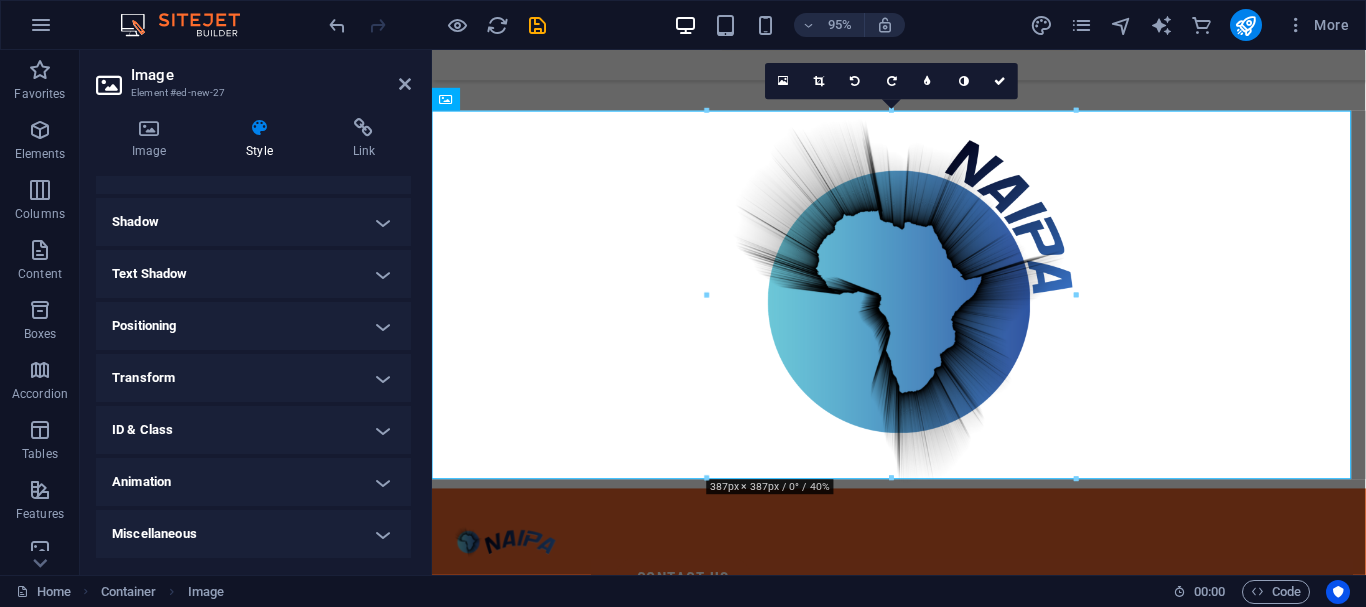 scroll, scrollTop: 462, scrollLeft: 0, axis: vertical 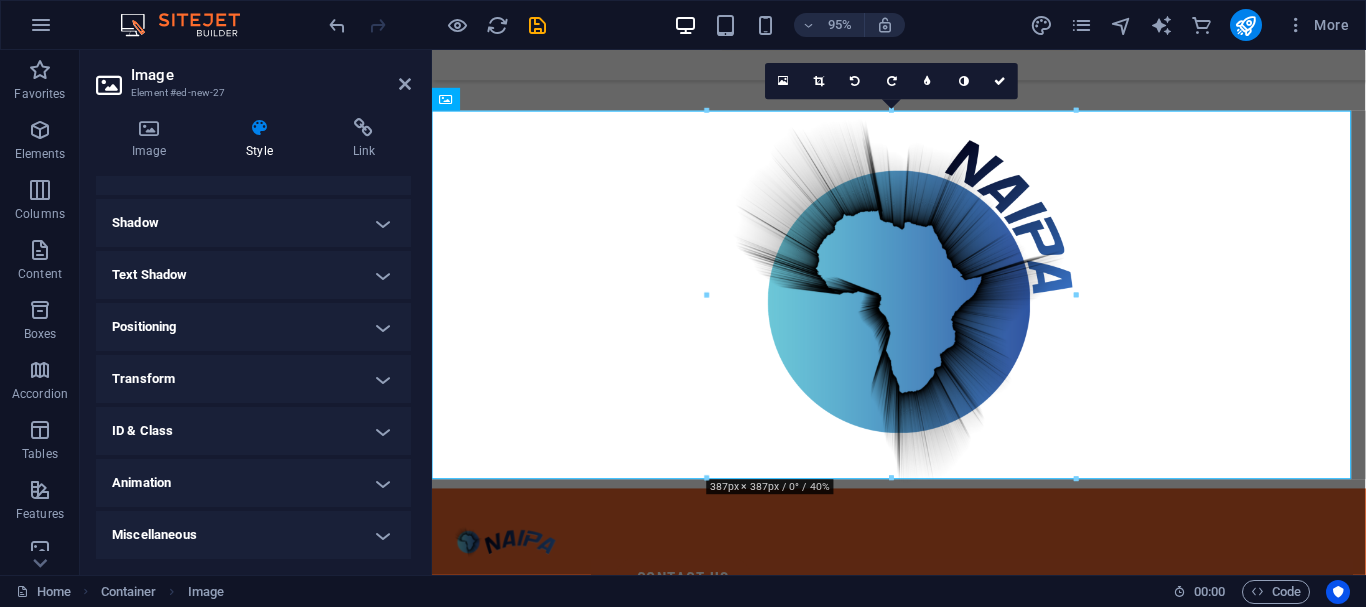click on "Miscellaneous" at bounding box center (253, 535) 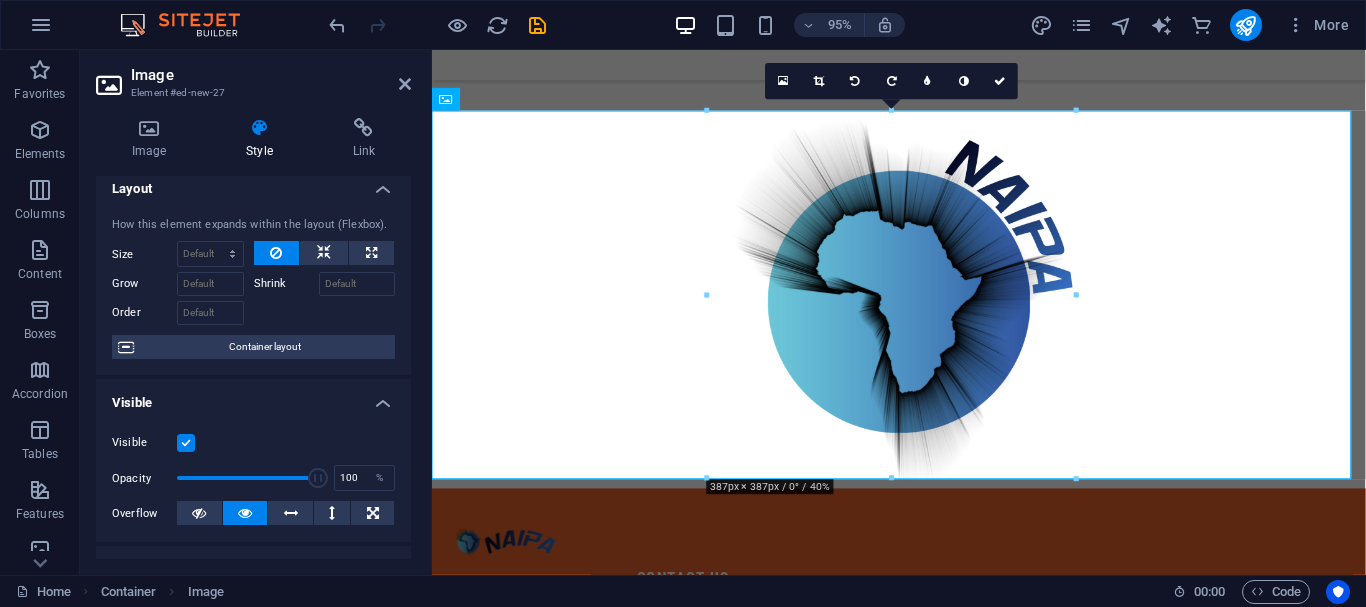 scroll, scrollTop: 0, scrollLeft: 0, axis: both 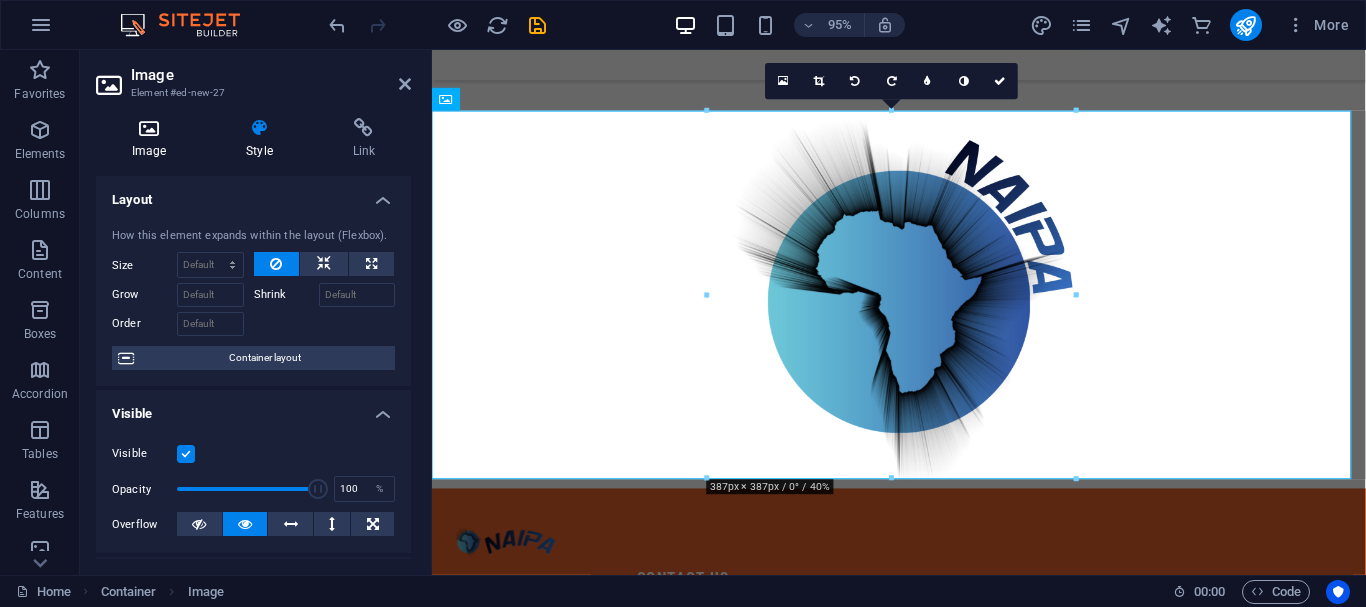 click at bounding box center [149, 128] 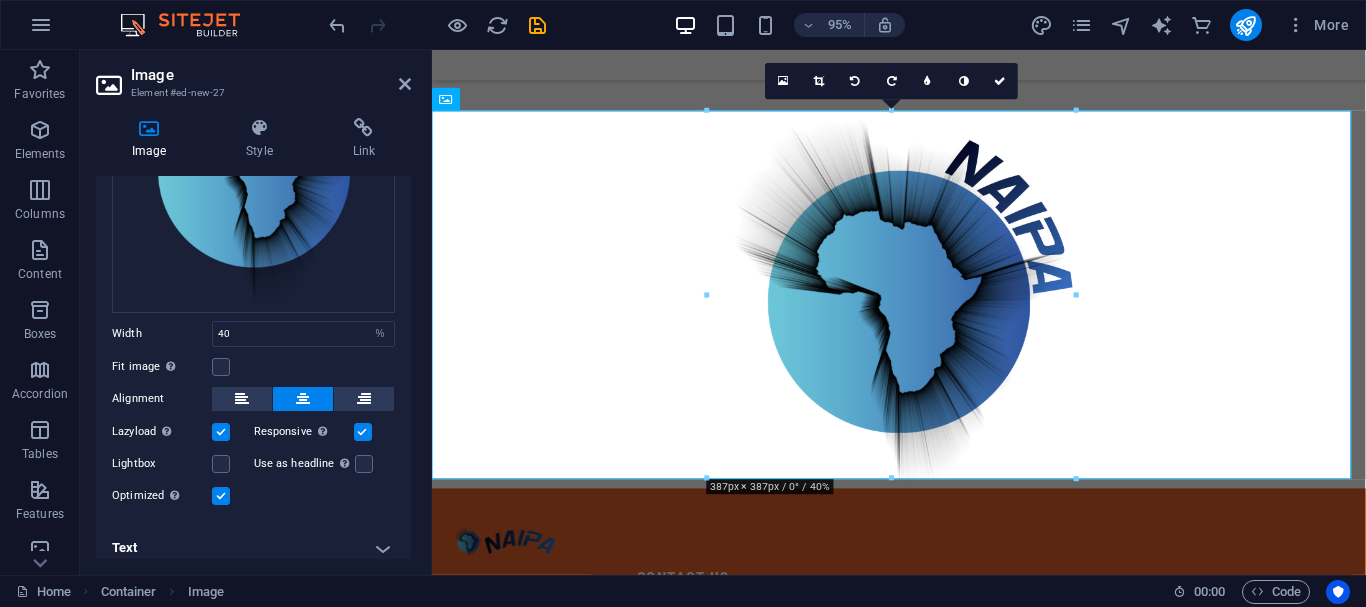 scroll, scrollTop: 207, scrollLeft: 0, axis: vertical 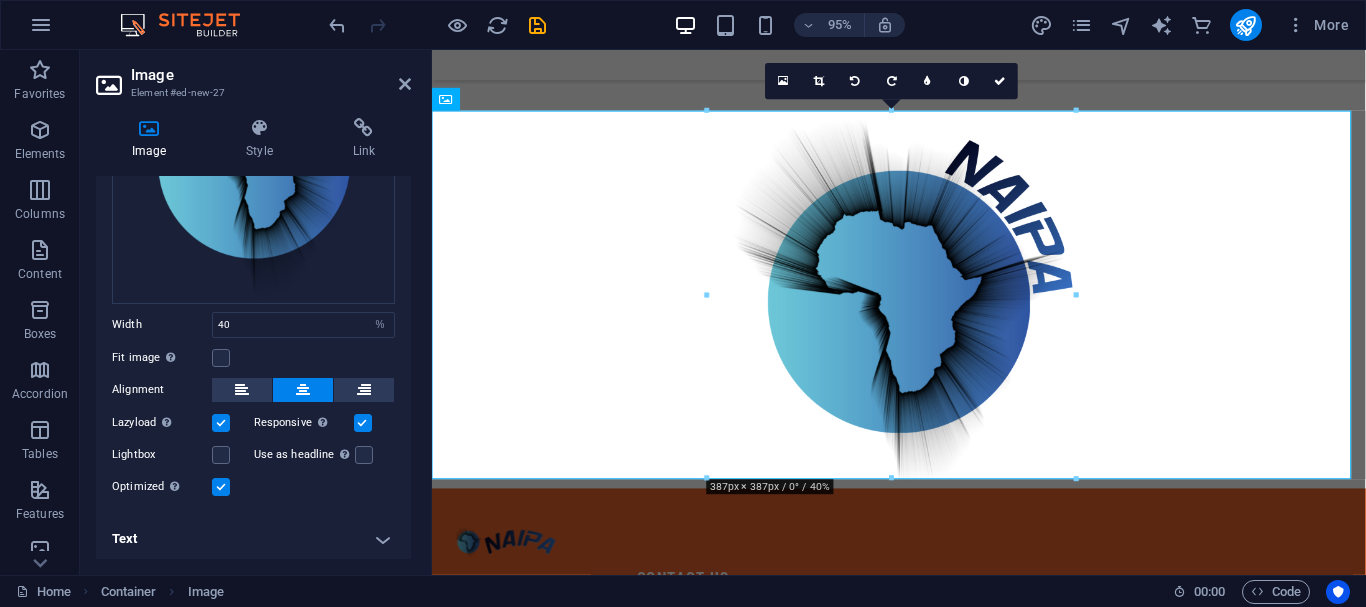 click on "Text" at bounding box center (253, 539) 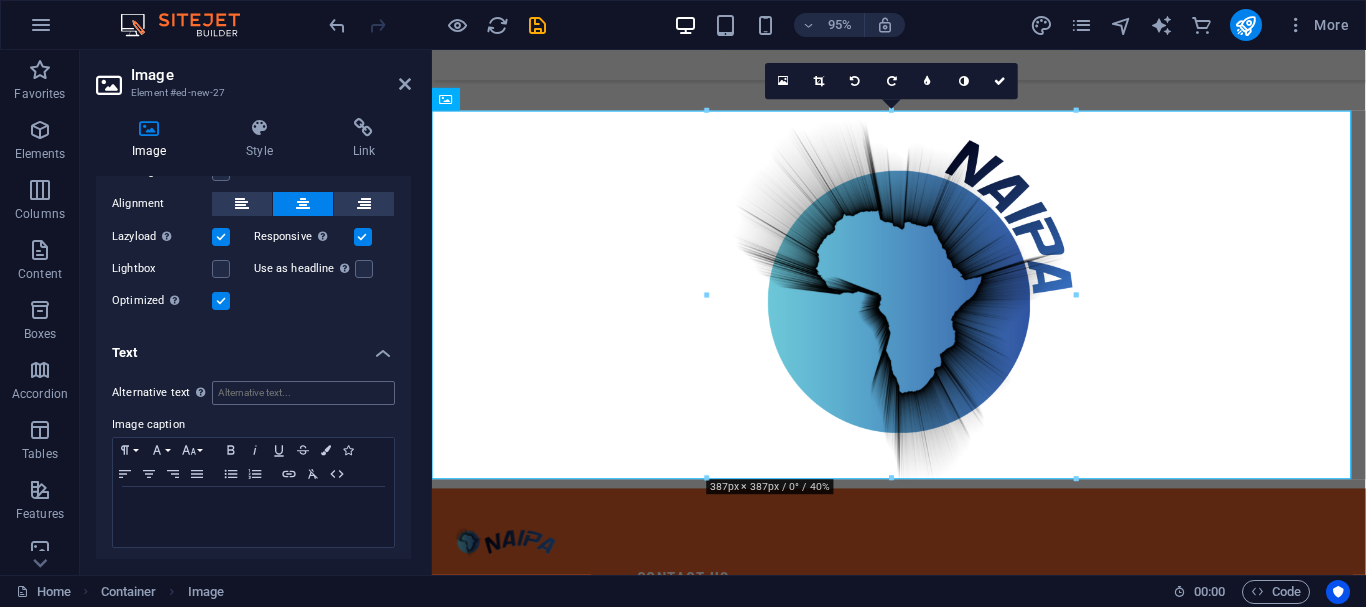 scroll, scrollTop: 395, scrollLeft: 0, axis: vertical 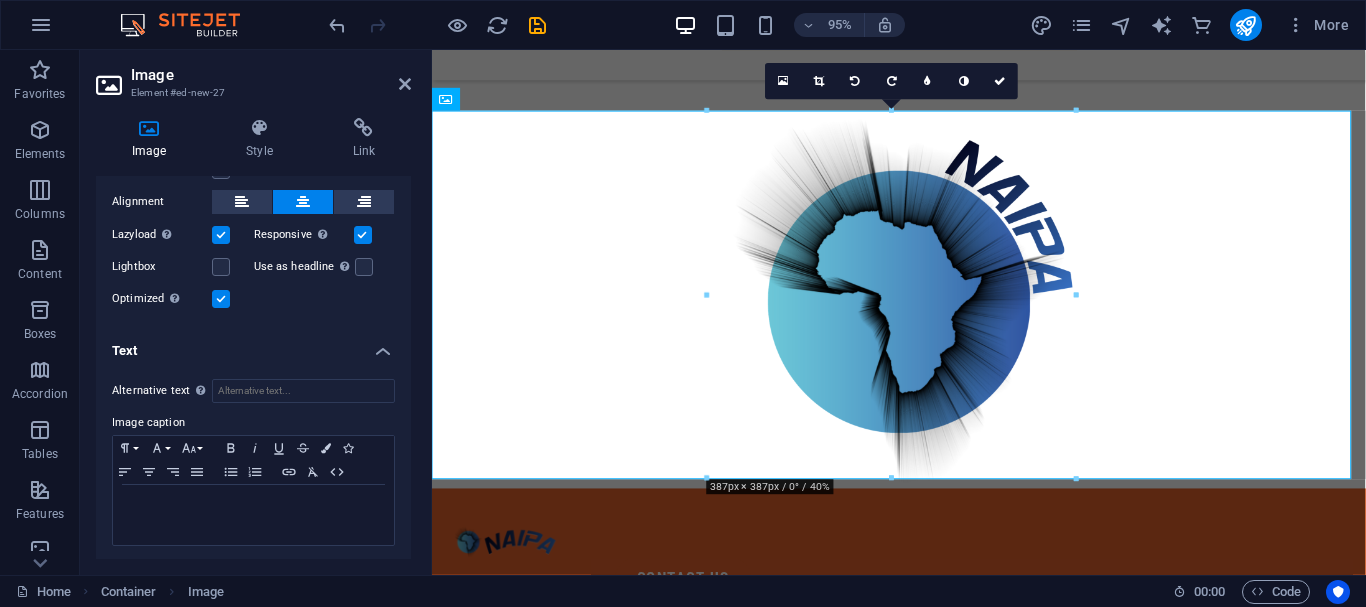 click on "Text" at bounding box center [253, 345] 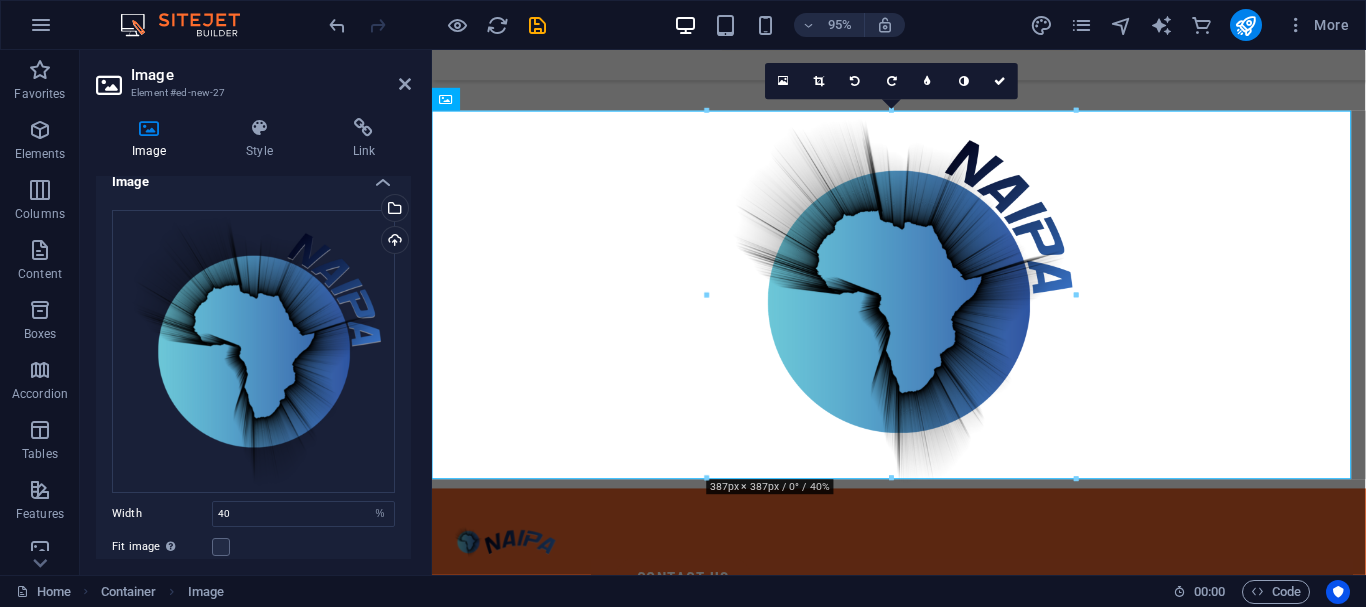 scroll, scrollTop: 0, scrollLeft: 0, axis: both 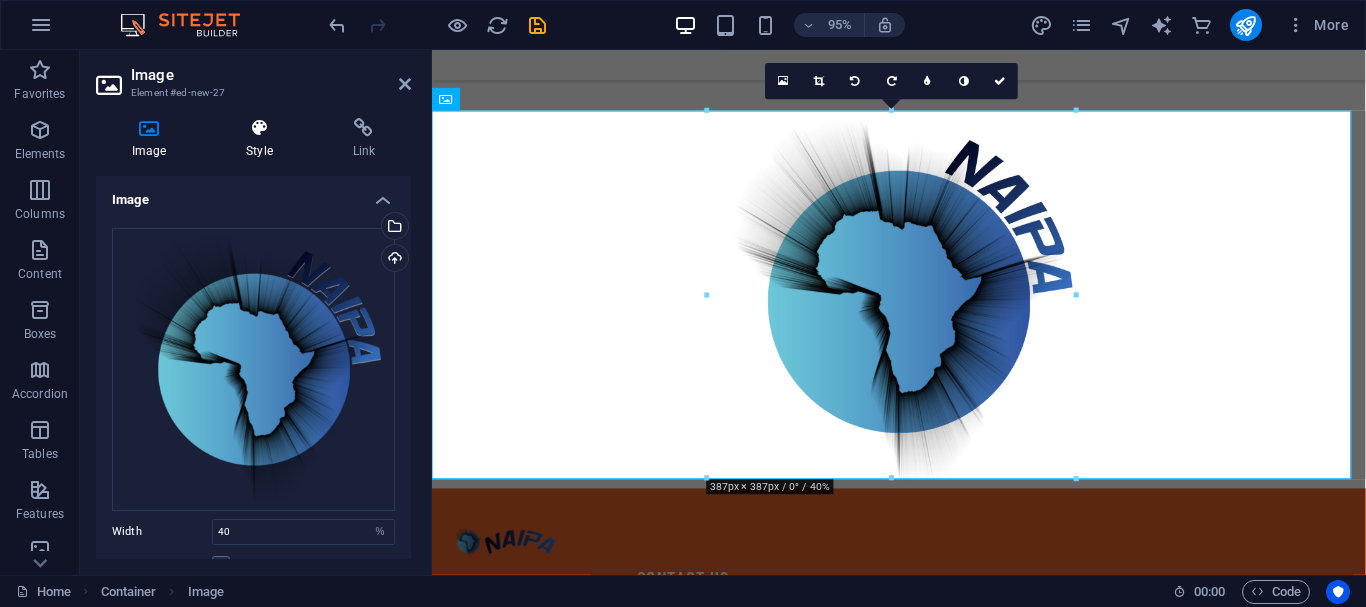 click at bounding box center (259, 128) 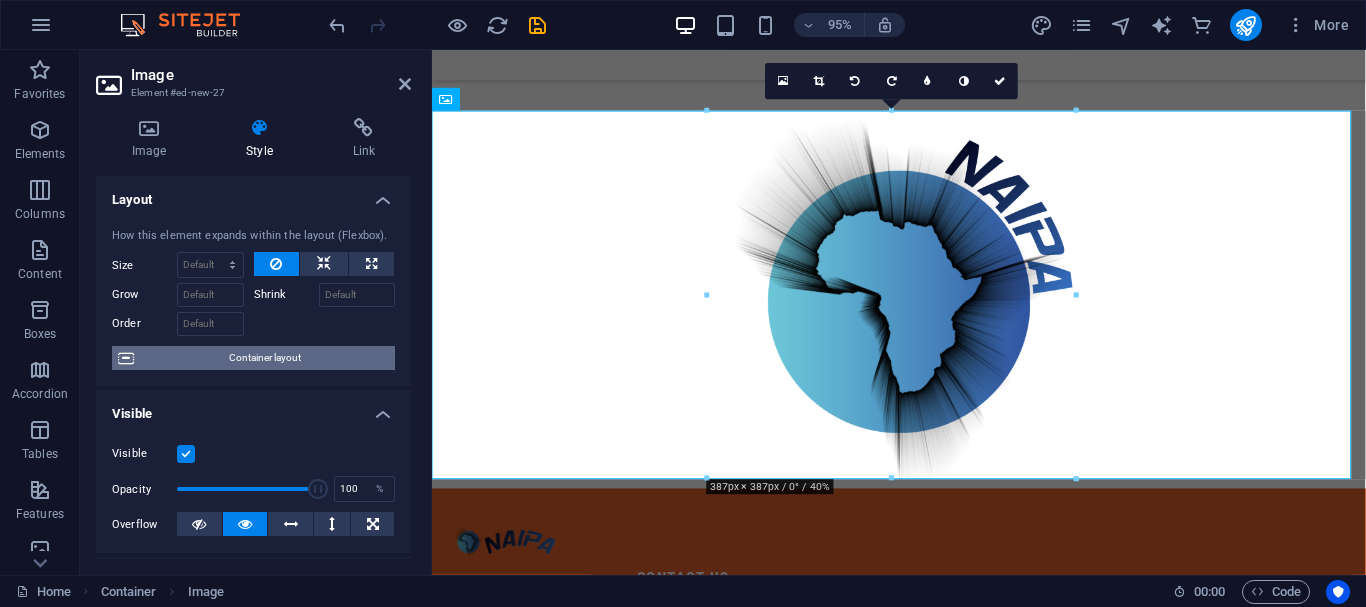 click on "Container layout" at bounding box center (264, 358) 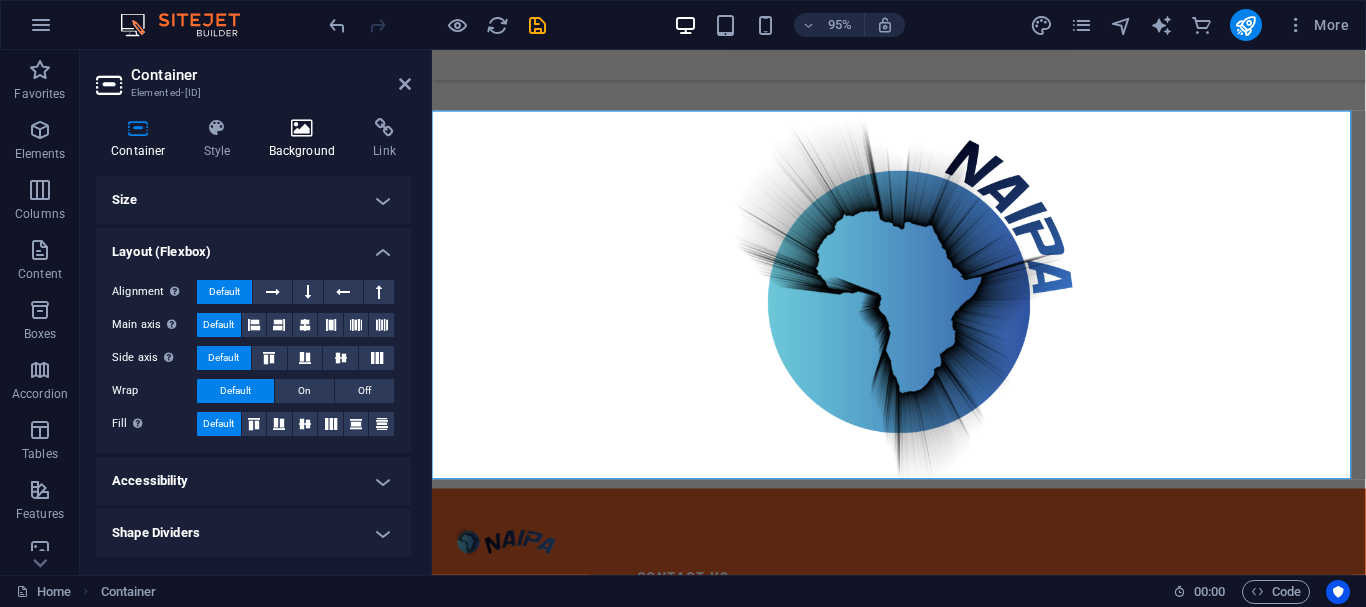 click on "Background" at bounding box center [306, 139] 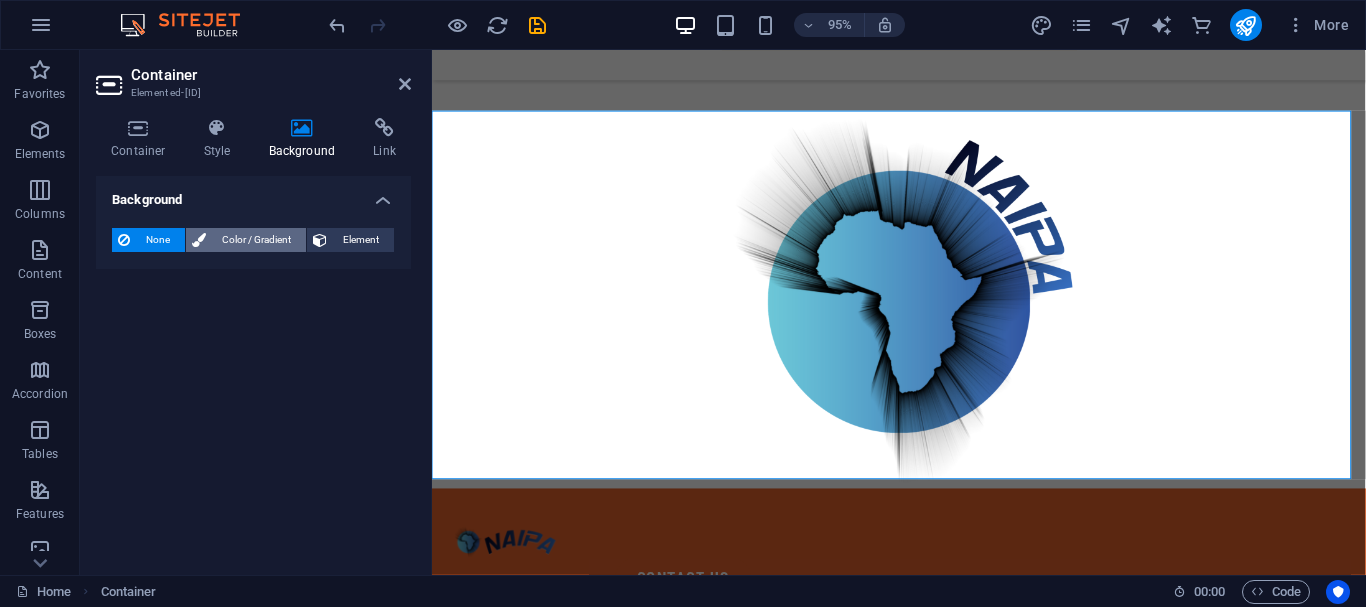 click on "Color / Gradient" at bounding box center [256, 240] 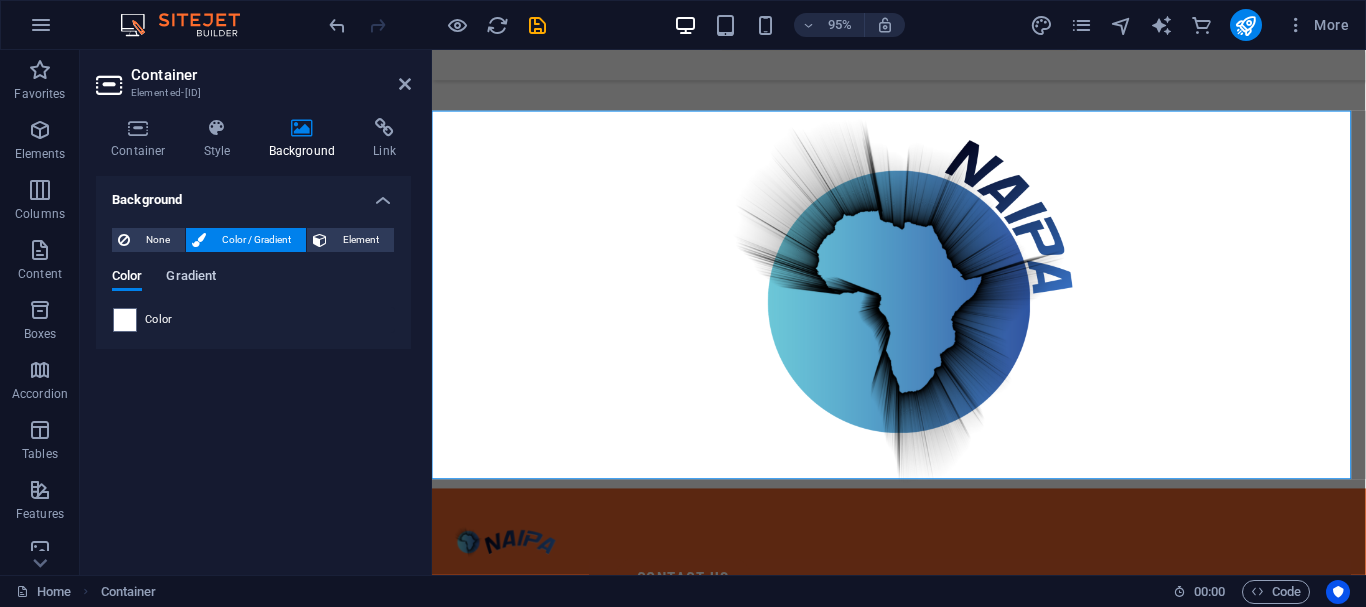 click on "Gradient" at bounding box center (191, 278) 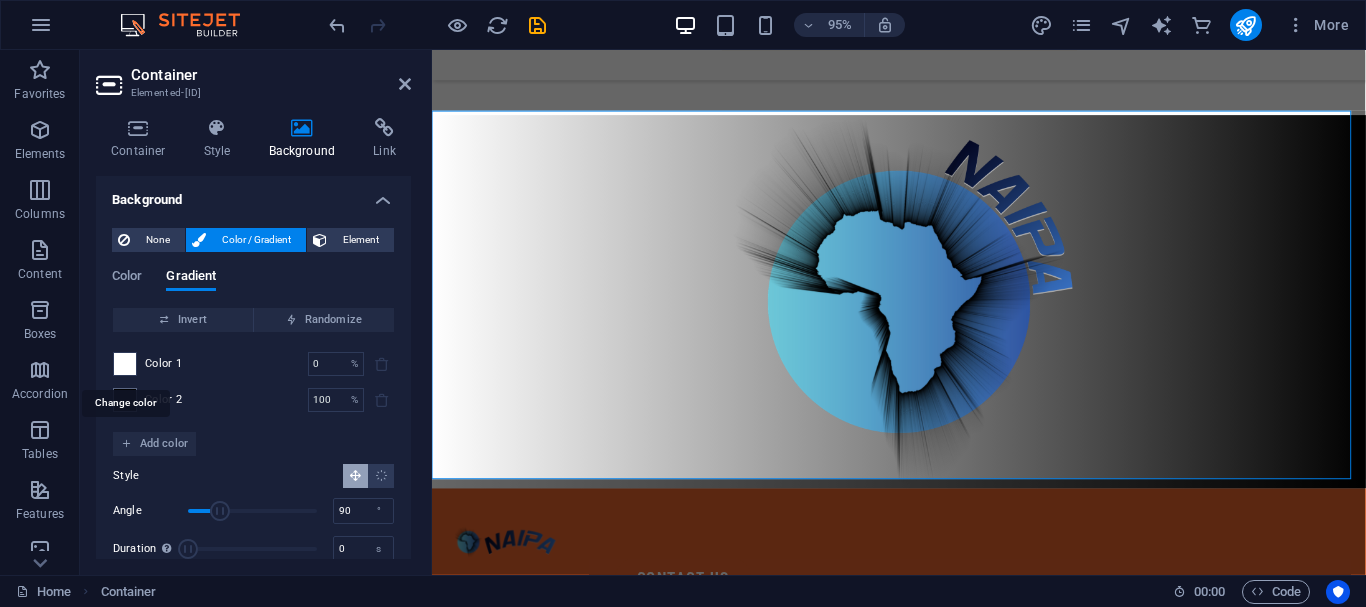 click at bounding box center (125, 364) 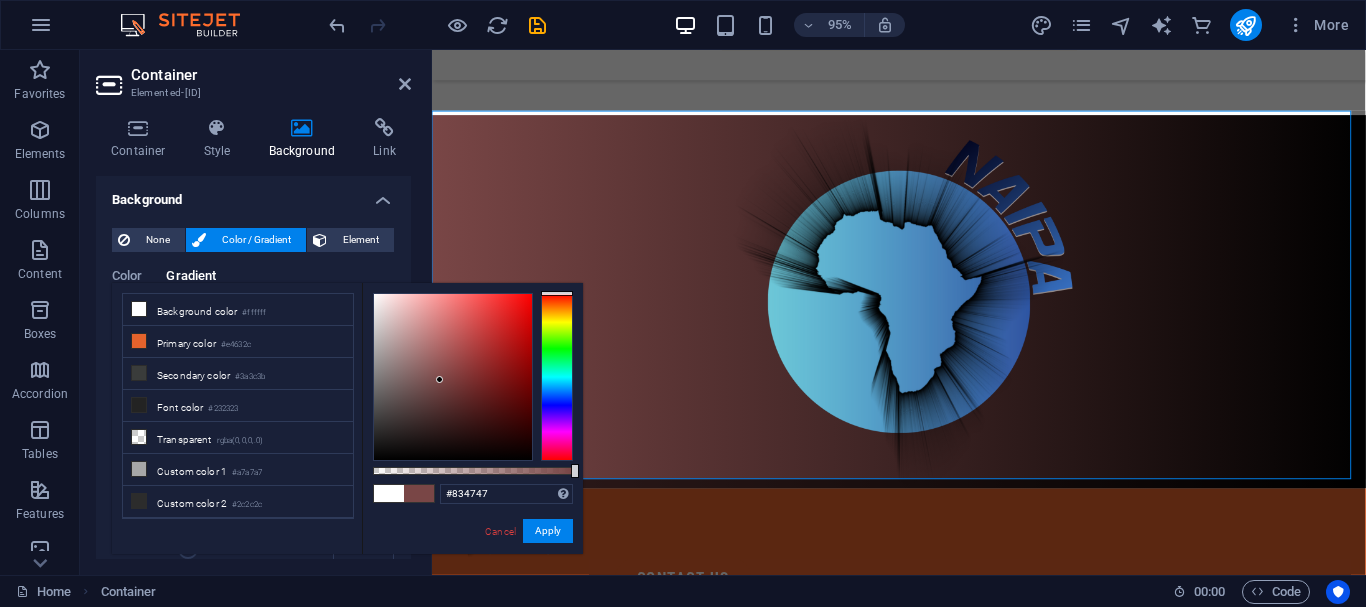 drag, startPoint x: 493, startPoint y: 385, endPoint x: 448, endPoint y: 361, distance: 51 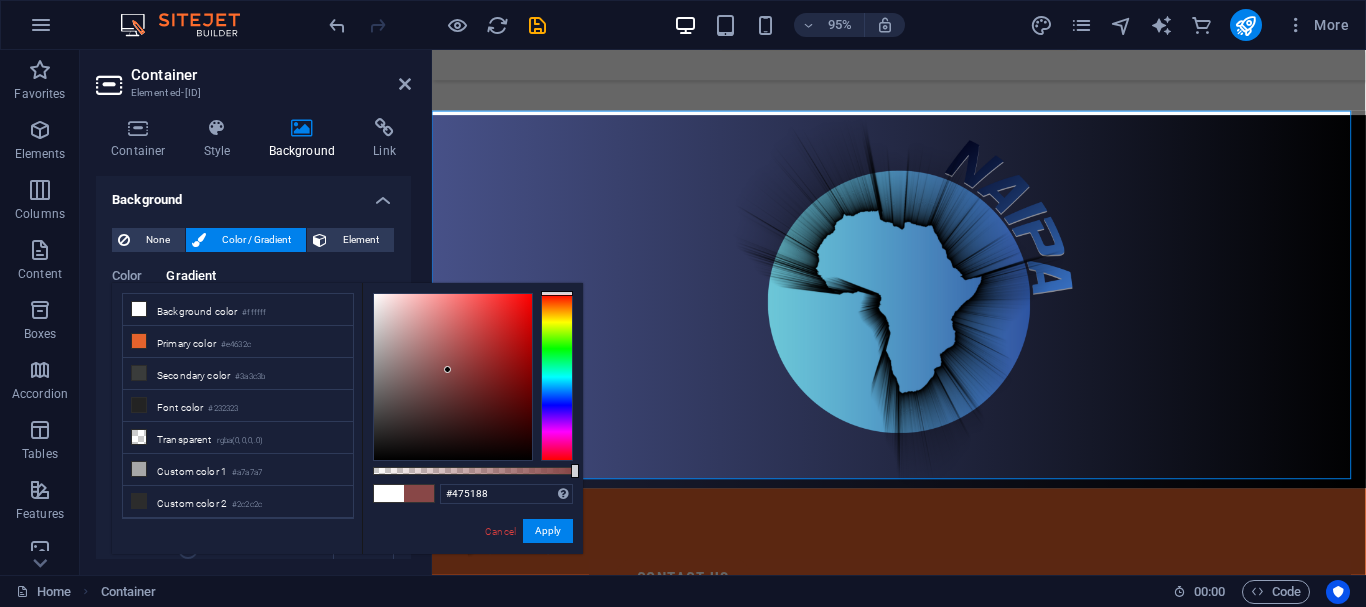 click at bounding box center [557, 377] 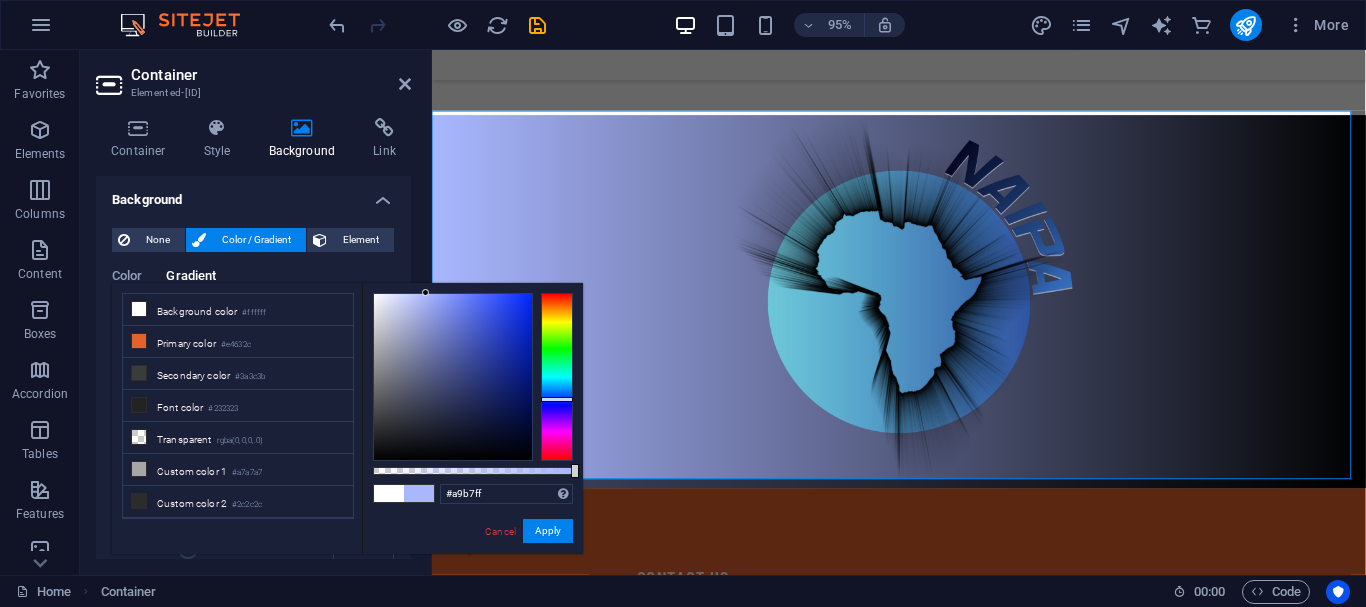 drag, startPoint x: 424, startPoint y: 379, endPoint x: 426, endPoint y: 268, distance: 111.01801 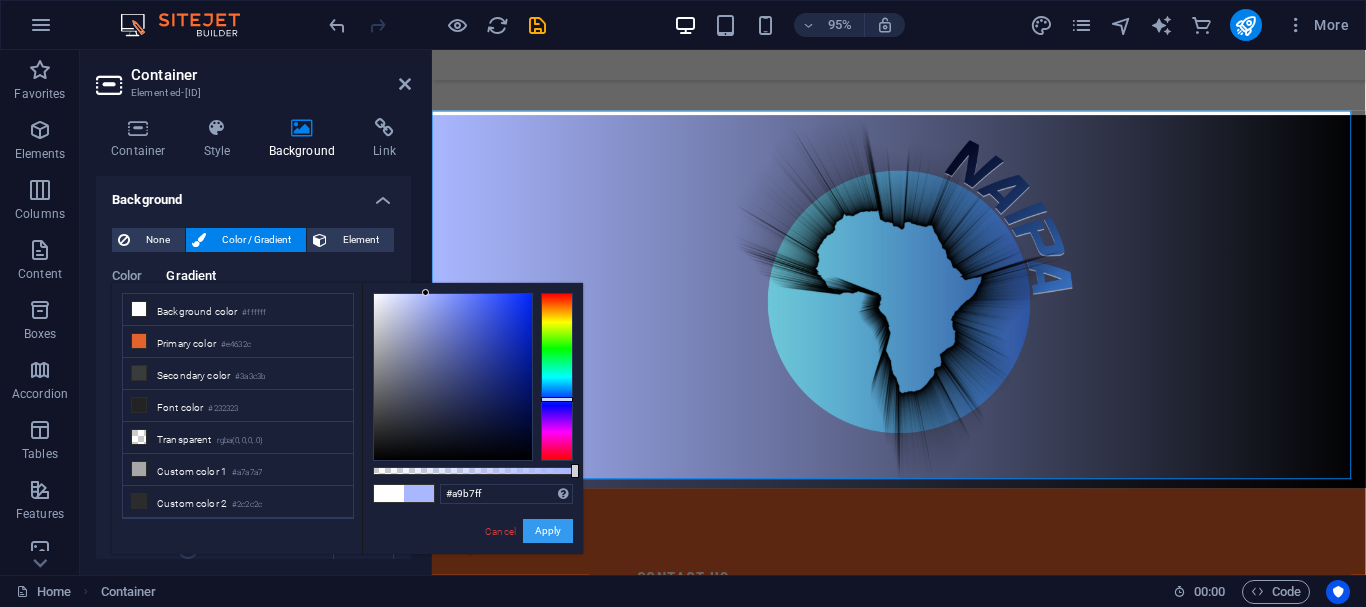drag, startPoint x: 544, startPoint y: 532, endPoint x: 117, endPoint y: 505, distance: 427.85278 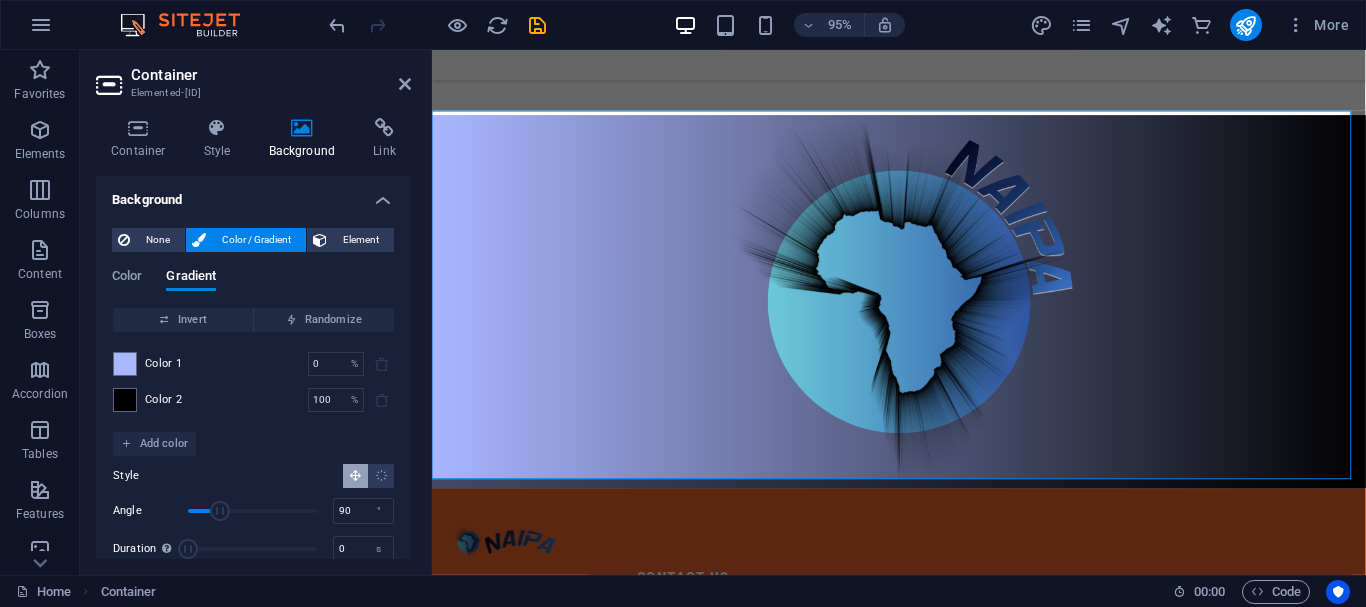 click on "Color 2" at bounding box center [164, 400] 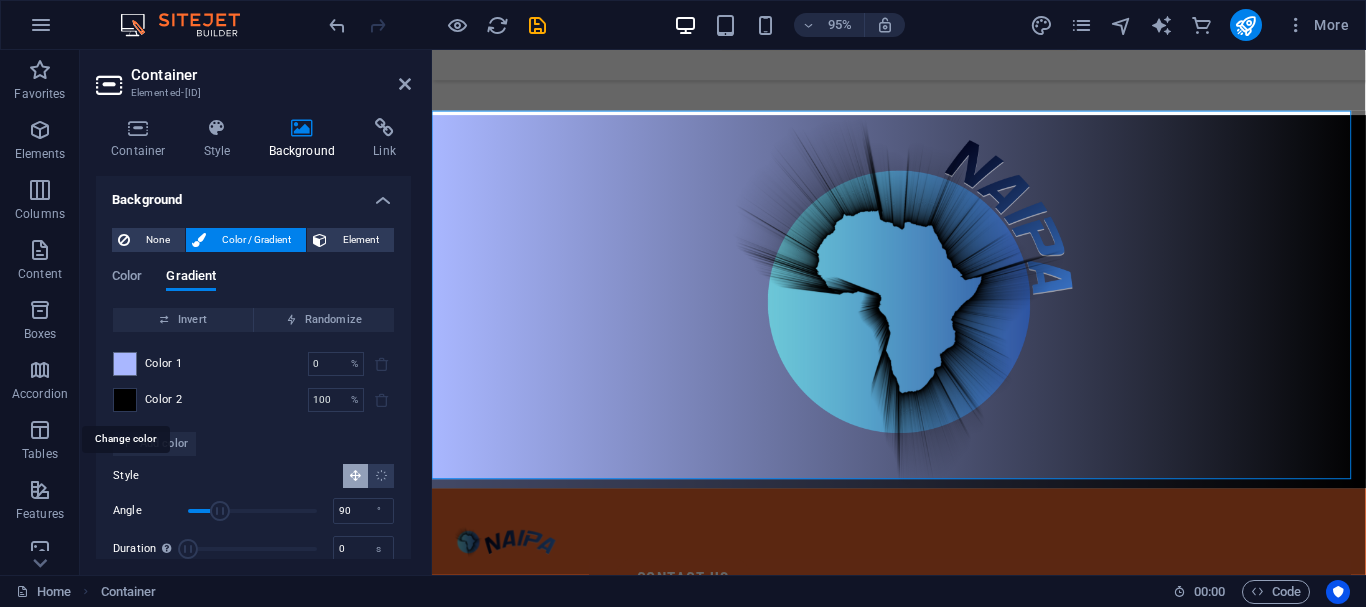click at bounding box center [125, 400] 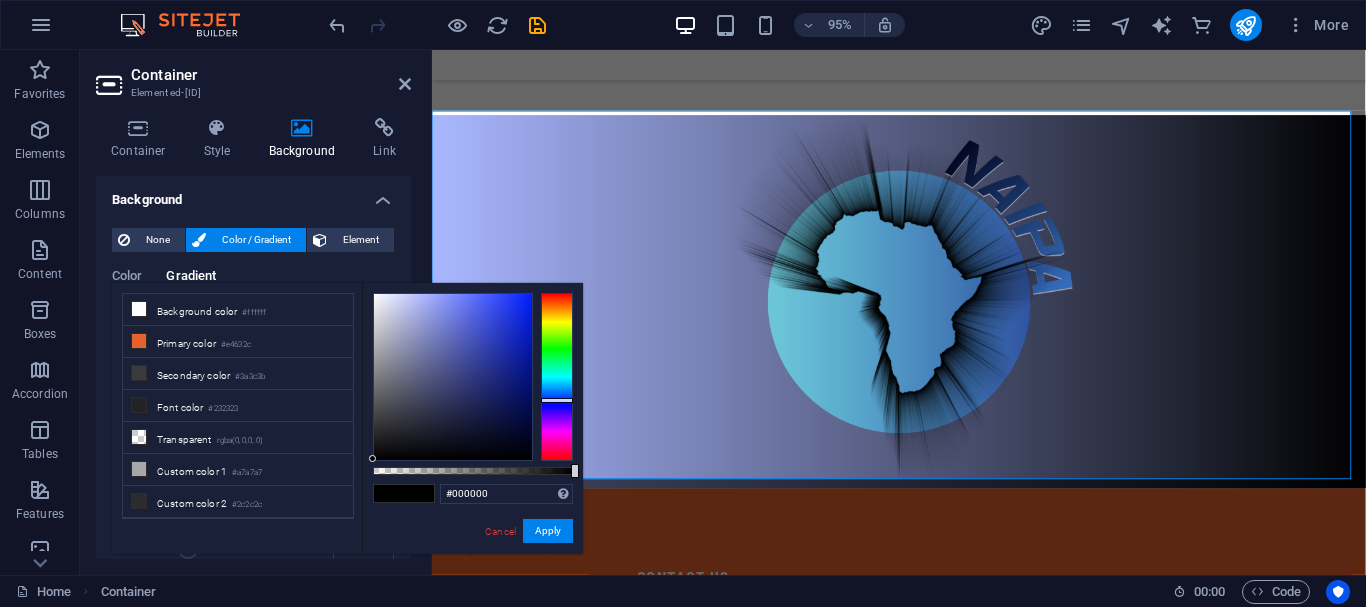 drag, startPoint x: 557, startPoint y: 400, endPoint x: 543, endPoint y: 402, distance: 14.142136 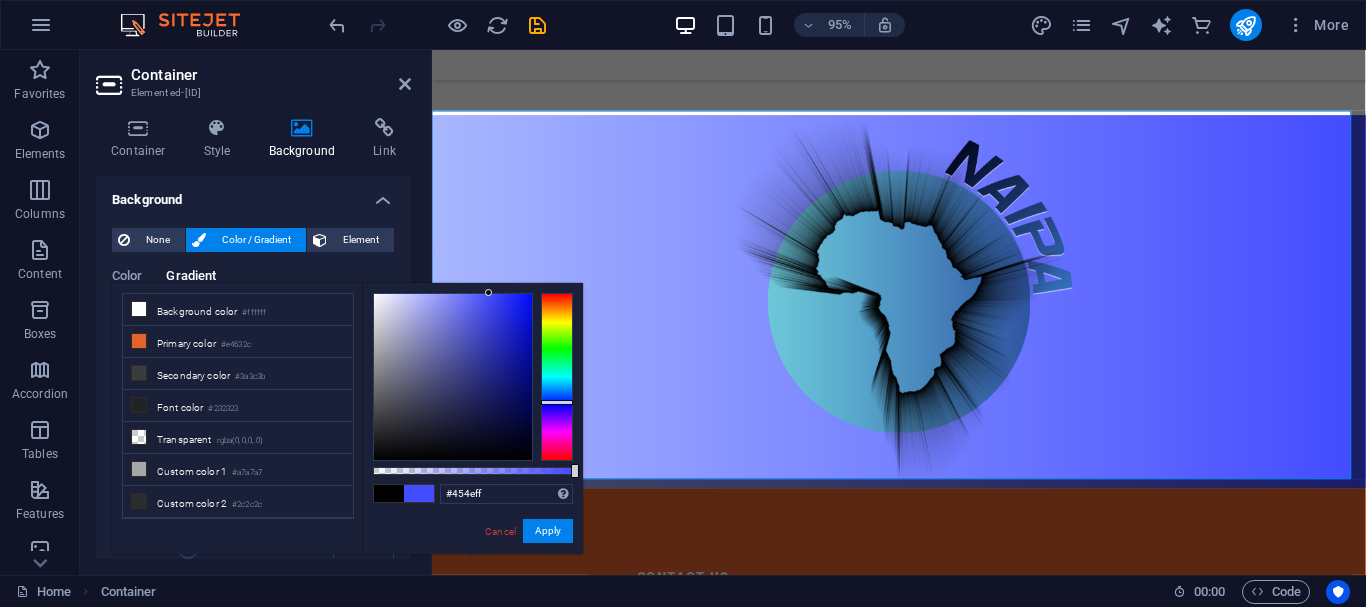 type on "#474fff" 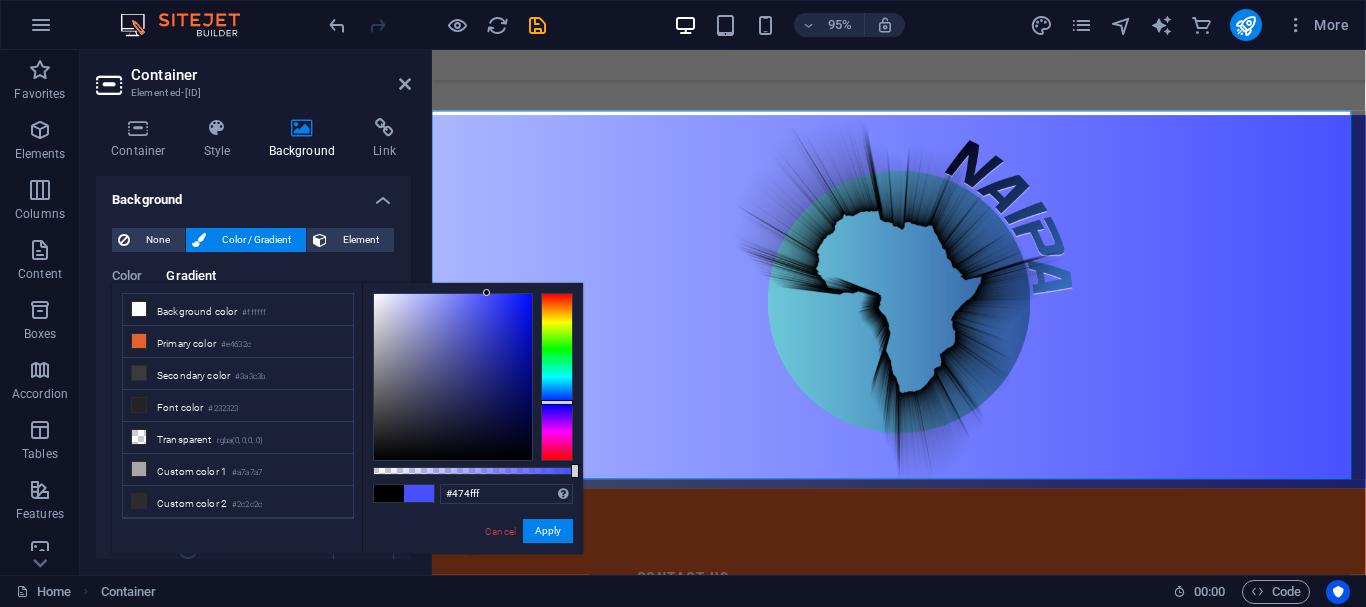 drag, startPoint x: 437, startPoint y: 367, endPoint x: 487, endPoint y: 281, distance: 99.47864 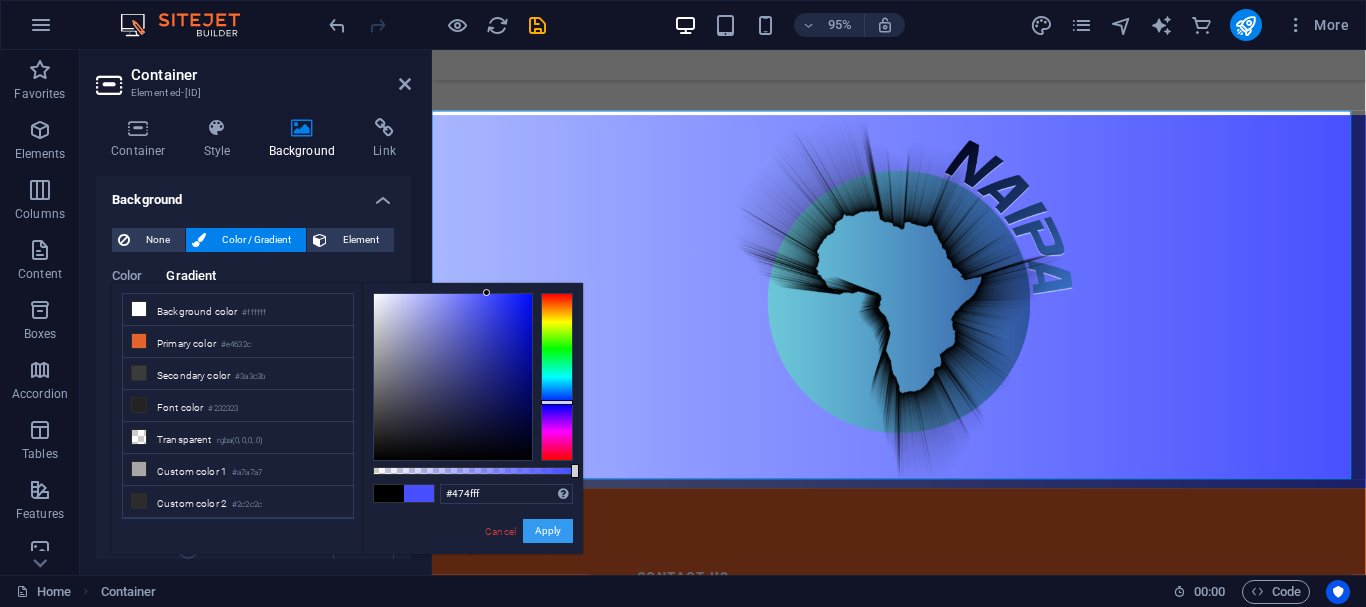 drag, startPoint x: 547, startPoint y: 530, endPoint x: 82, endPoint y: 513, distance: 465.31064 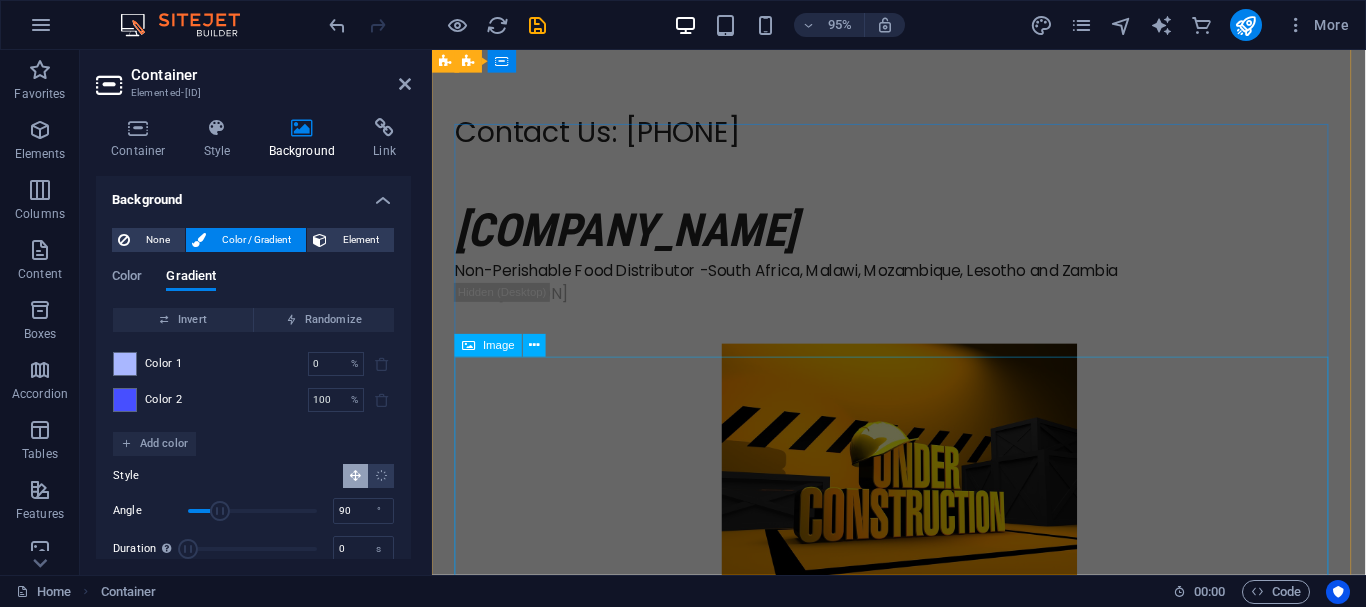 scroll, scrollTop: 0, scrollLeft: 0, axis: both 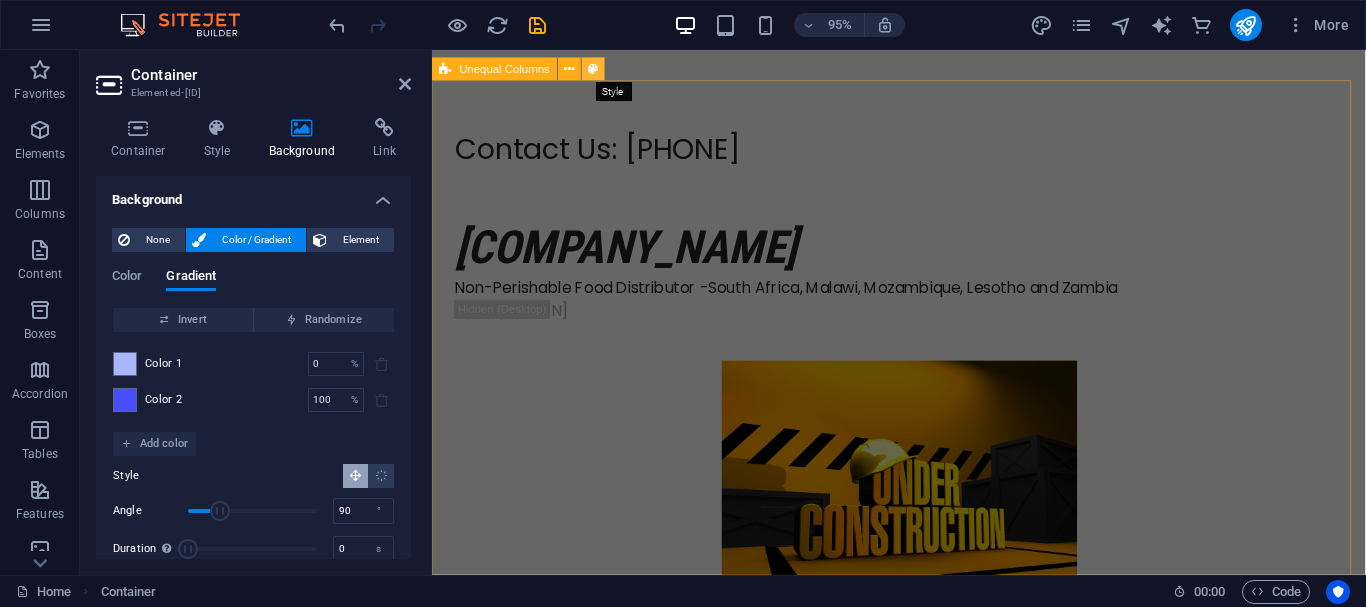 click at bounding box center [594, 69] 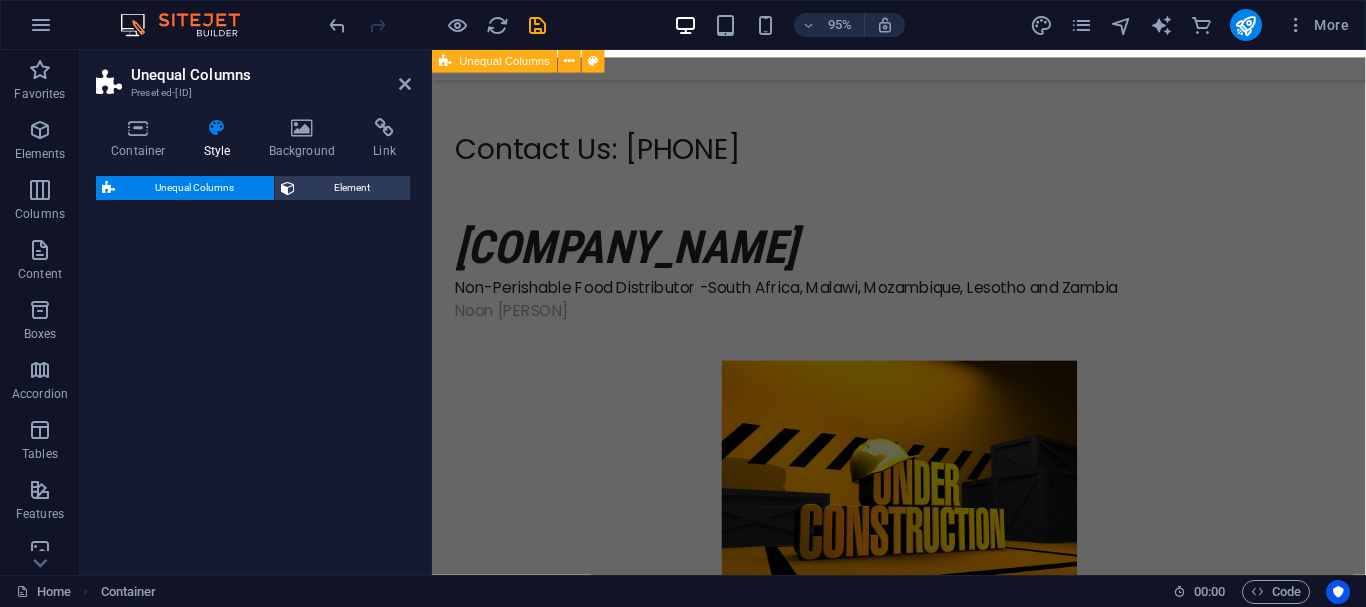 select on "%" 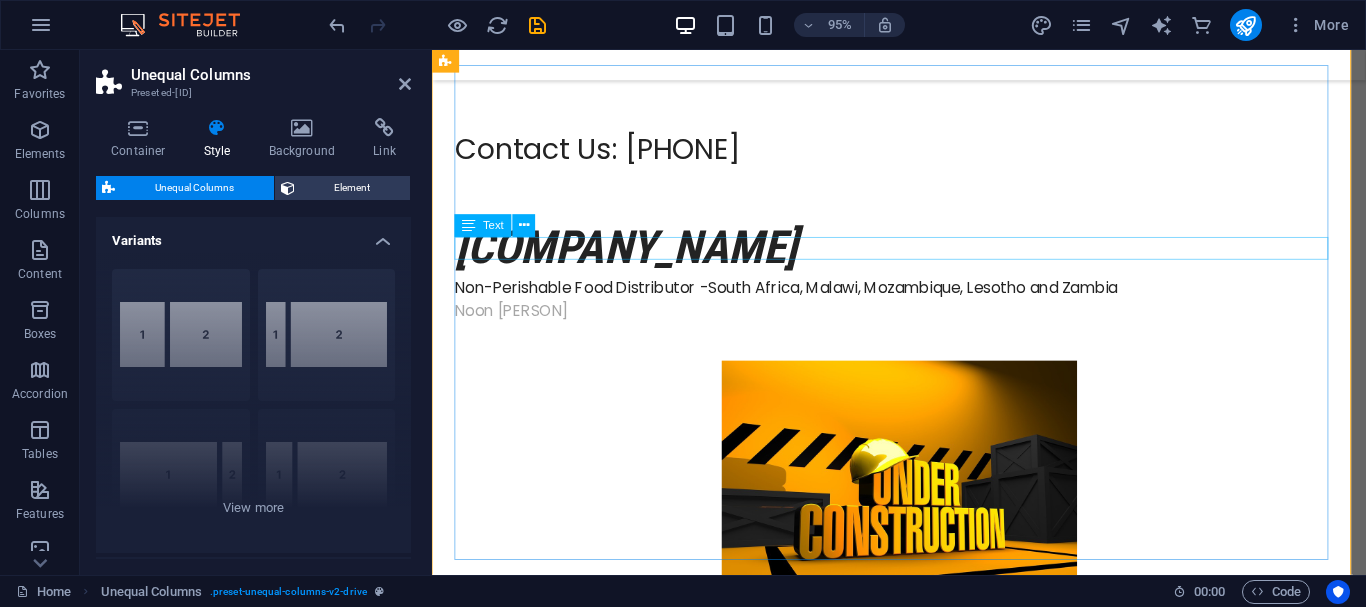 scroll, scrollTop: 66, scrollLeft: 0, axis: vertical 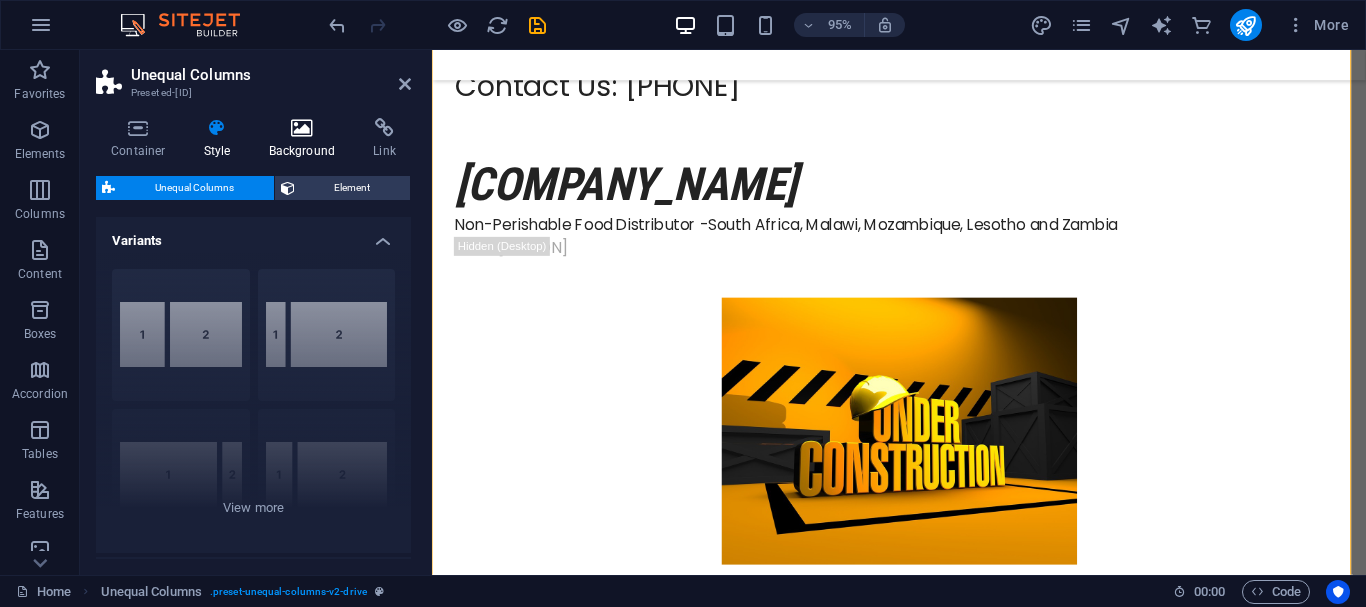 click at bounding box center (302, 128) 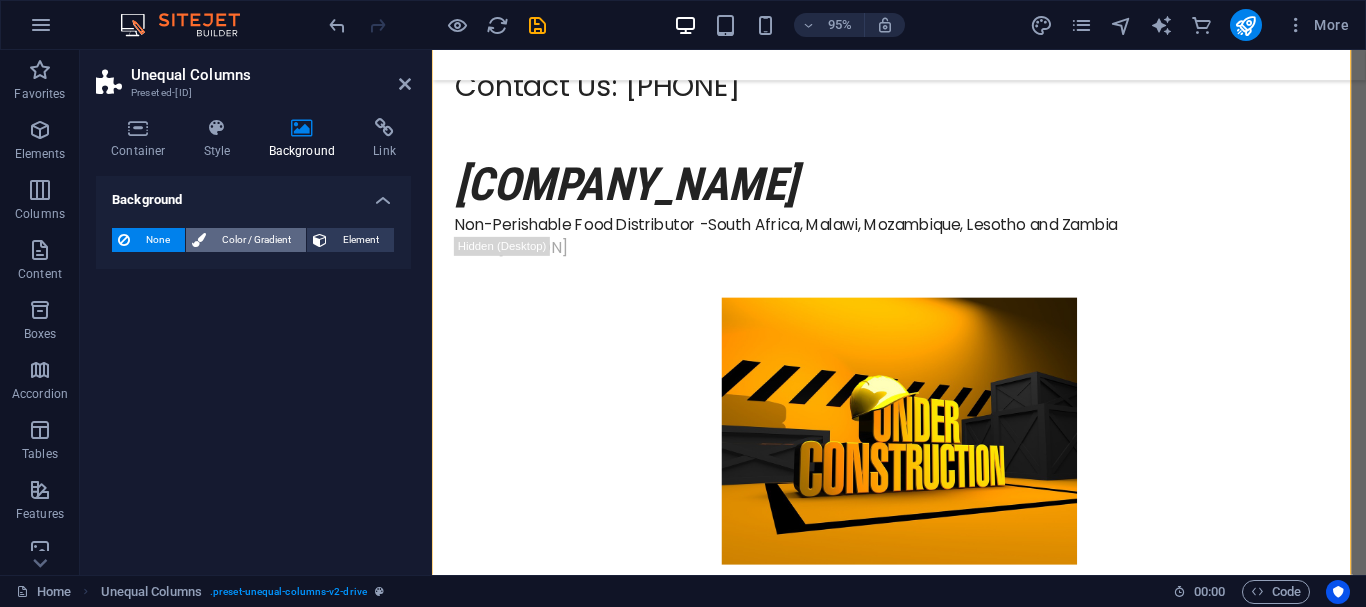click on "Color / Gradient" at bounding box center (256, 240) 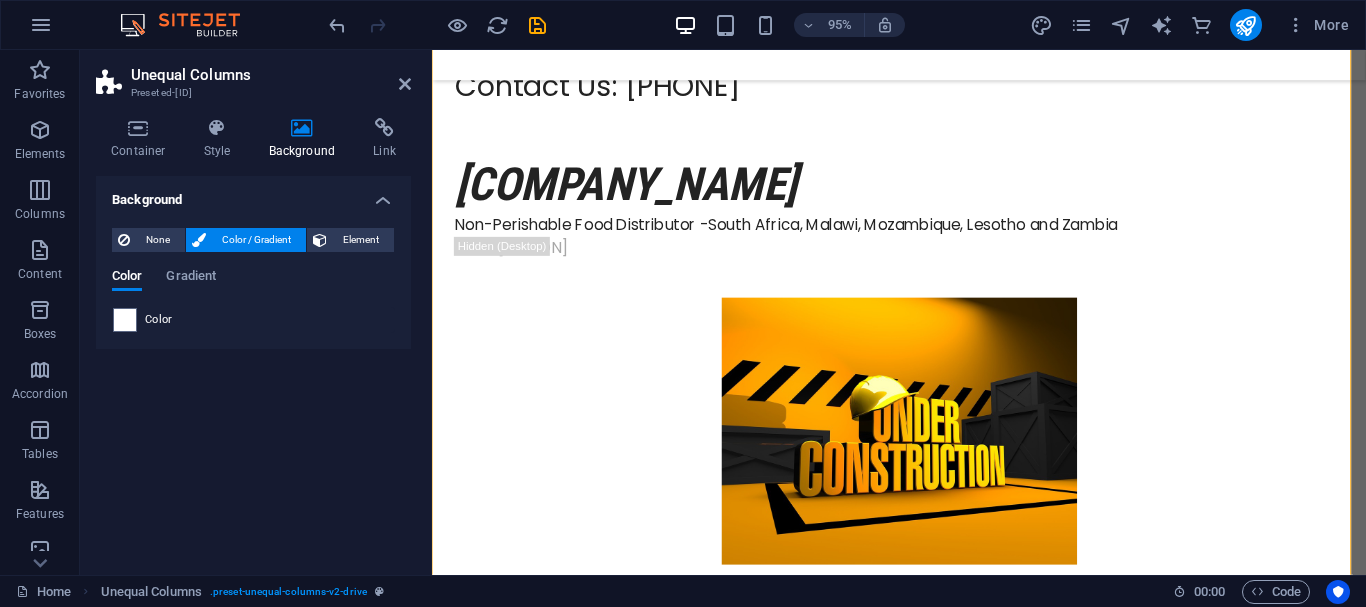 click on "Color" at bounding box center (159, 320) 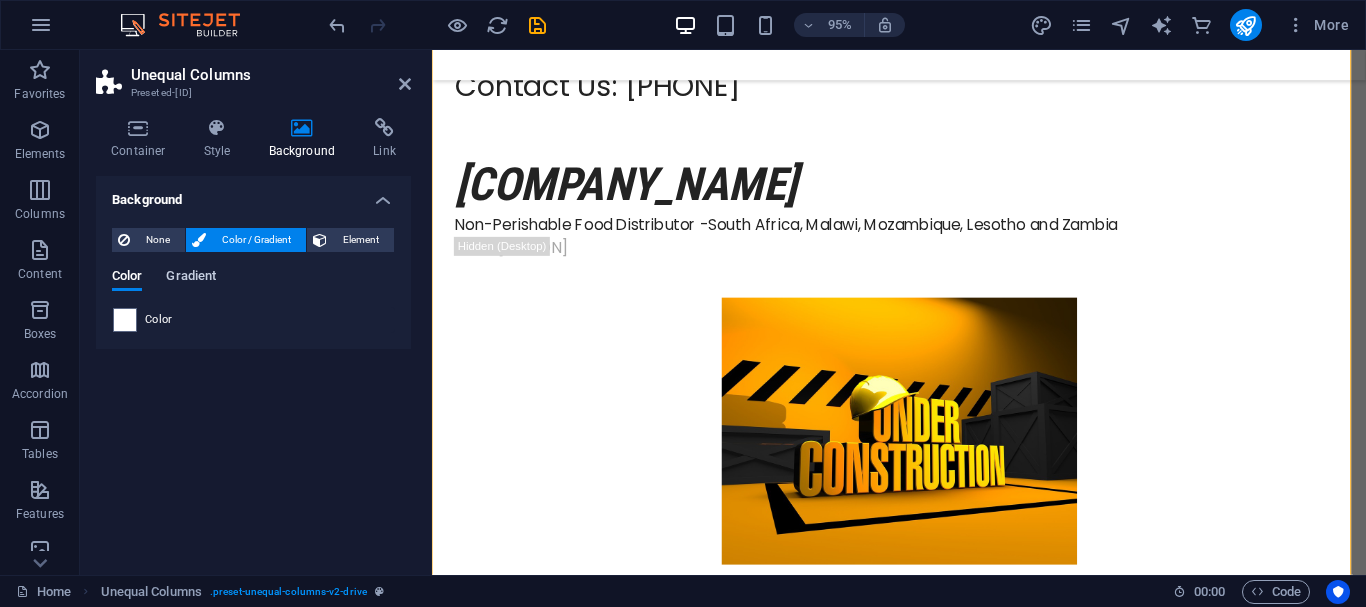 click on "Gradient" at bounding box center (191, 278) 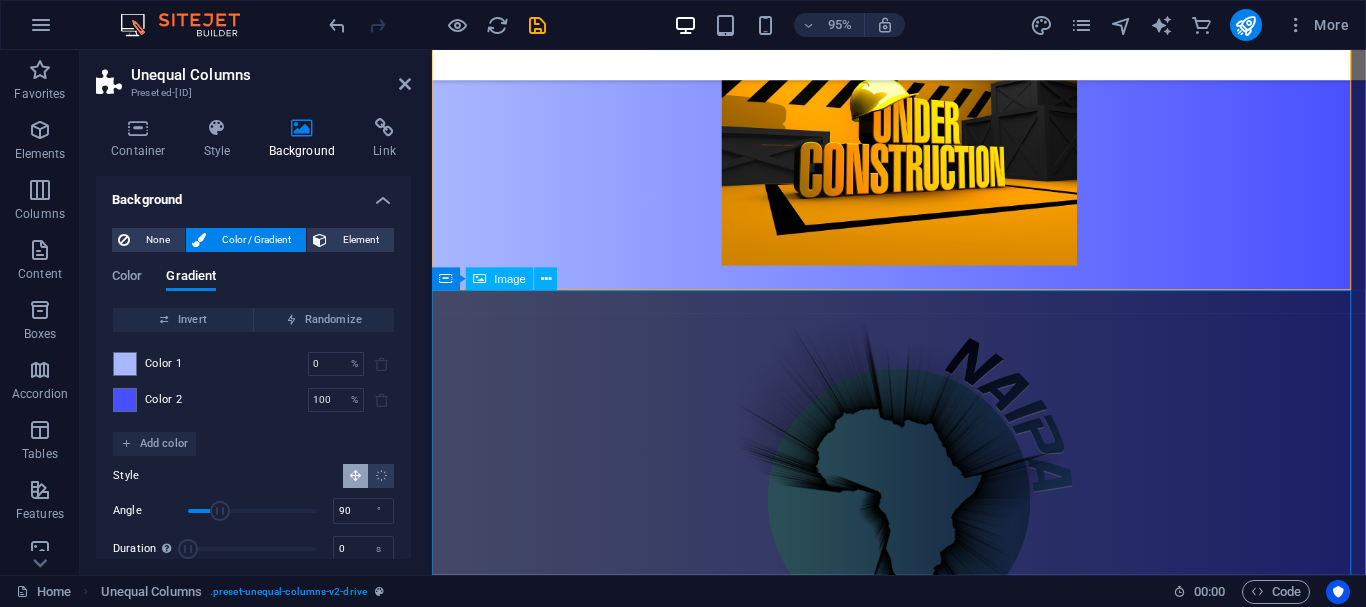 scroll, scrollTop: 400, scrollLeft: 0, axis: vertical 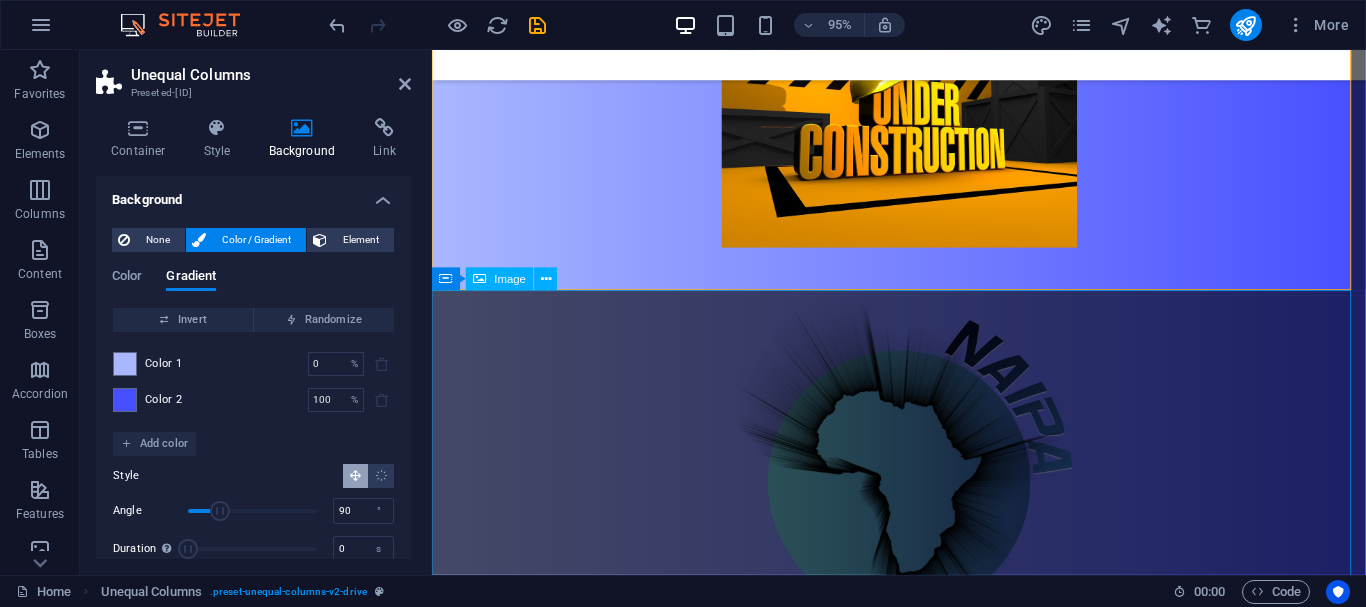 click at bounding box center (923, 504) 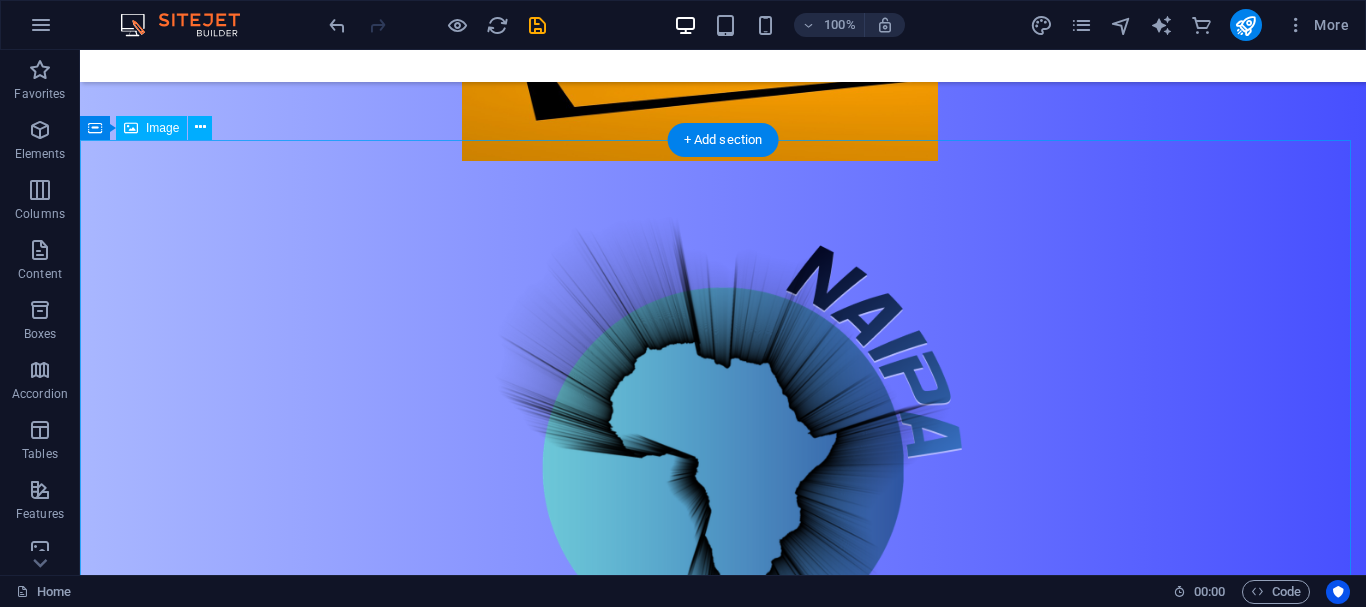 scroll, scrollTop: 700, scrollLeft: 0, axis: vertical 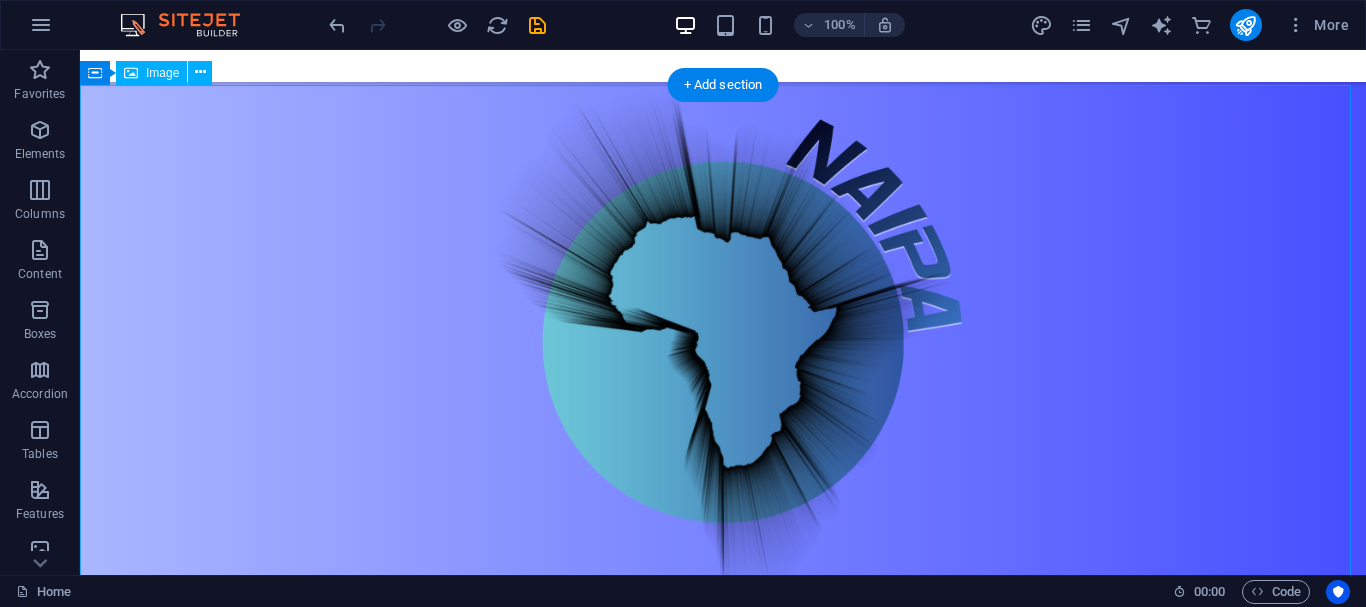 click at bounding box center (723, 342) 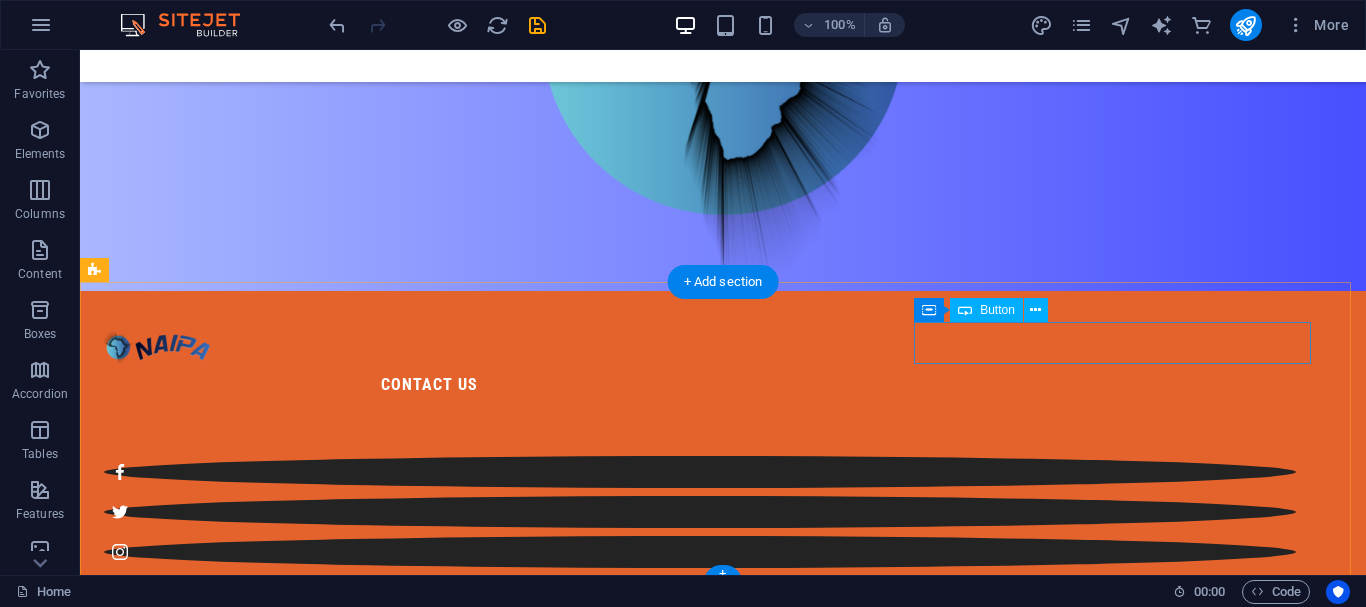 scroll, scrollTop: 1020, scrollLeft: 0, axis: vertical 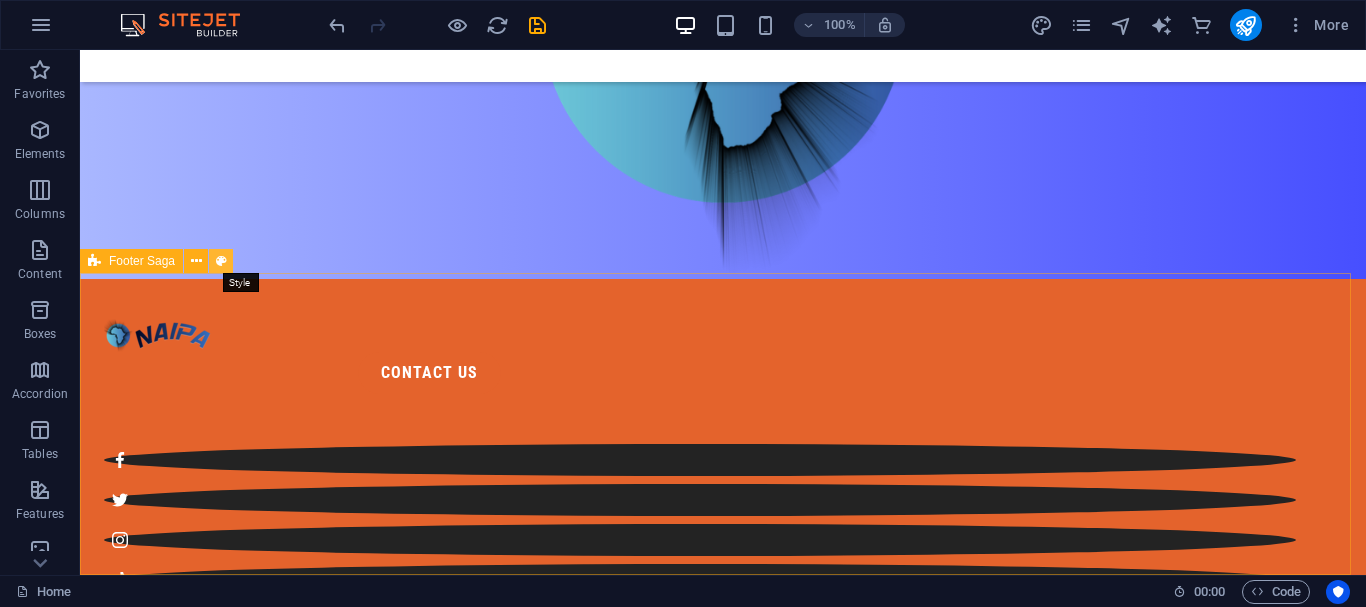 click at bounding box center [221, 261] 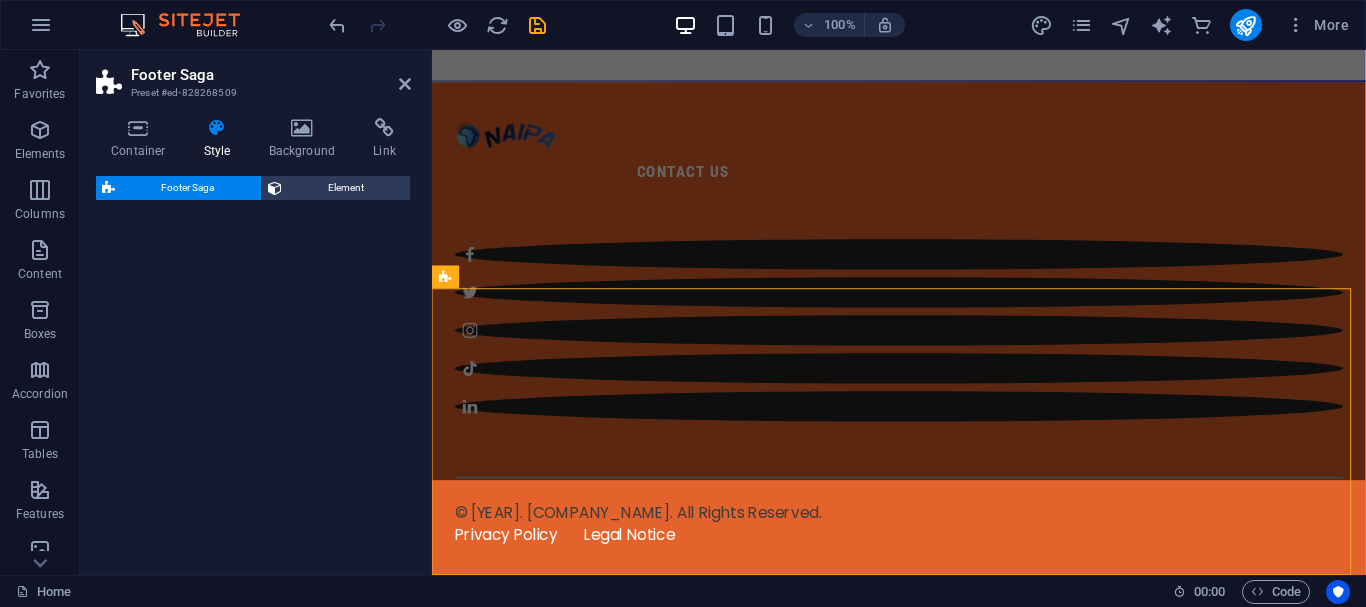 select on "rem" 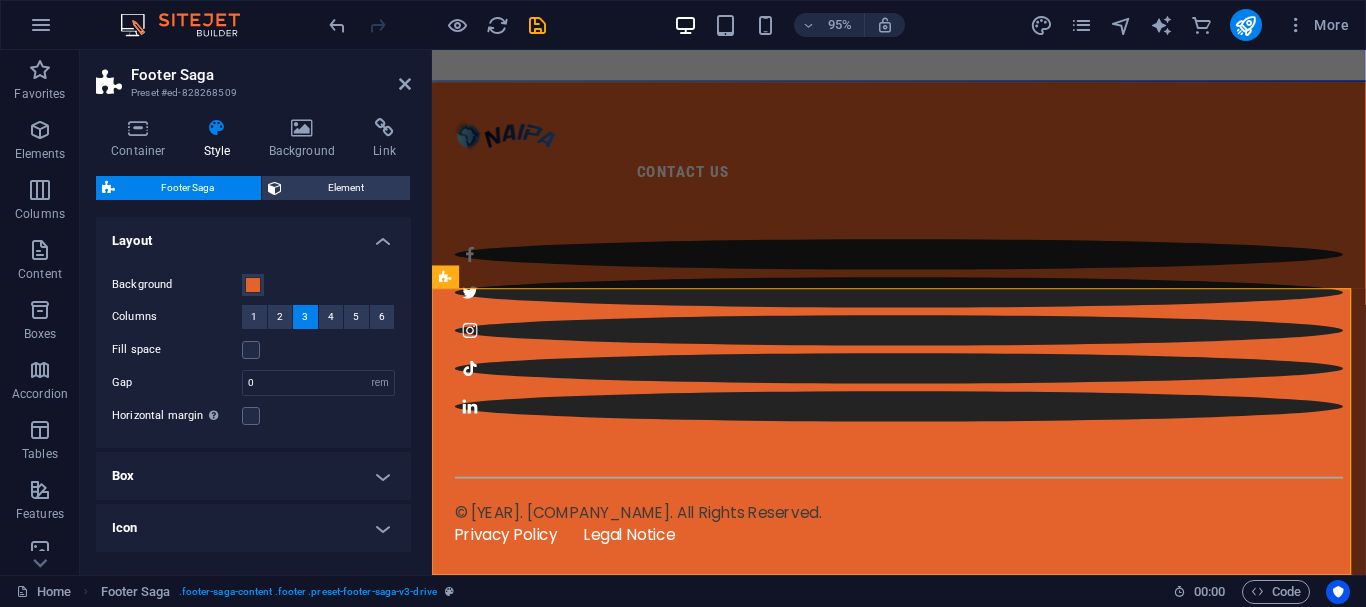 scroll, scrollTop: 790, scrollLeft: 0, axis: vertical 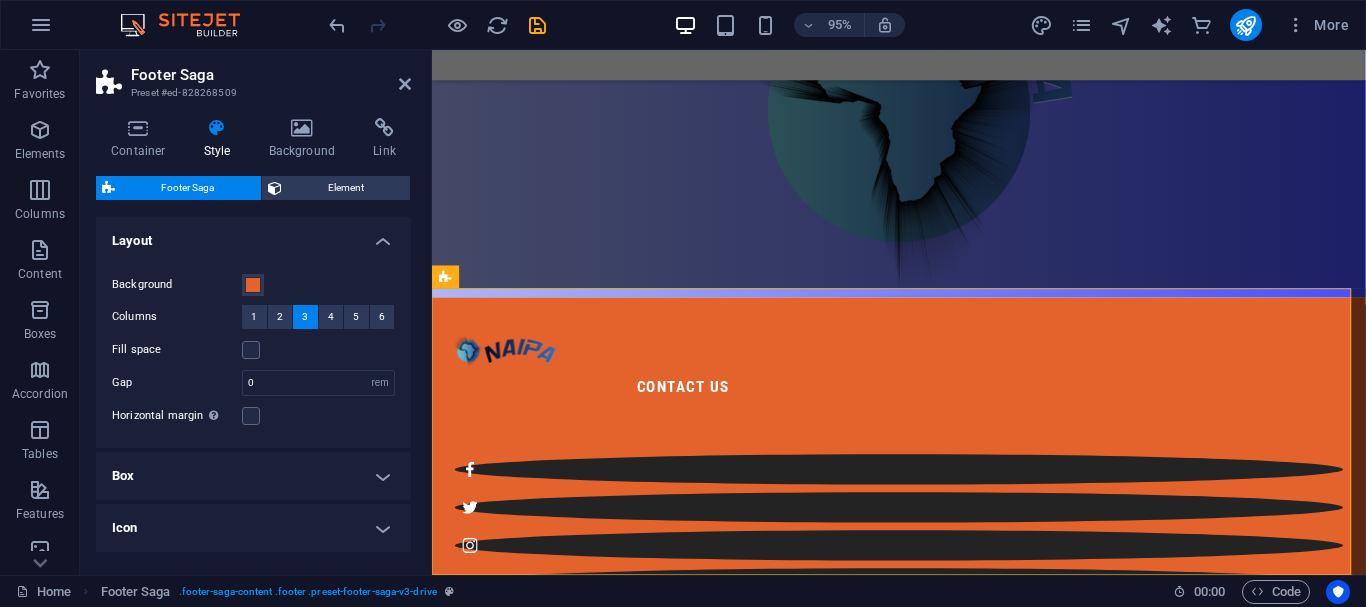 click on "Background" at bounding box center (177, 285) 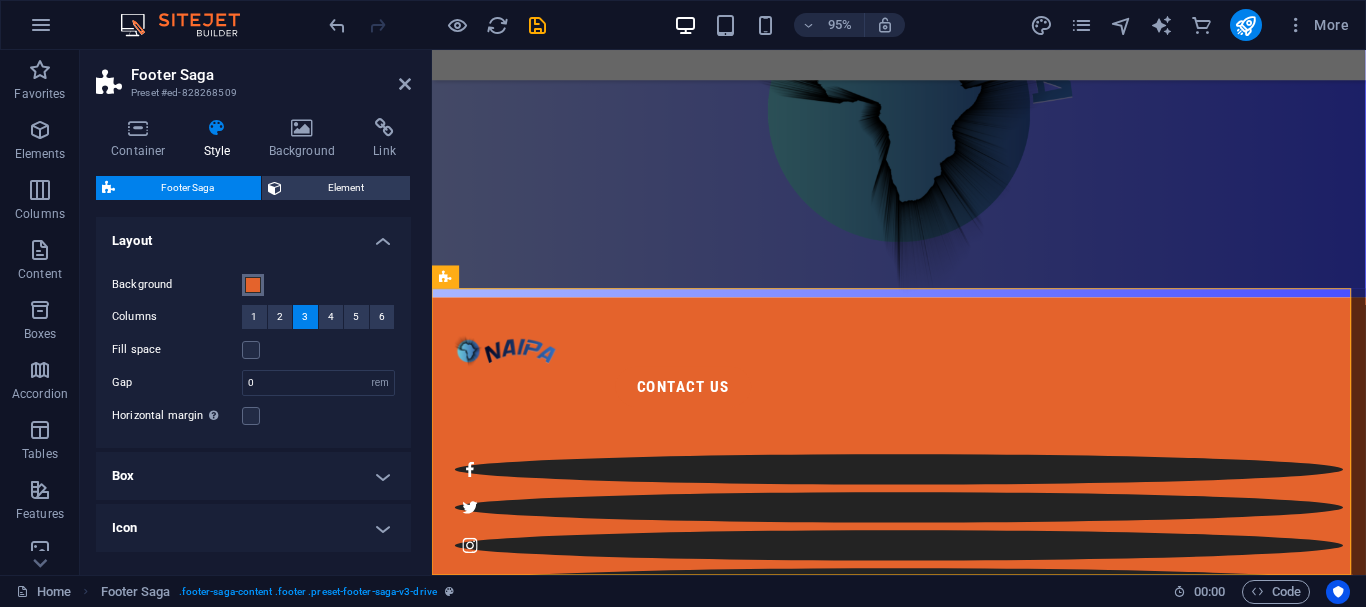 click on "Background" at bounding box center (253, 285) 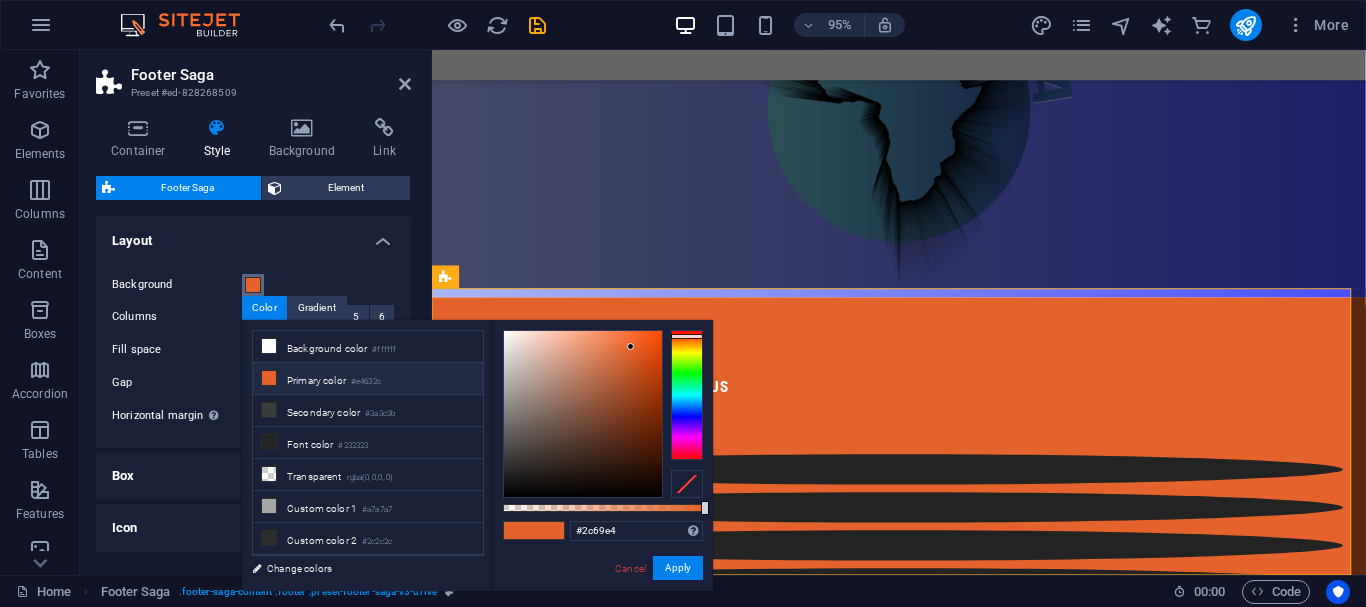 click at bounding box center [687, 395] 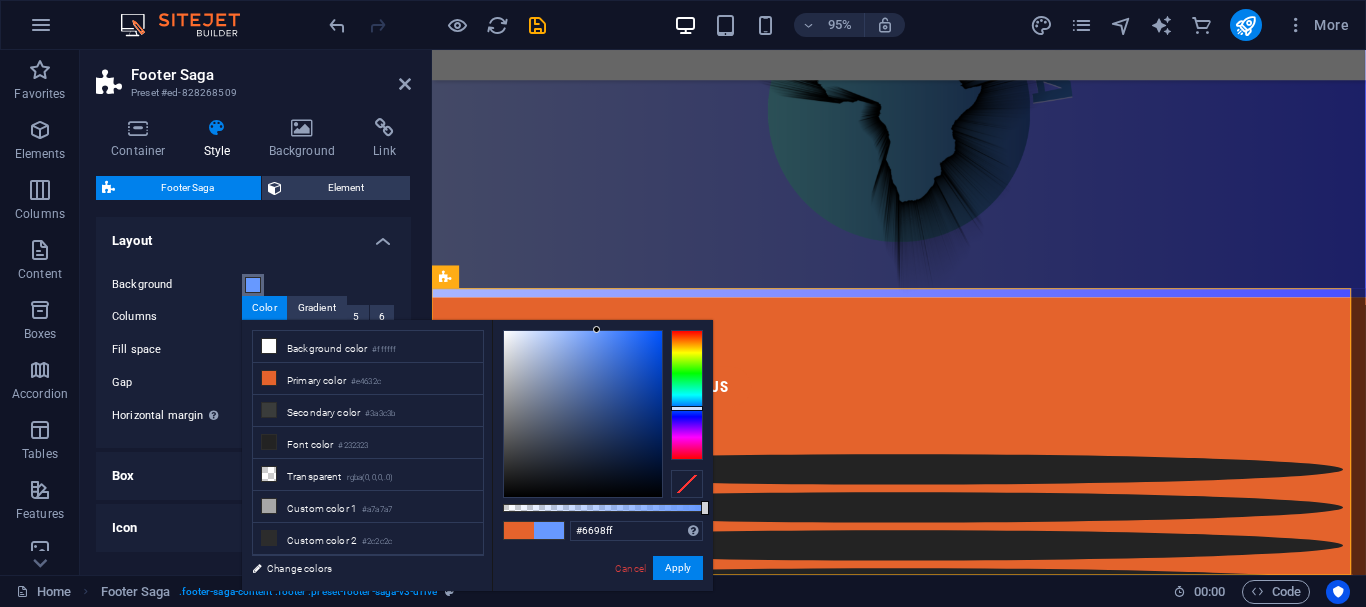 type on "#6799ff" 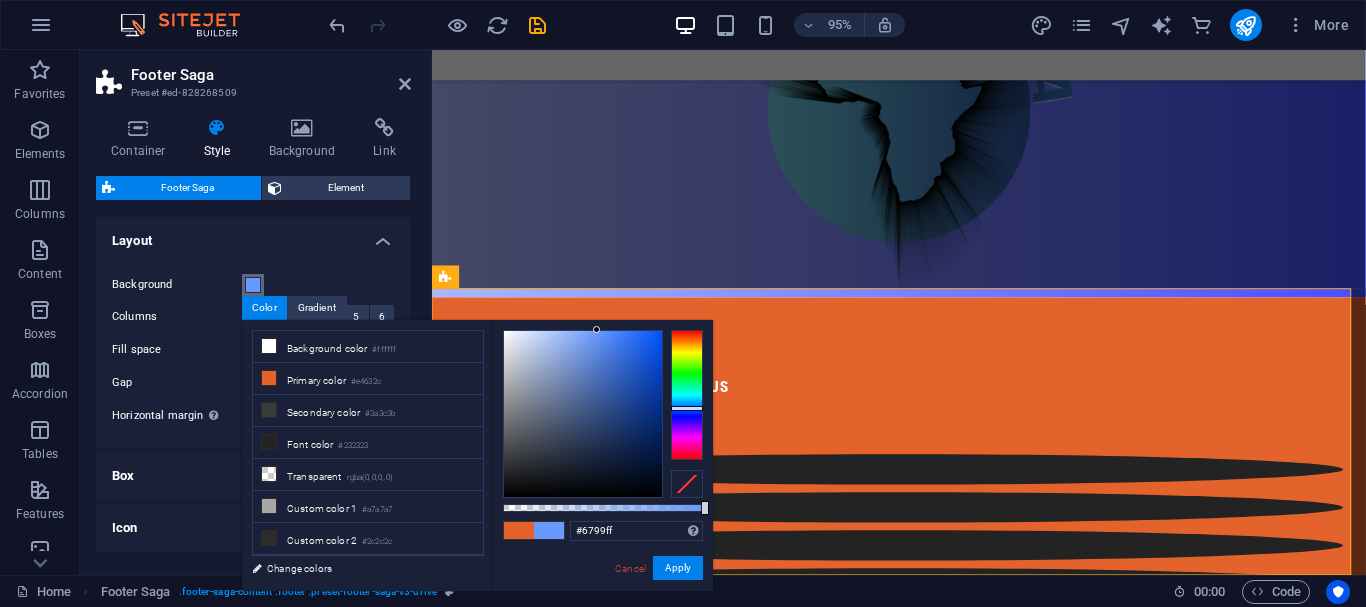 drag, startPoint x: 597, startPoint y: 348, endPoint x: 597, endPoint y: 329, distance: 19 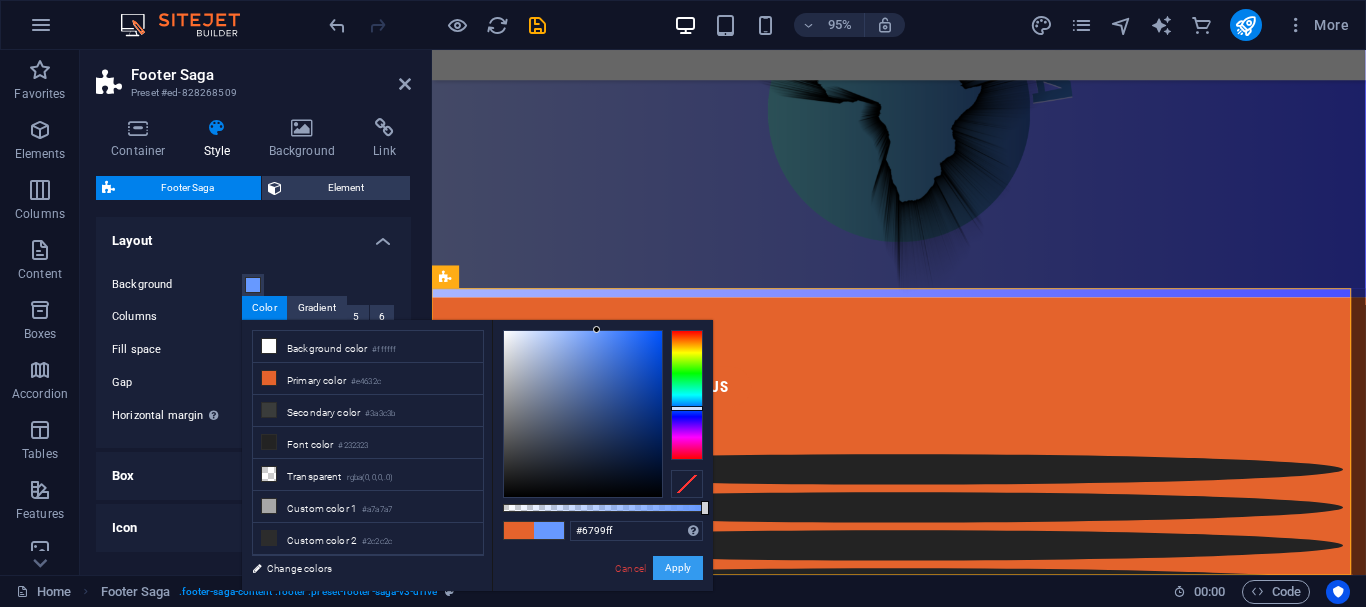 click on "Apply" at bounding box center (678, 568) 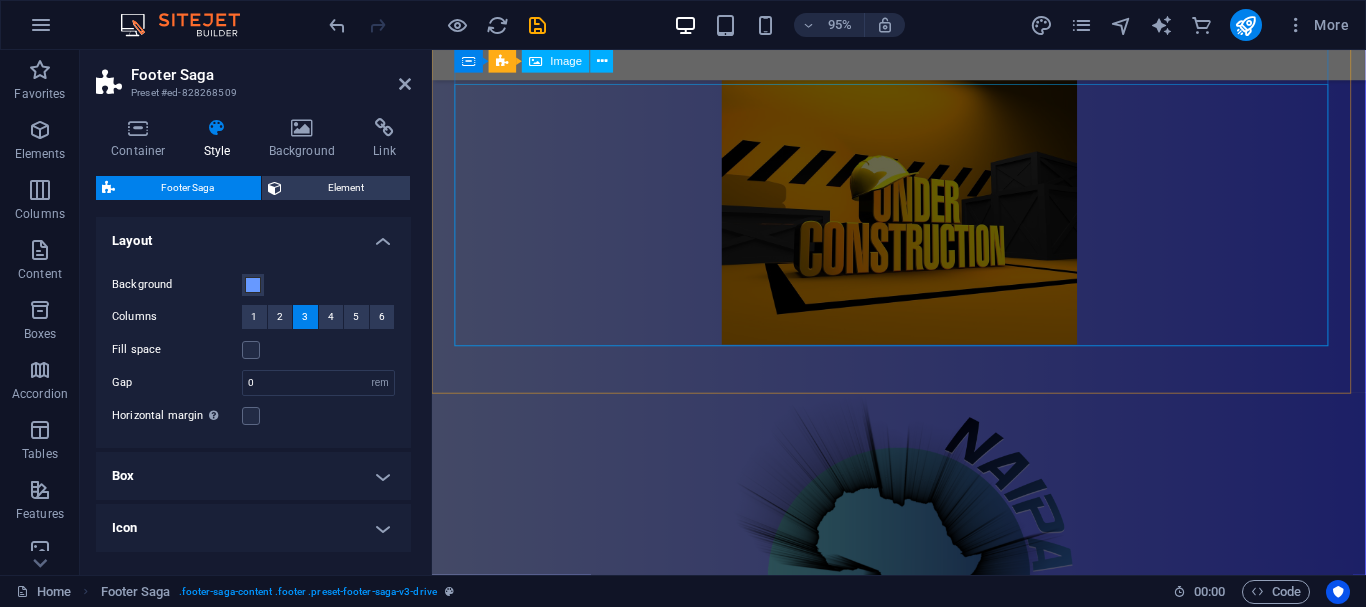 scroll, scrollTop: 290, scrollLeft: 0, axis: vertical 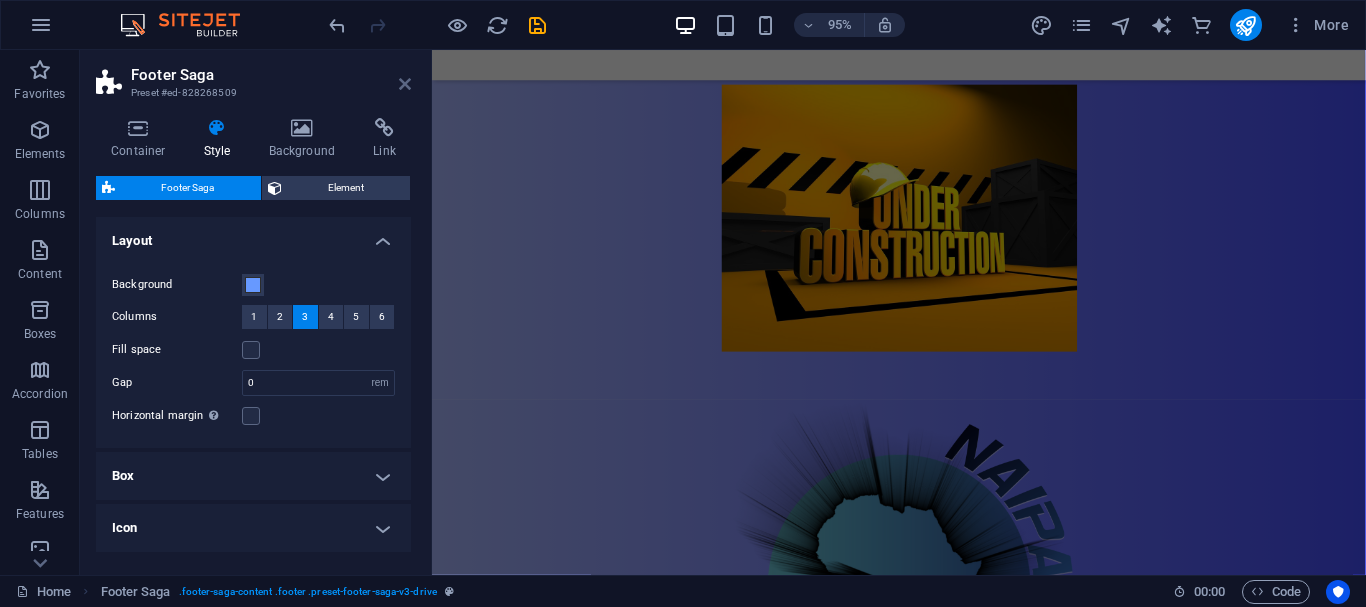 click at bounding box center (405, 84) 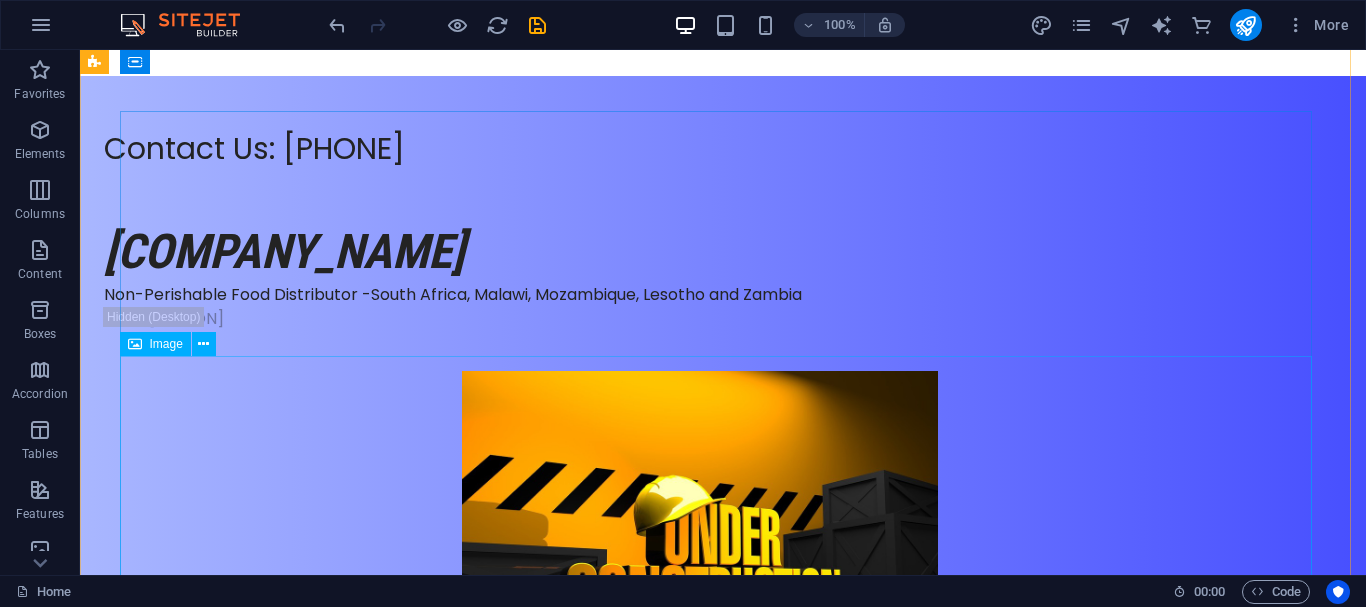 scroll, scrollTop: 0, scrollLeft: 0, axis: both 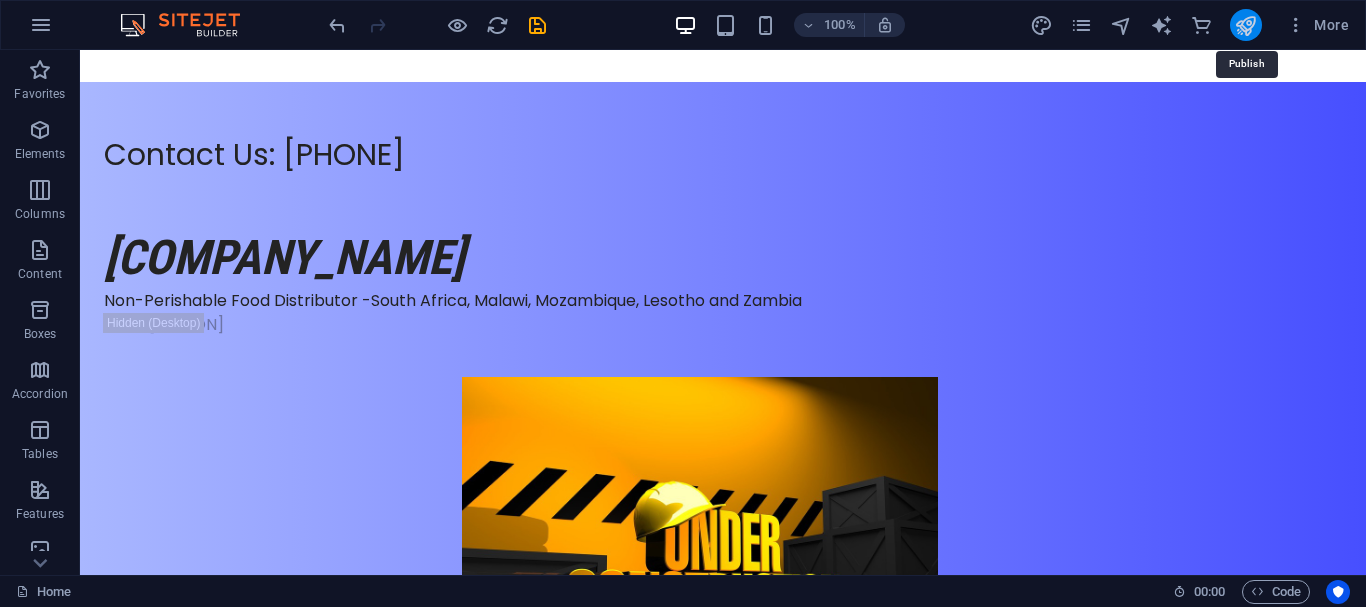 click at bounding box center (1245, 25) 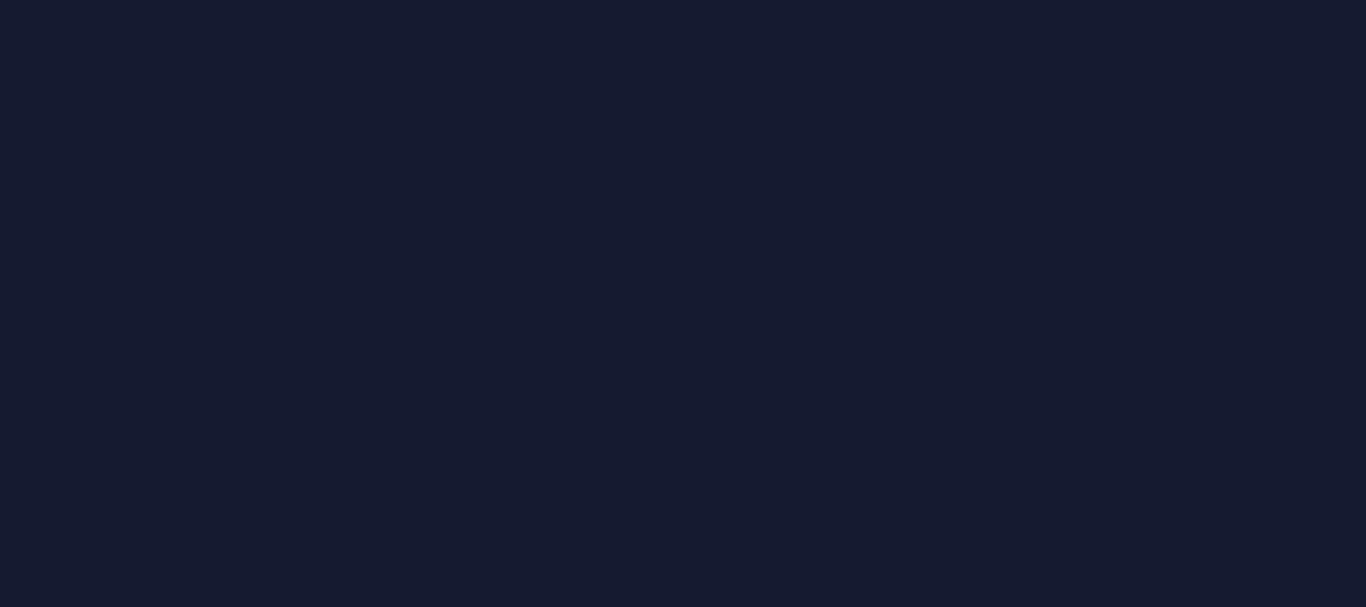 scroll, scrollTop: 0, scrollLeft: 0, axis: both 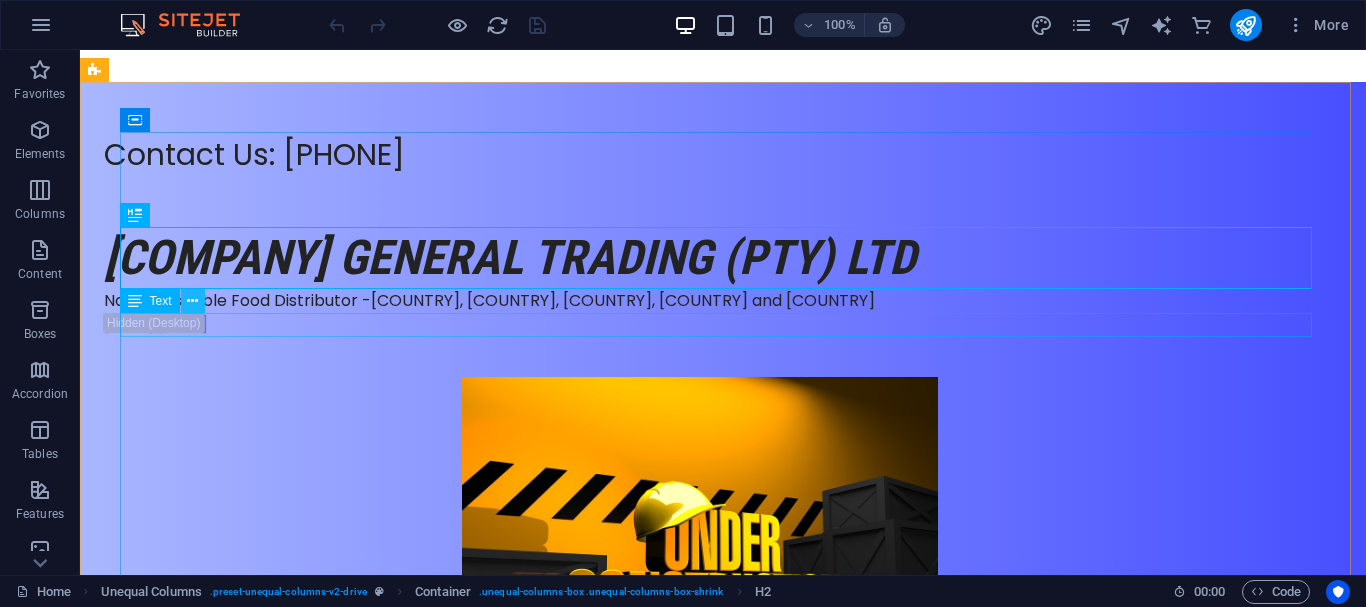 click at bounding box center (192, 301) 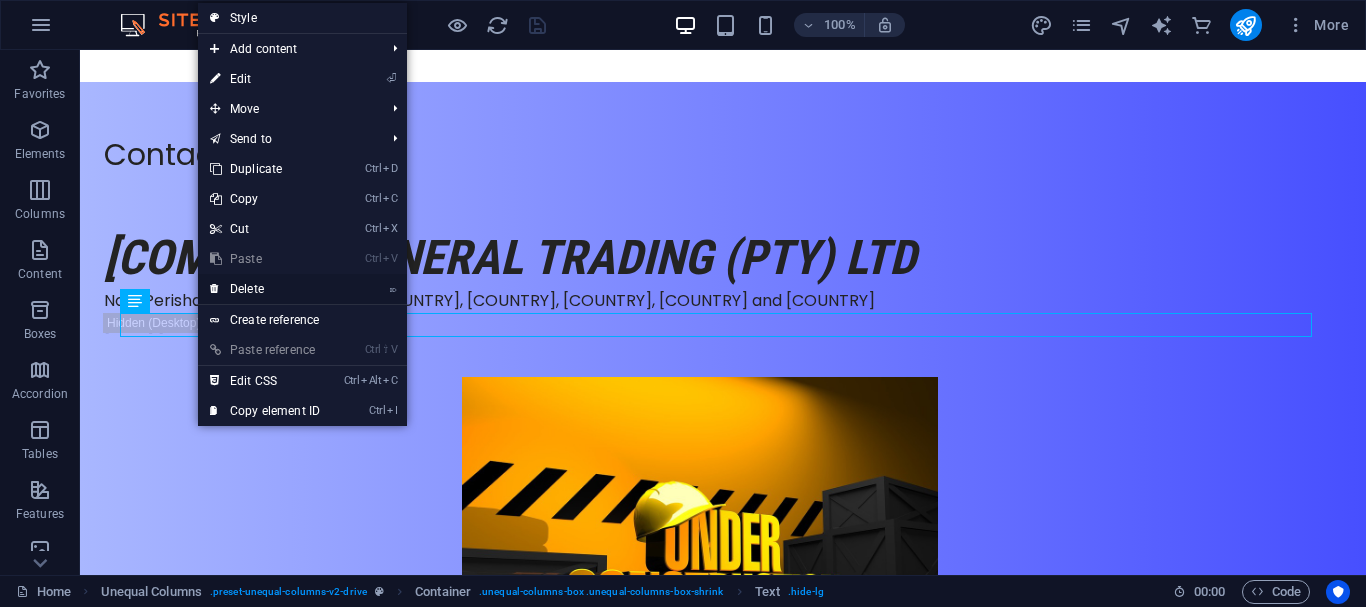click on "⌦  Delete" at bounding box center [265, 289] 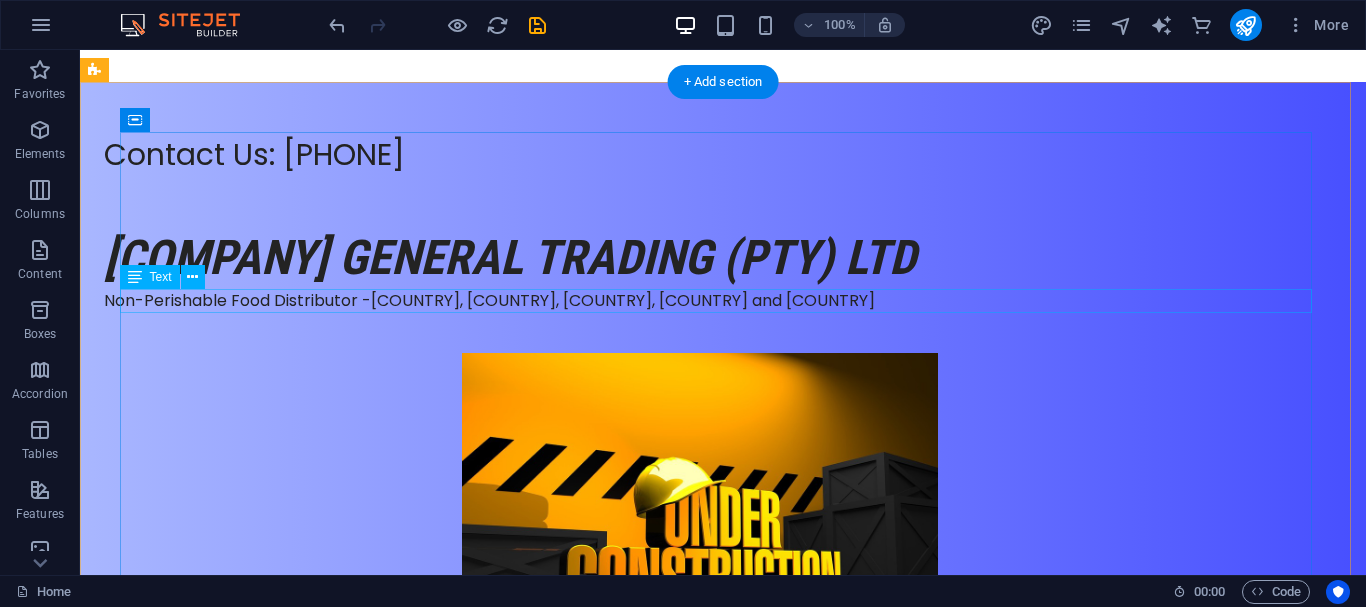 click on "Non-Perishable Food Distributor -South Africa, Malawi, Mozambique, Lesotho and Zambia" at bounding box center [700, 301] 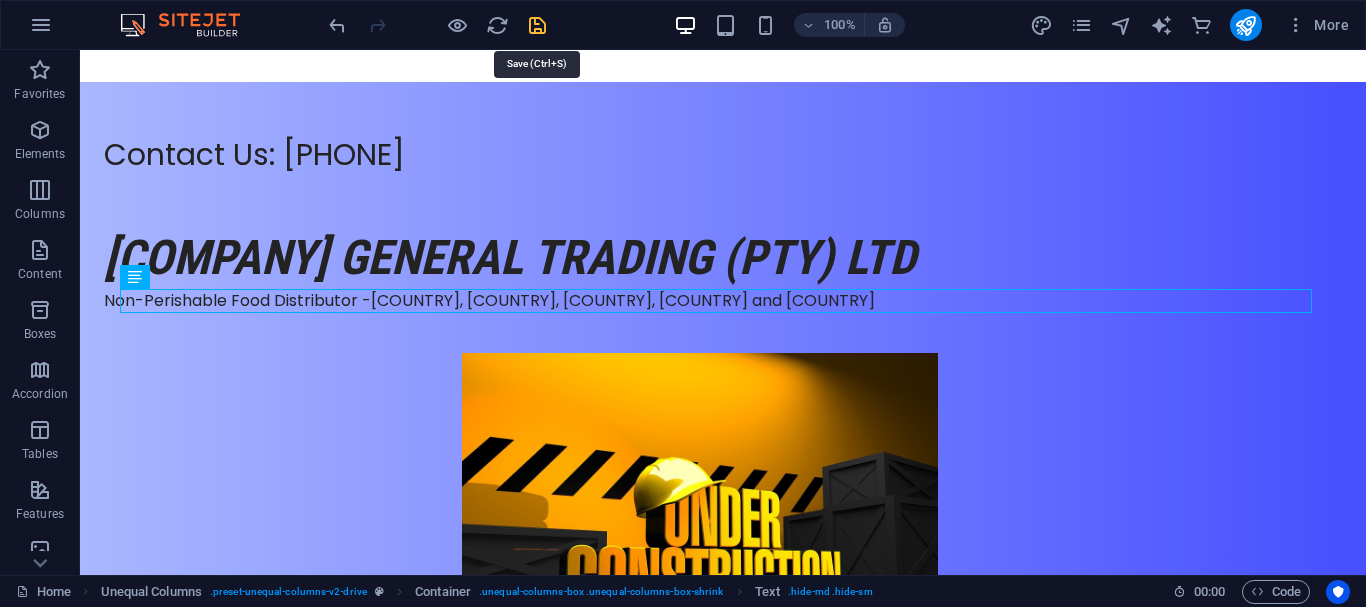 click at bounding box center [537, 25] 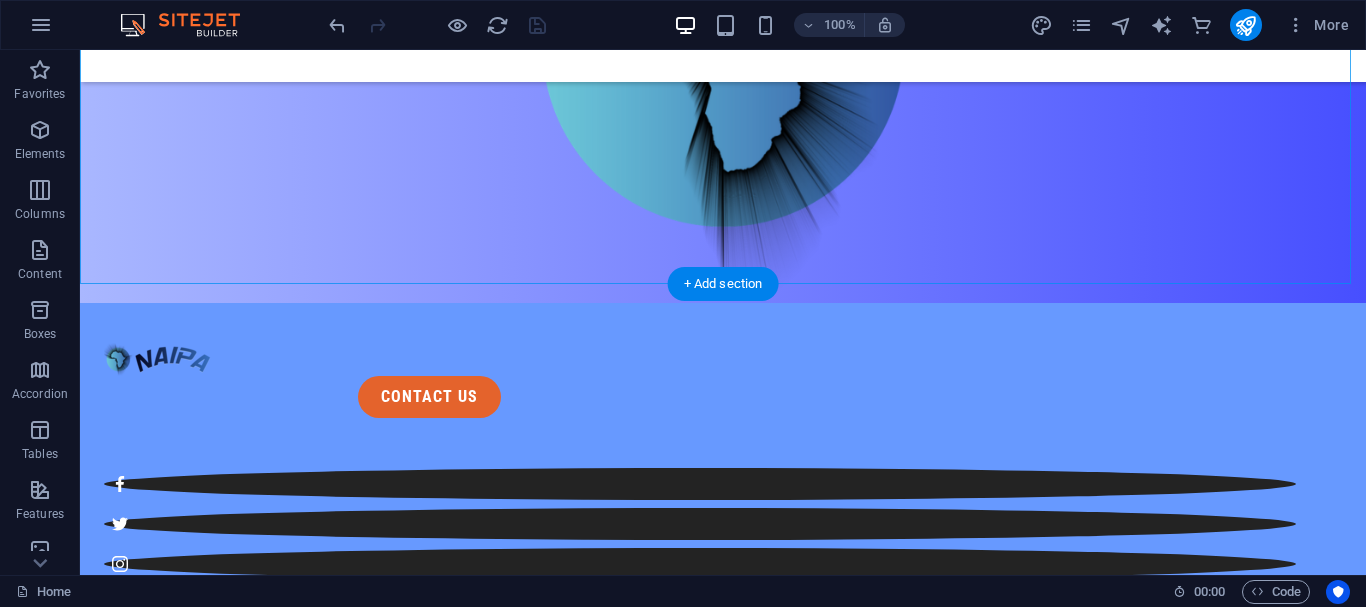 scroll, scrollTop: 996, scrollLeft: 0, axis: vertical 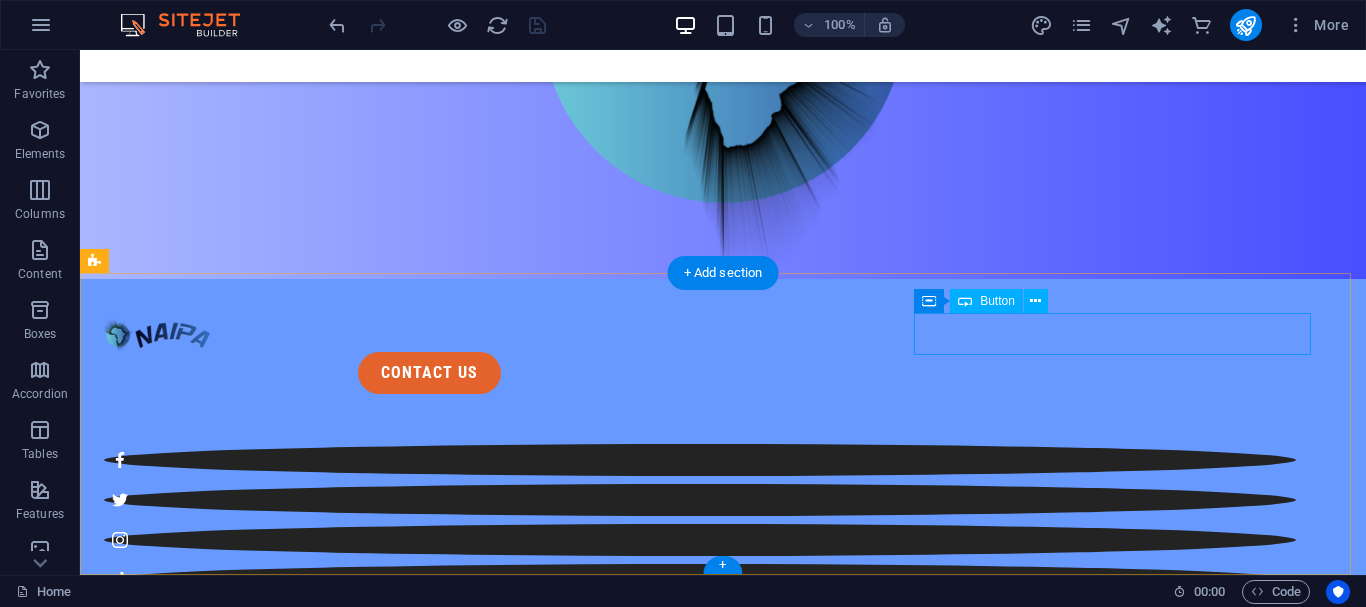 click on "contact us" at bounding box center [302, 373] 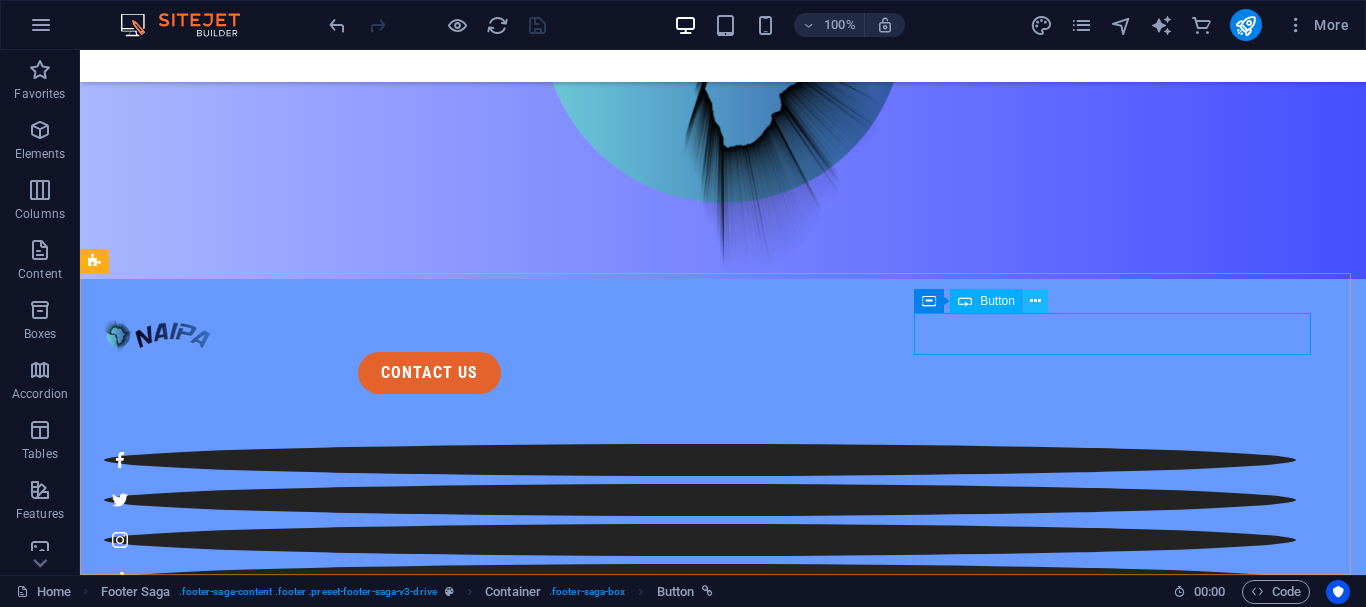 click at bounding box center [1036, 301] 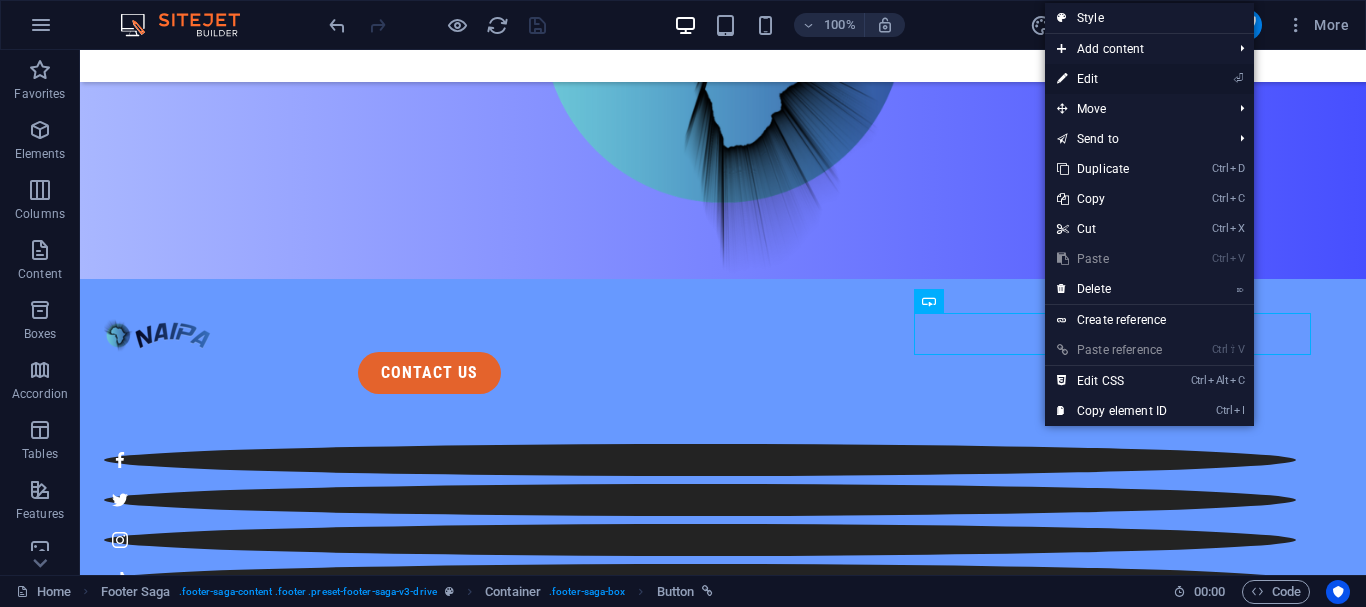 click on "⏎  Edit" at bounding box center [1112, 79] 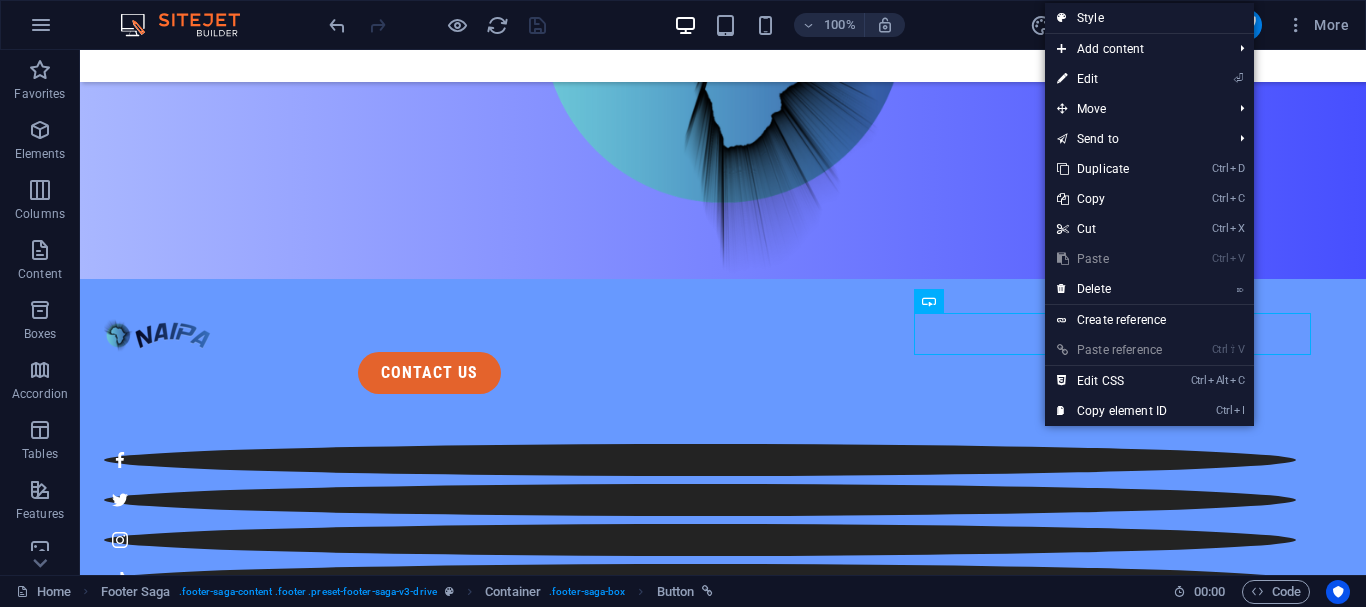 scroll, scrollTop: 766, scrollLeft: 0, axis: vertical 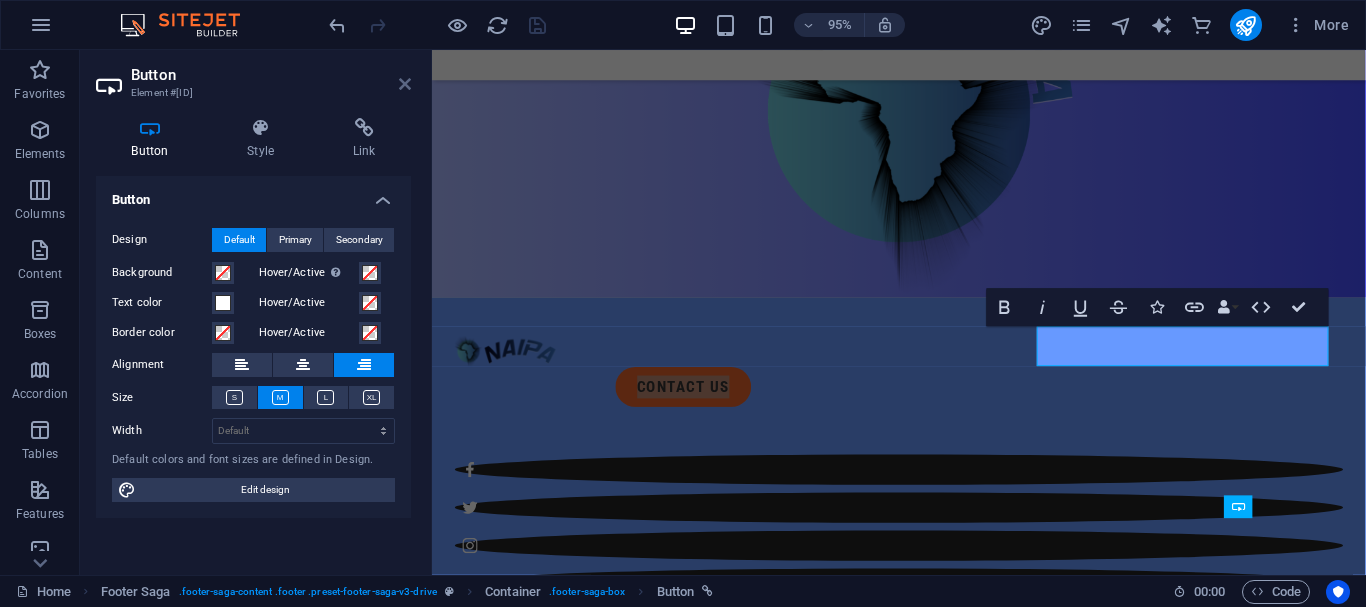 drag, startPoint x: 405, startPoint y: 90, endPoint x: 326, endPoint y: 42, distance: 92.43917 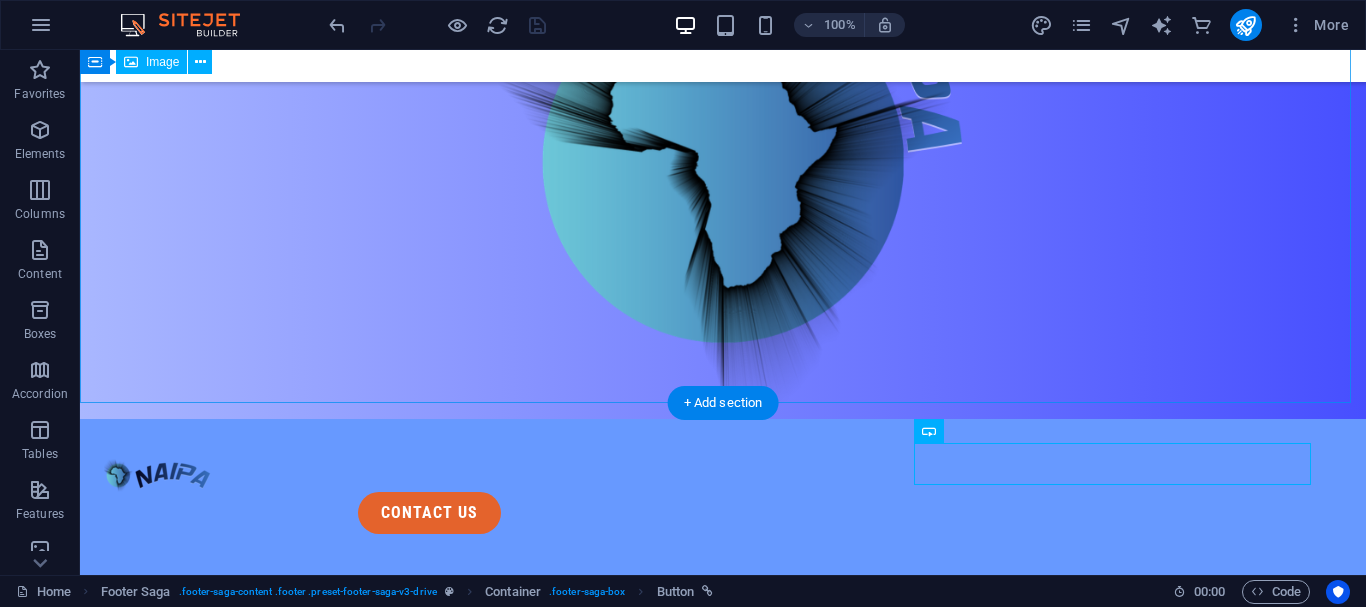 scroll, scrollTop: 948, scrollLeft: 0, axis: vertical 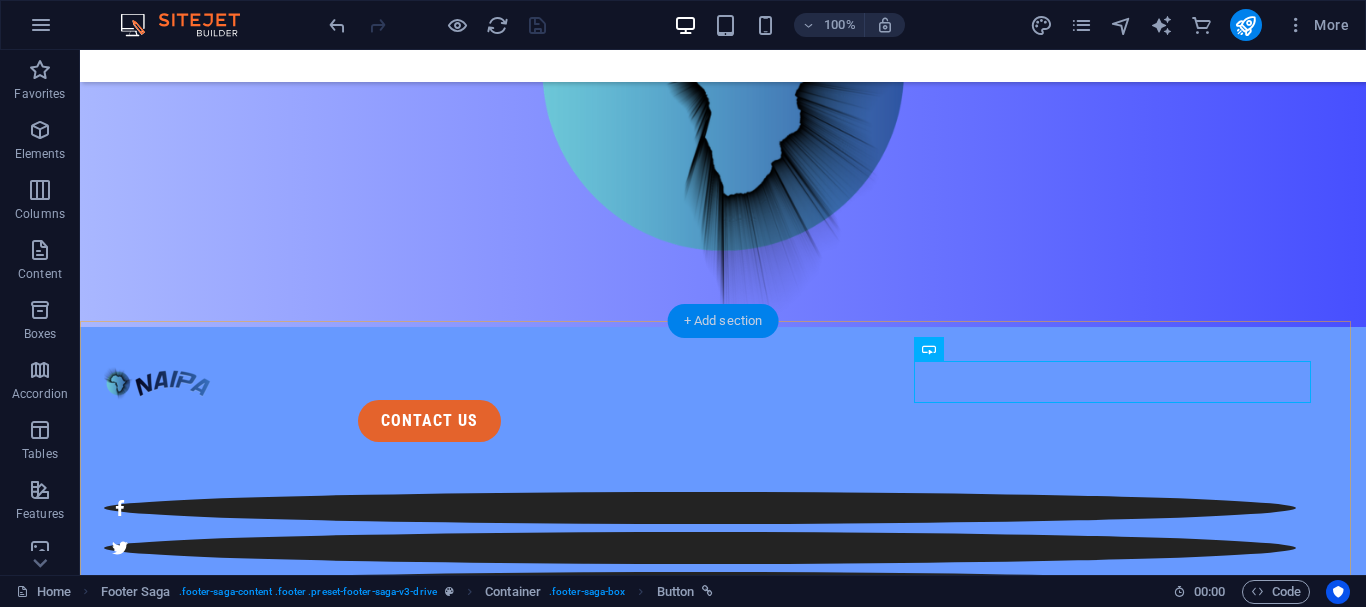 drag, startPoint x: 703, startPoint y: 327, endPoint x: 376, endPoint y: 348, distance: 327.6736 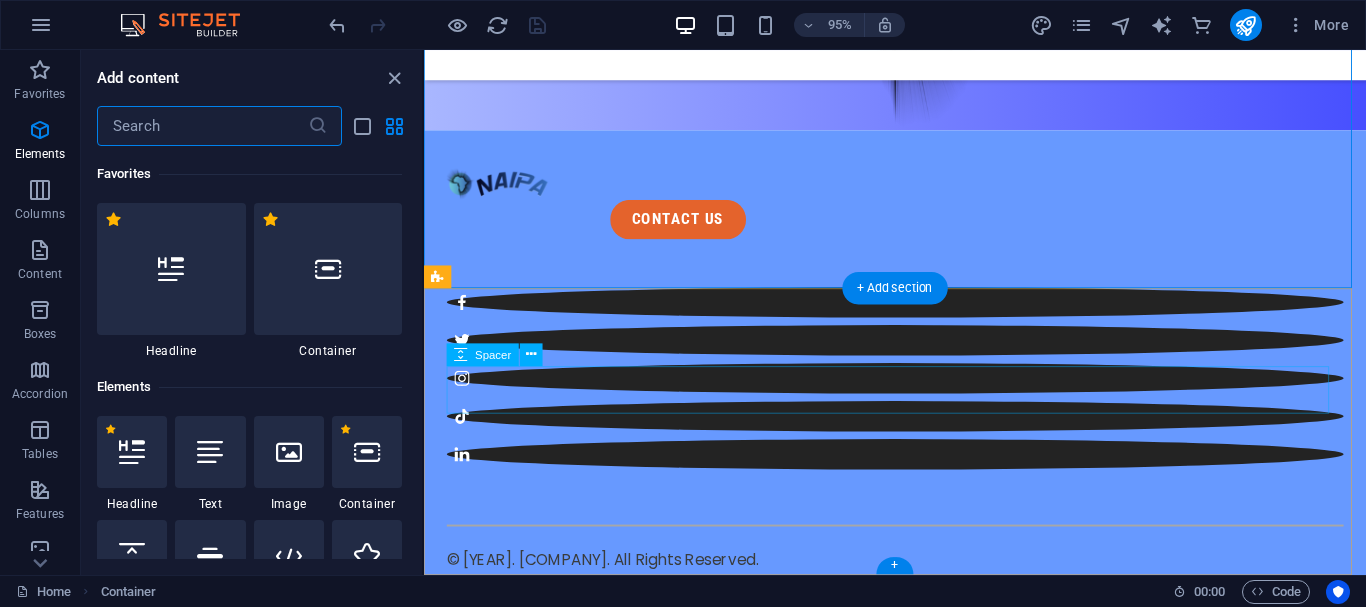 scroll, scrollTop: 772, scrollLeft: 0, axis: vertical 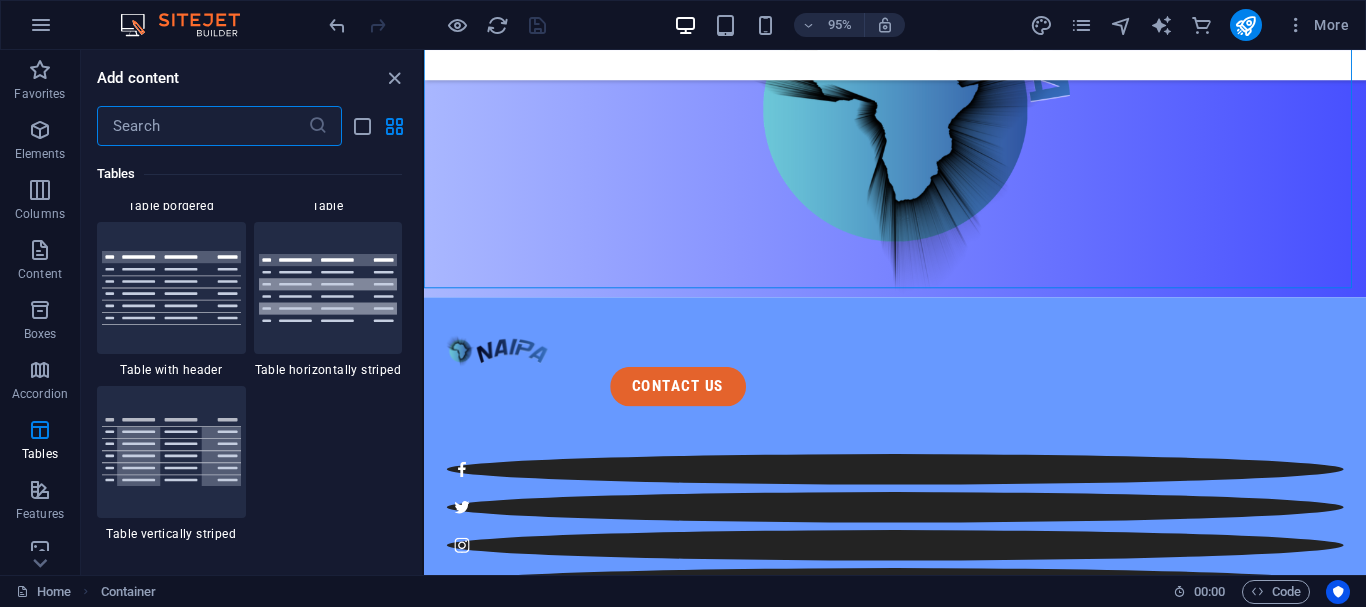 click at bounding box center [202, 126] 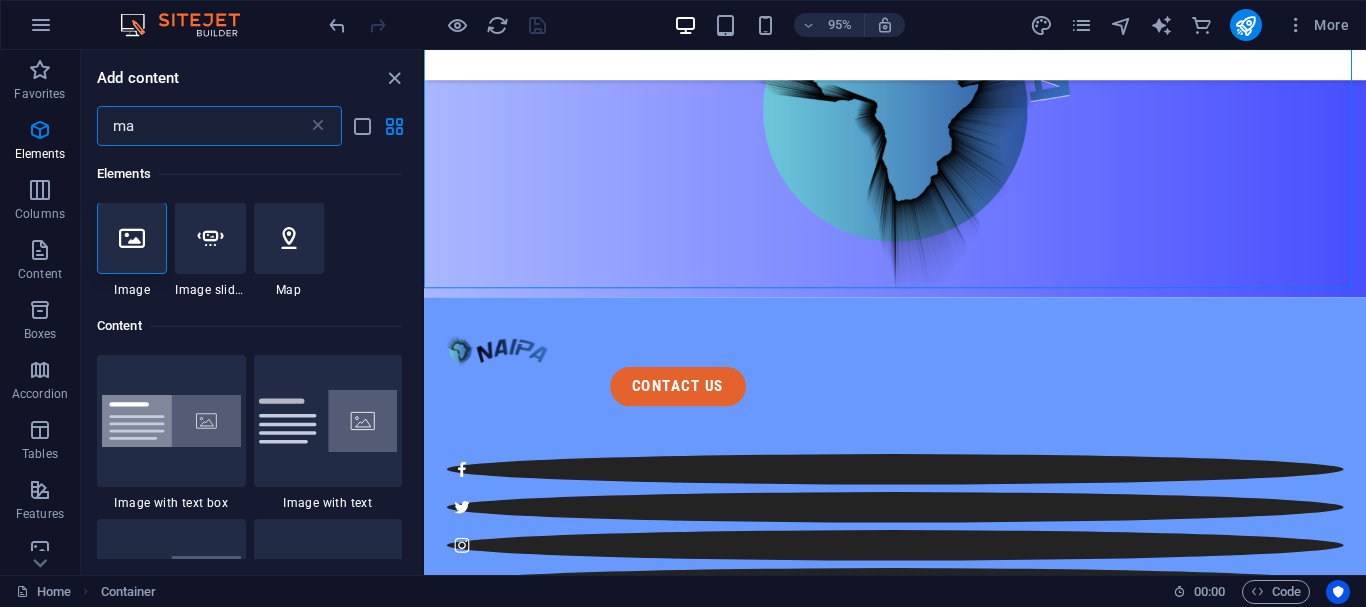 scroll, scrollTop: 0, scrollLeft: 0, axis: both 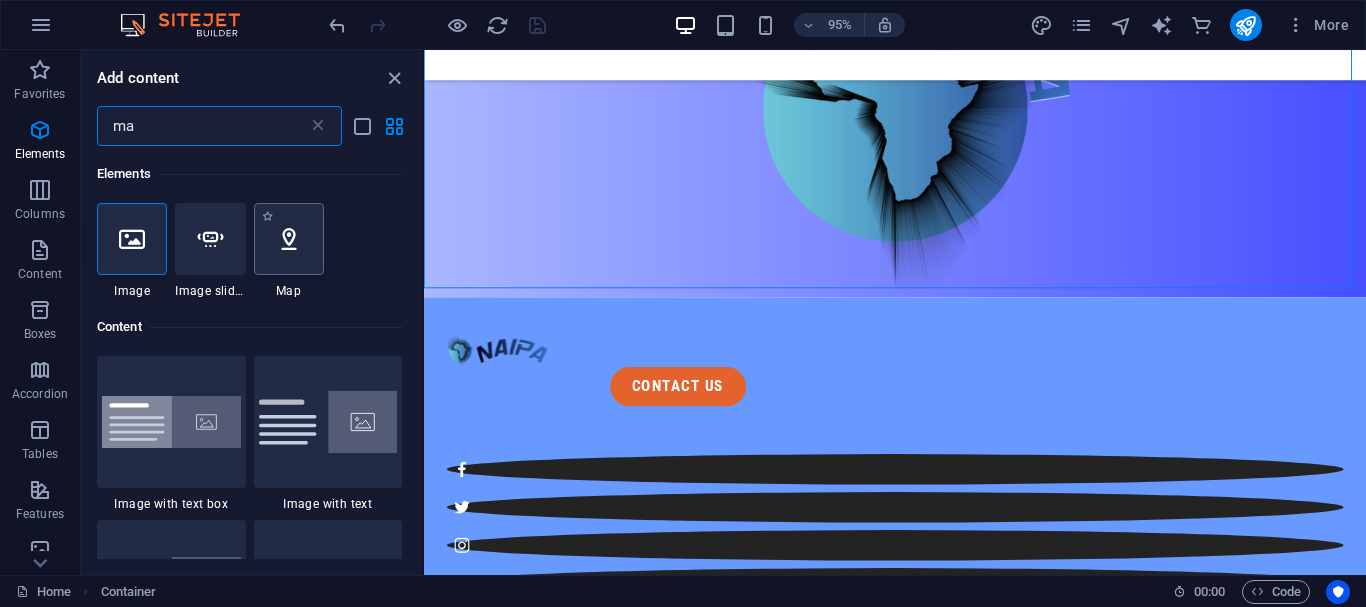 type on "ma" 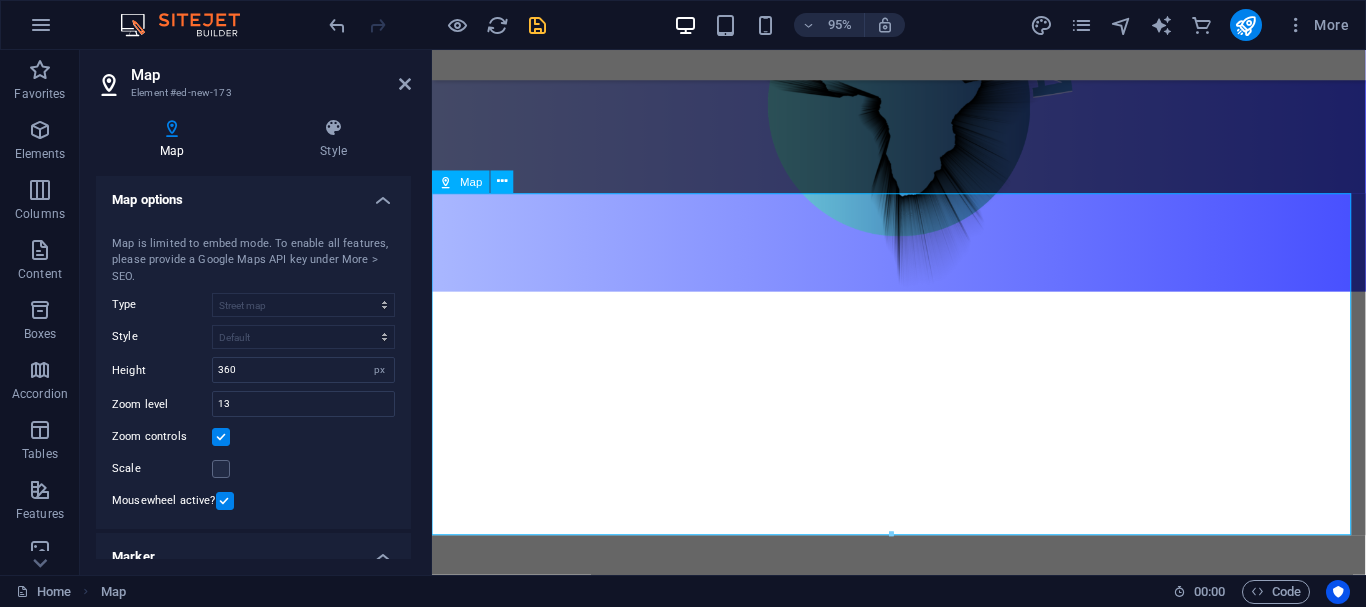 scroll, scrollTop: 866, scrollLeft: 0, axis: vertical 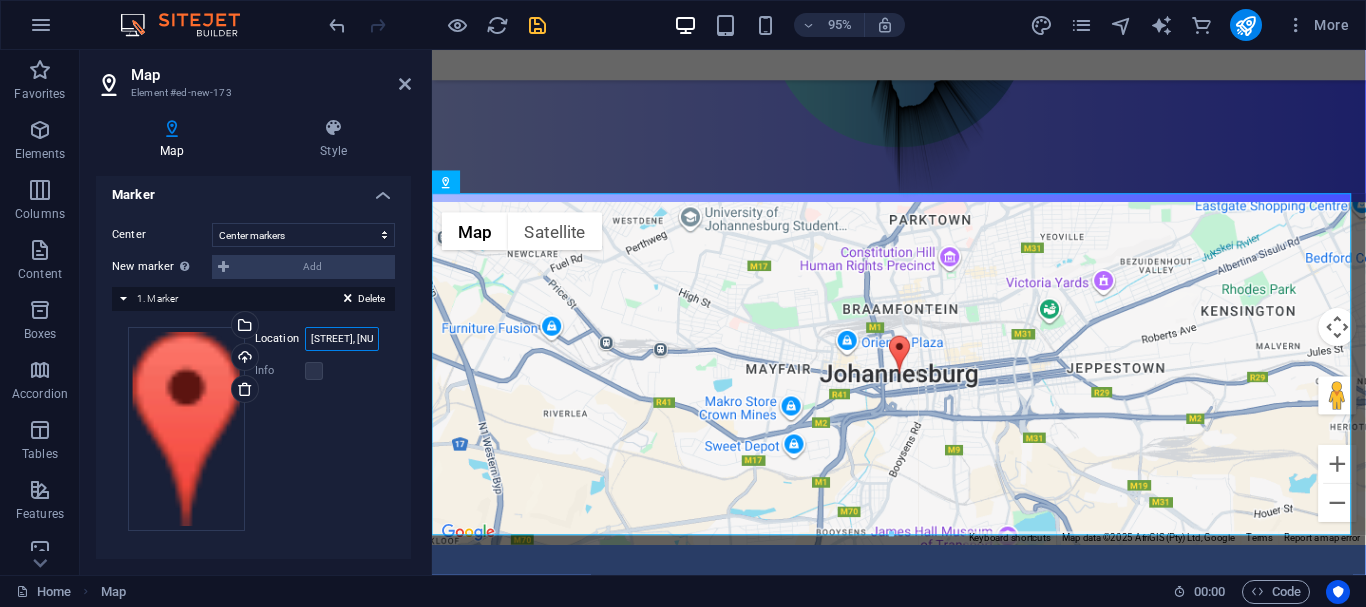 click on "Street, 12345 Johannesburg" at bounding box center [342, 339] 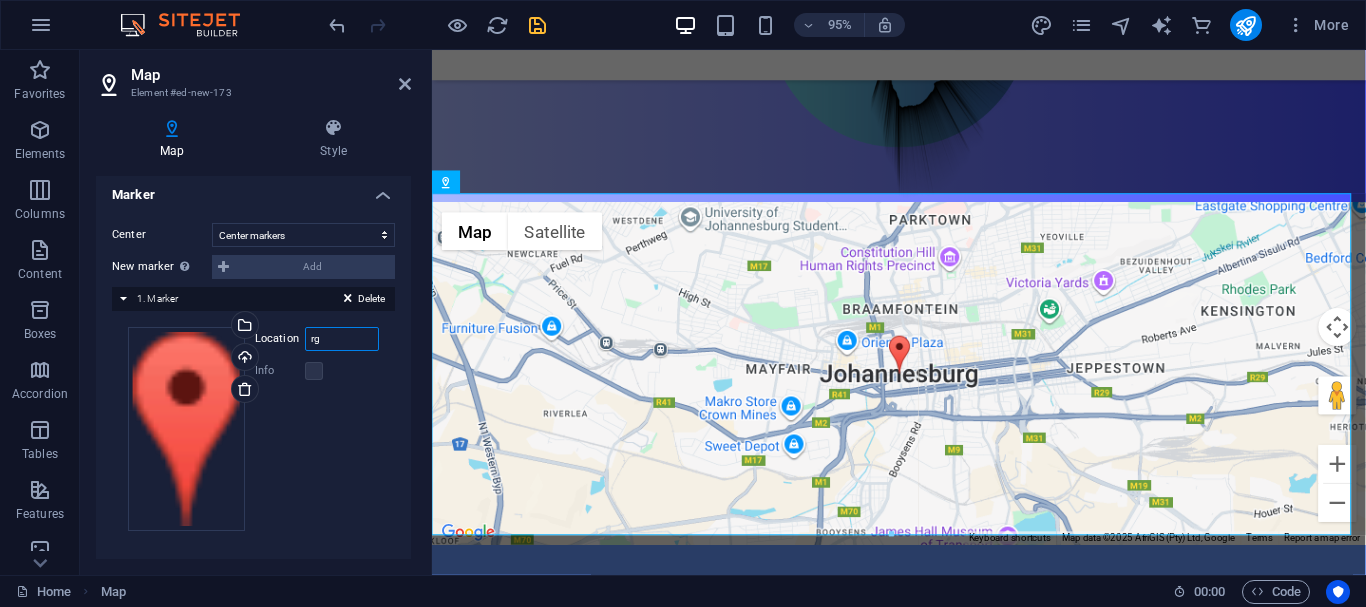 type on "g" 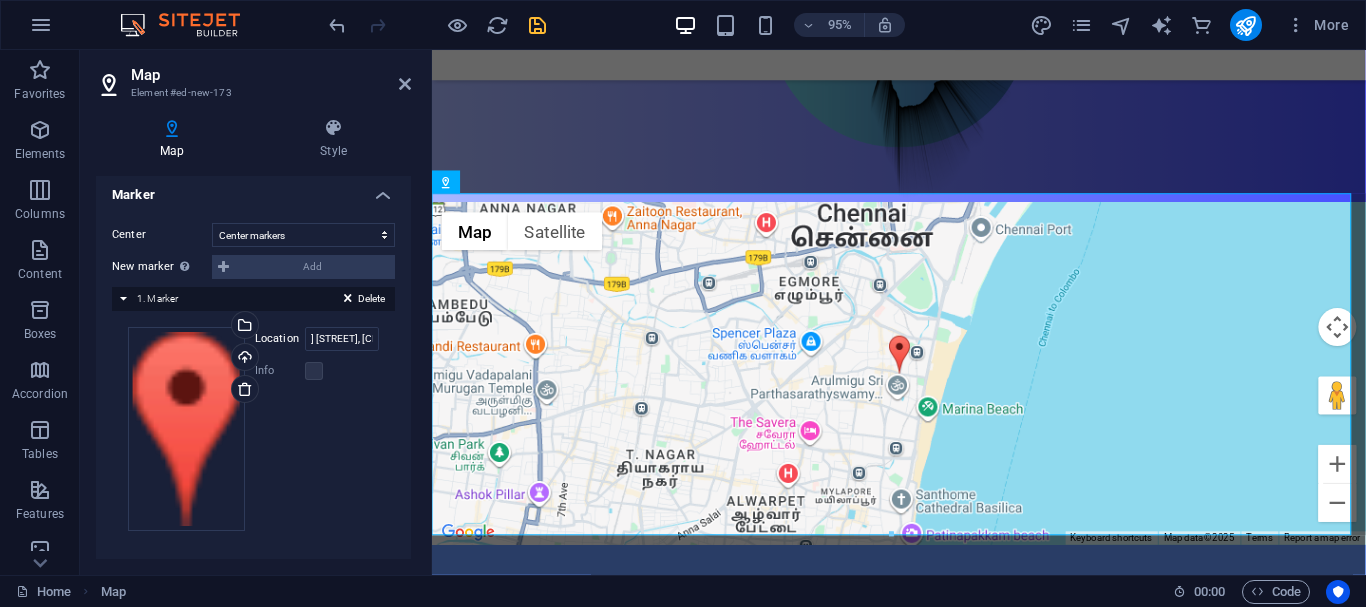 scroll, scrollTop: 0, scrollLeft: 0, axis: both 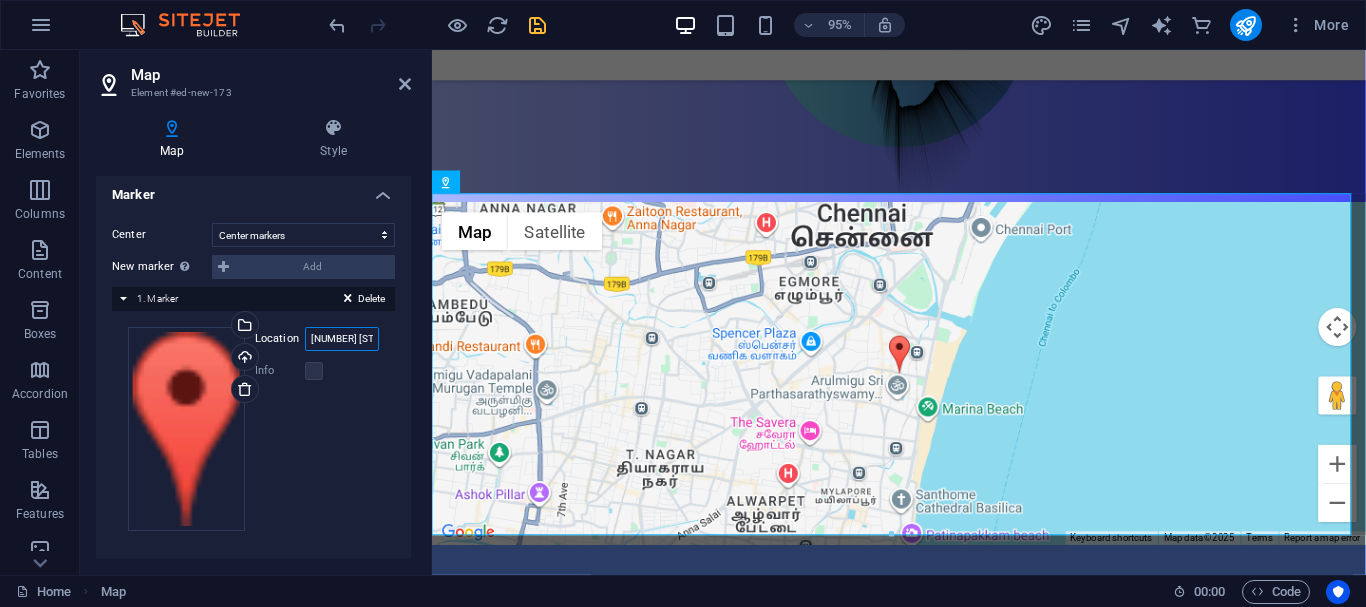 click on "67 bells road, new rest," at bounding box center [342, 339] 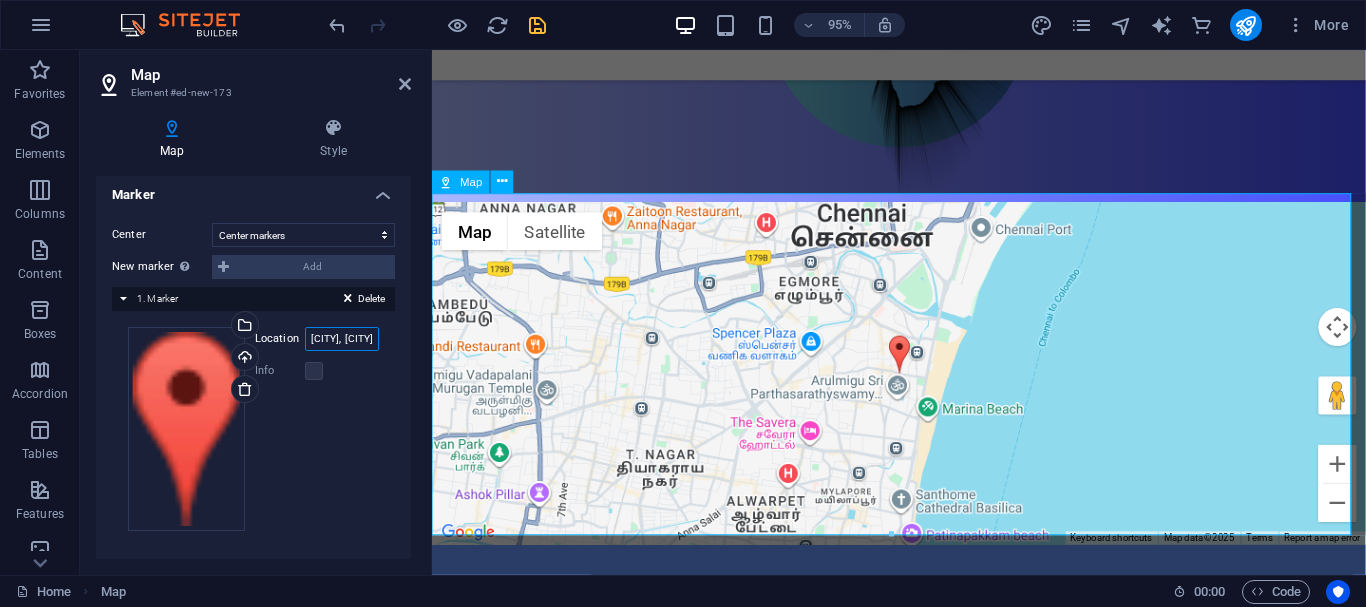 scroll, scrollTop: 0, scrollLeft: 100, axis: horizontal 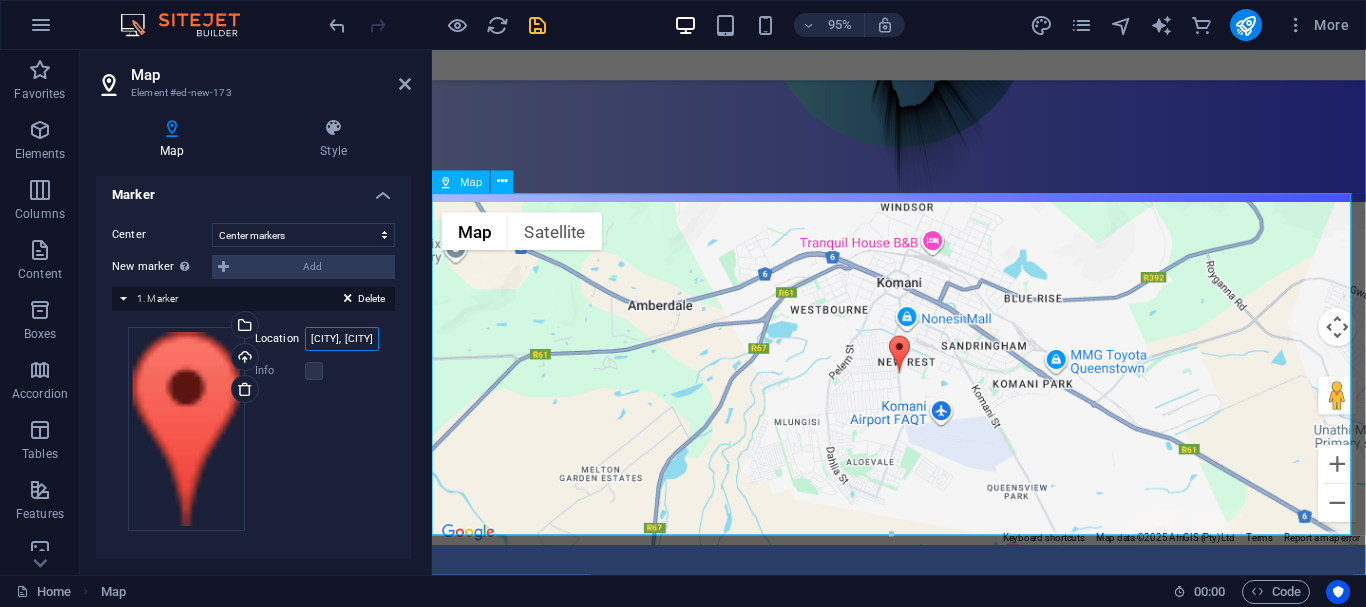 type on "67 bells road, new rest,  queenstown" 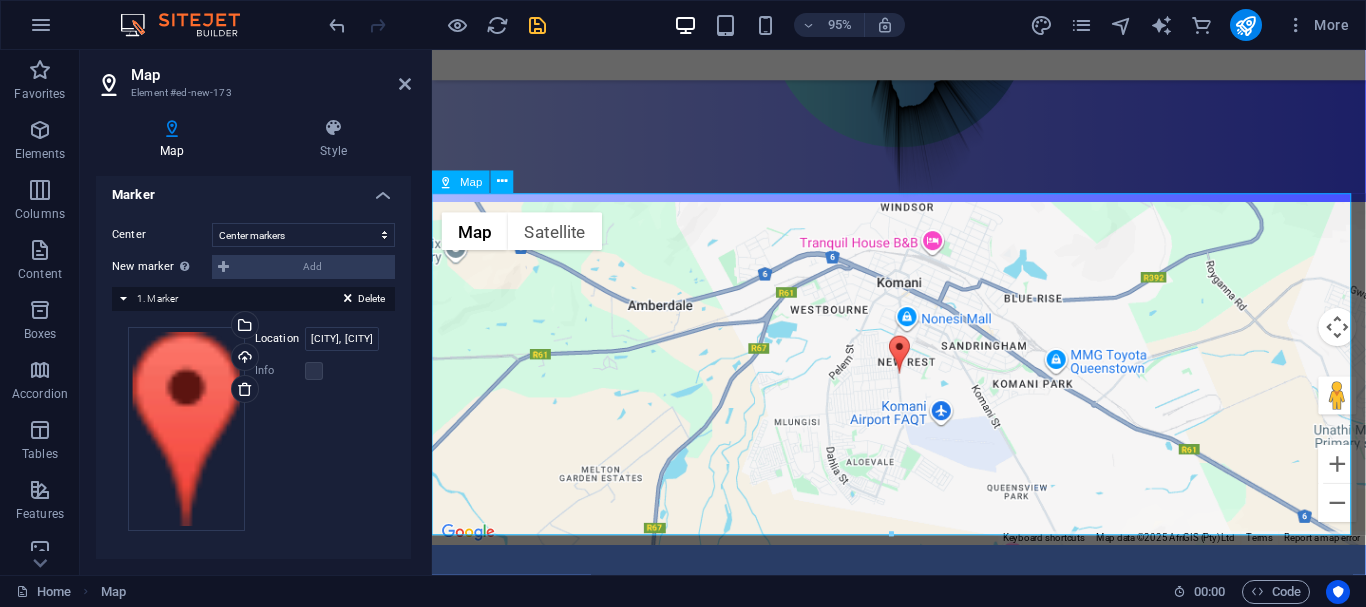 scroll, scrollTop: 0, scrollLeft: 0, axis: both 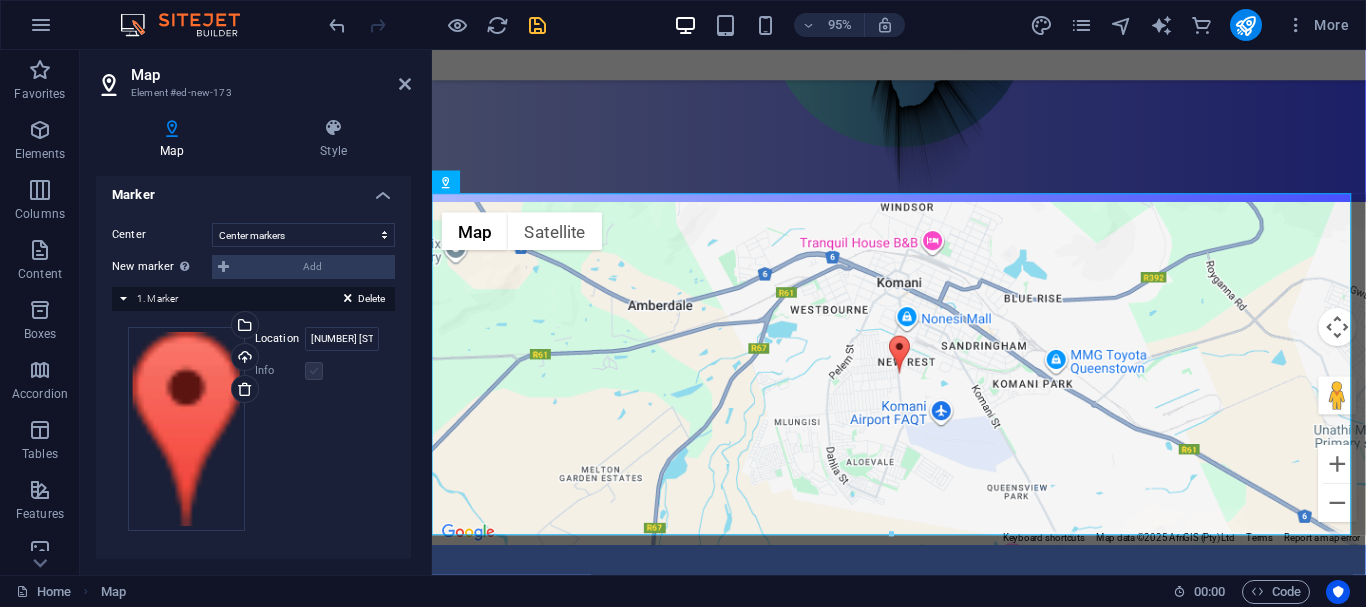click at bounding box center (314, 371) 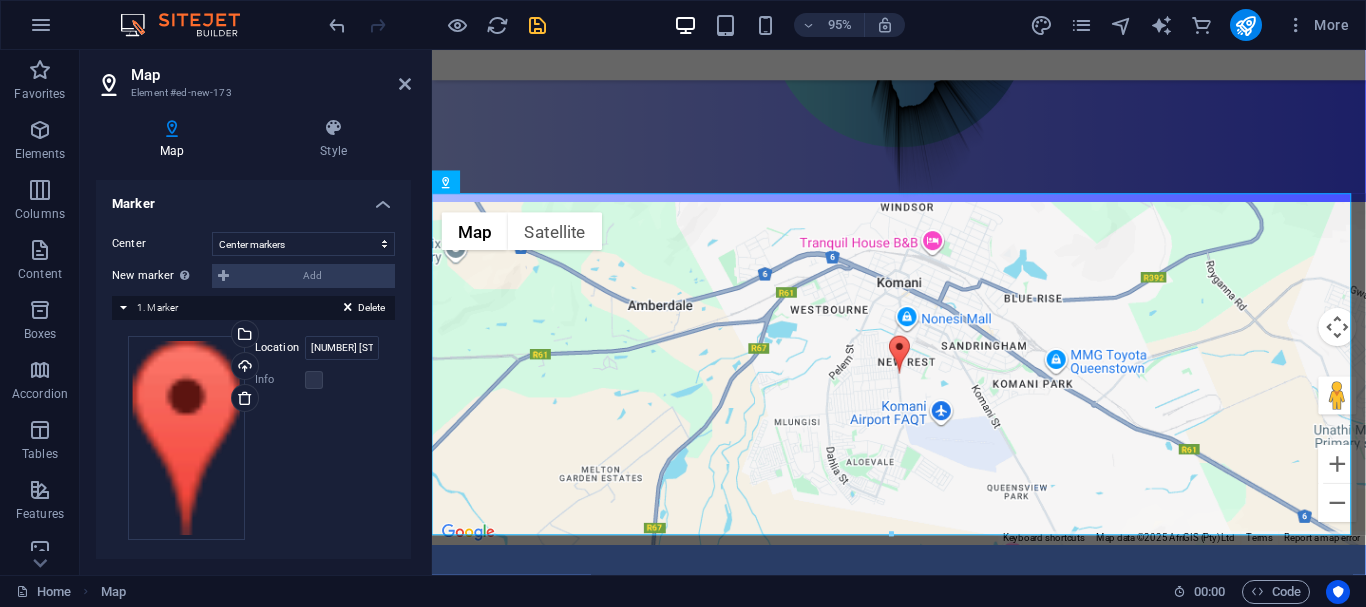 scroll, scrollTop: 362, scrollLeft: 0, axis: vertical 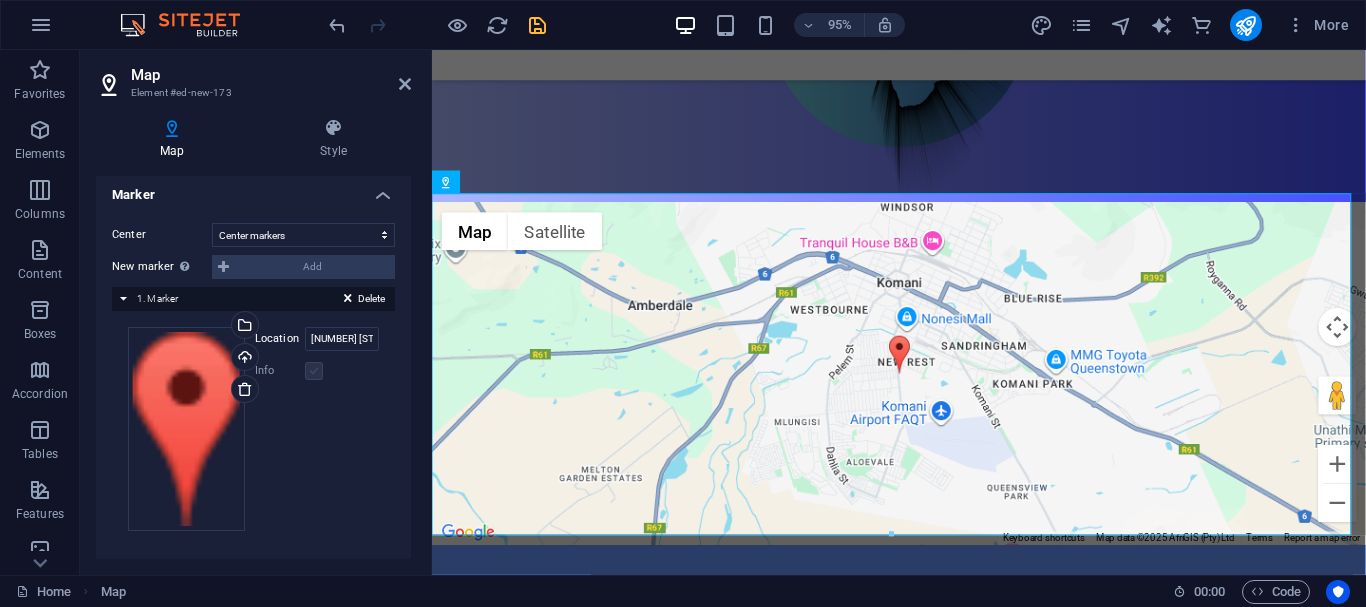 click at bounding box center (314, 371) 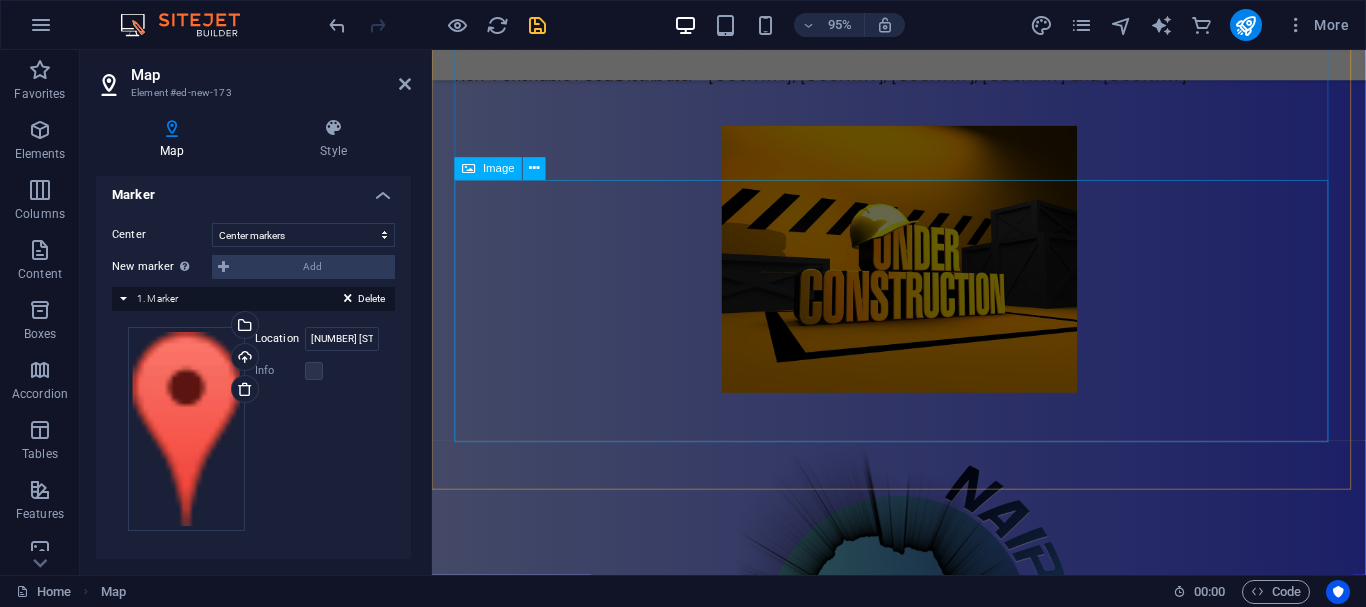 scroll, scrollTop: 466, scrollLeft: 0, axis: vertical 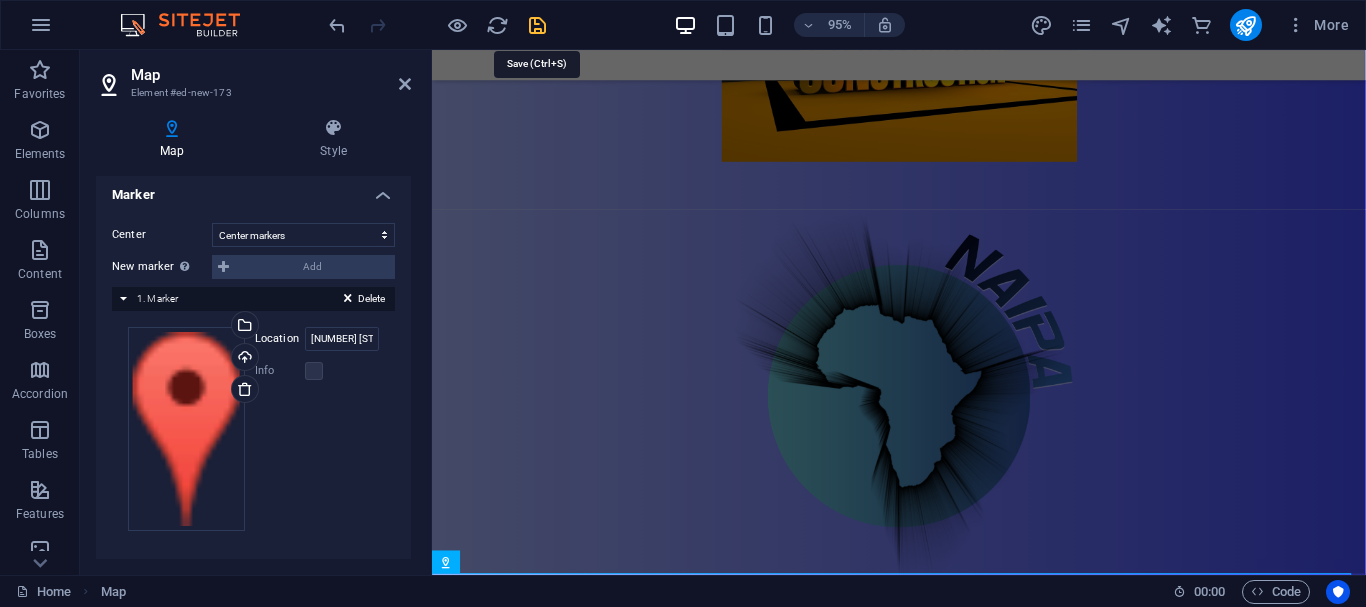 click at bounding box center (537, 25) 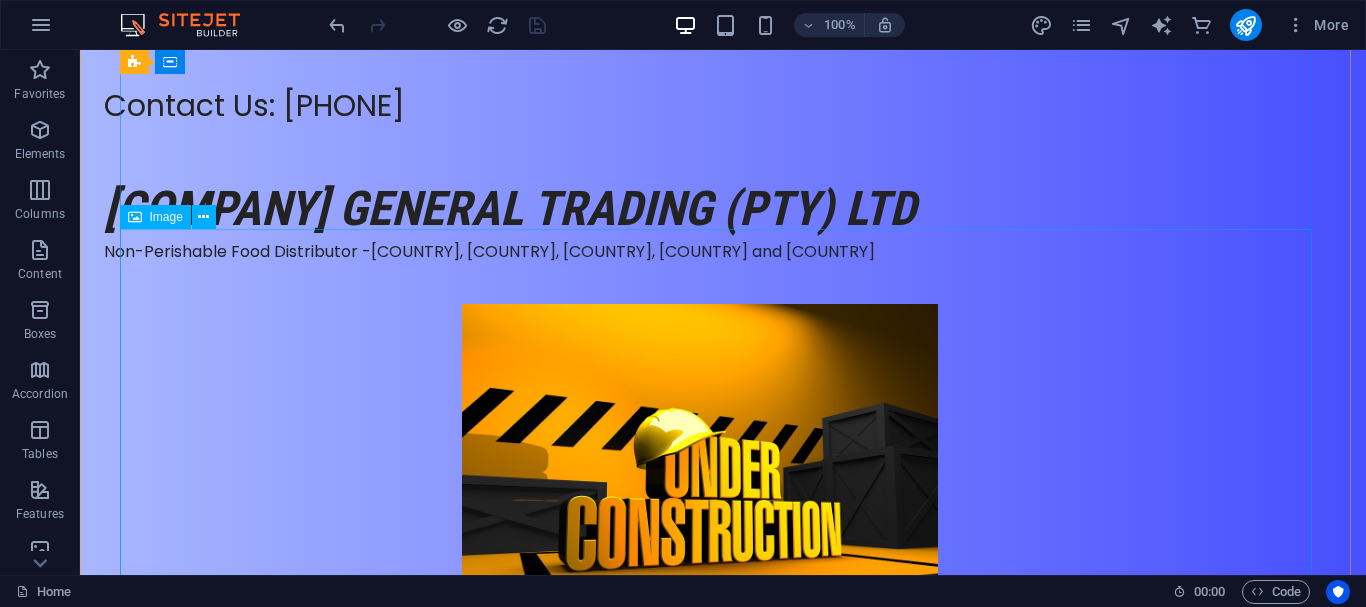 scroll, scrollTop: 0, scrollLeft: 0, axis: both 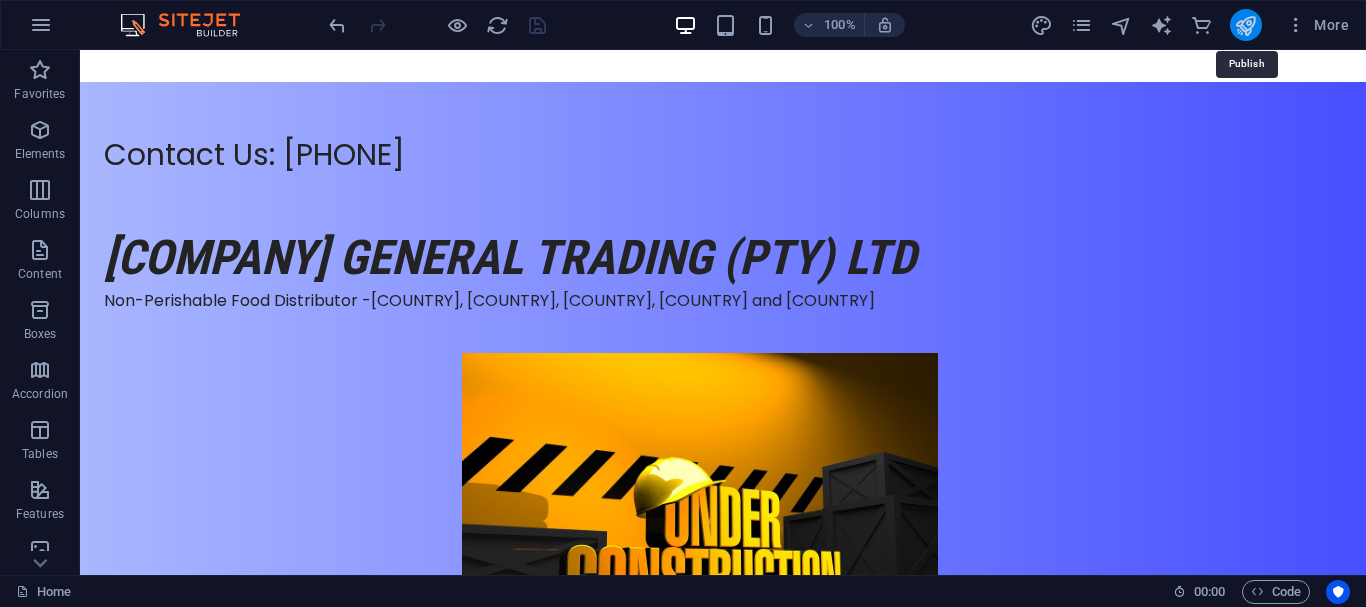 click at bounding box center [1245, 25] 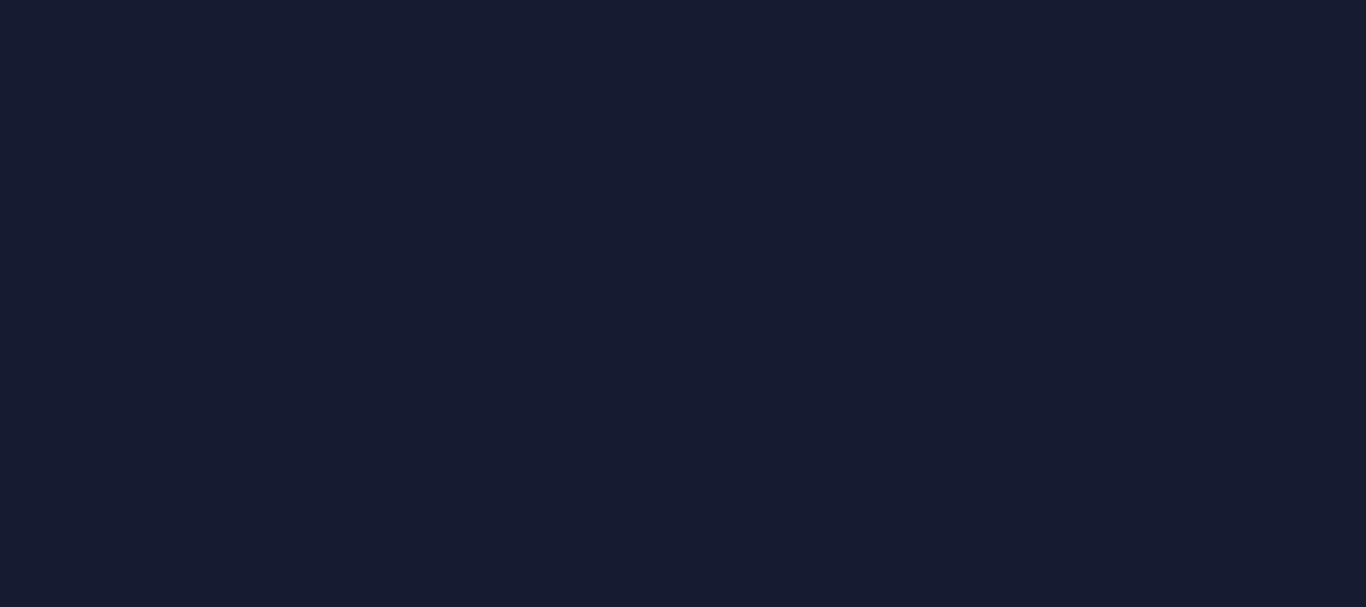 scroll, scrollTop: 0, scrollLeft: 0, axis: both 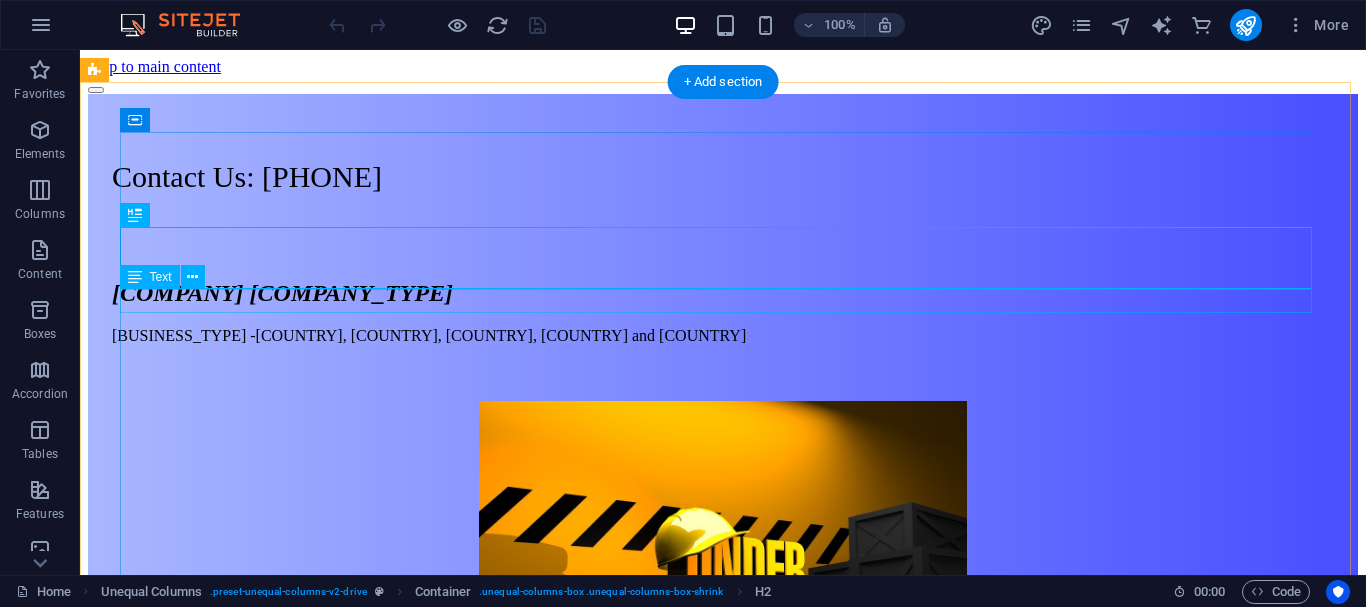 click on "Non-Perishable Food Distributor -[COUNTRY], [COUNTRY], [COUNTRY], [COUNTRY] and [COUNTRY]" at bounding box center [723, 336] 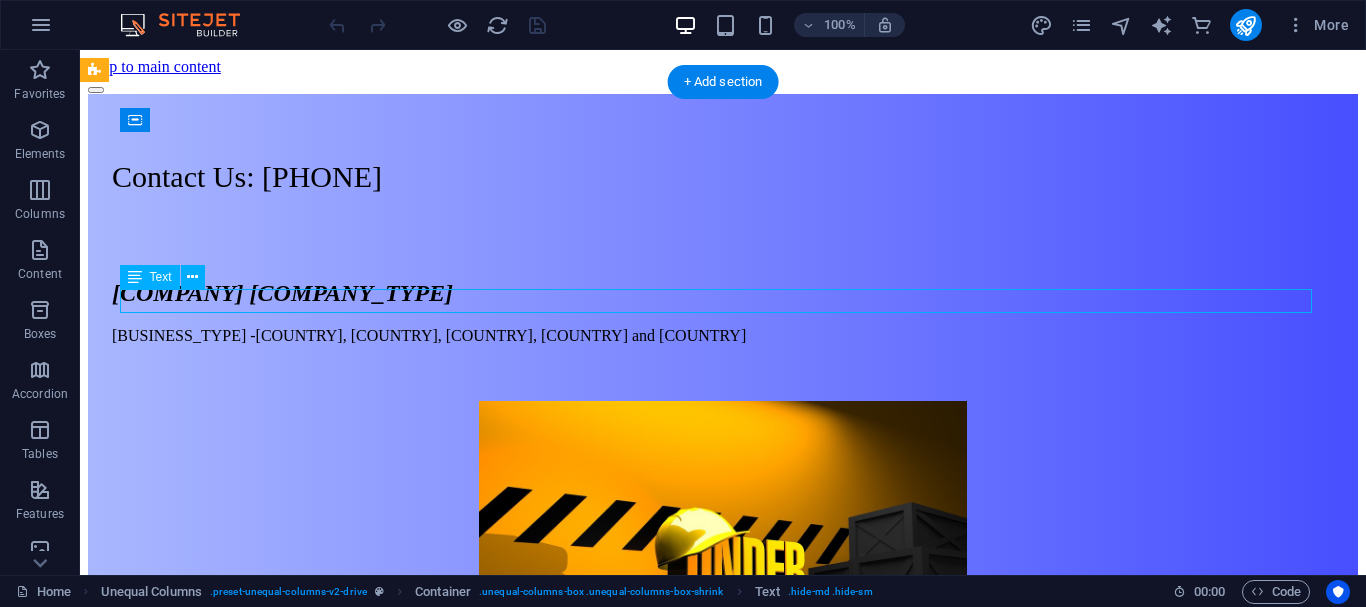 click on "Non-Perishable Food Distributor -[COUNTRY], [COUNTRY], [COUNTRY], [COUNTRY] and [COUNTRY]" at bounding box center (723, 336) 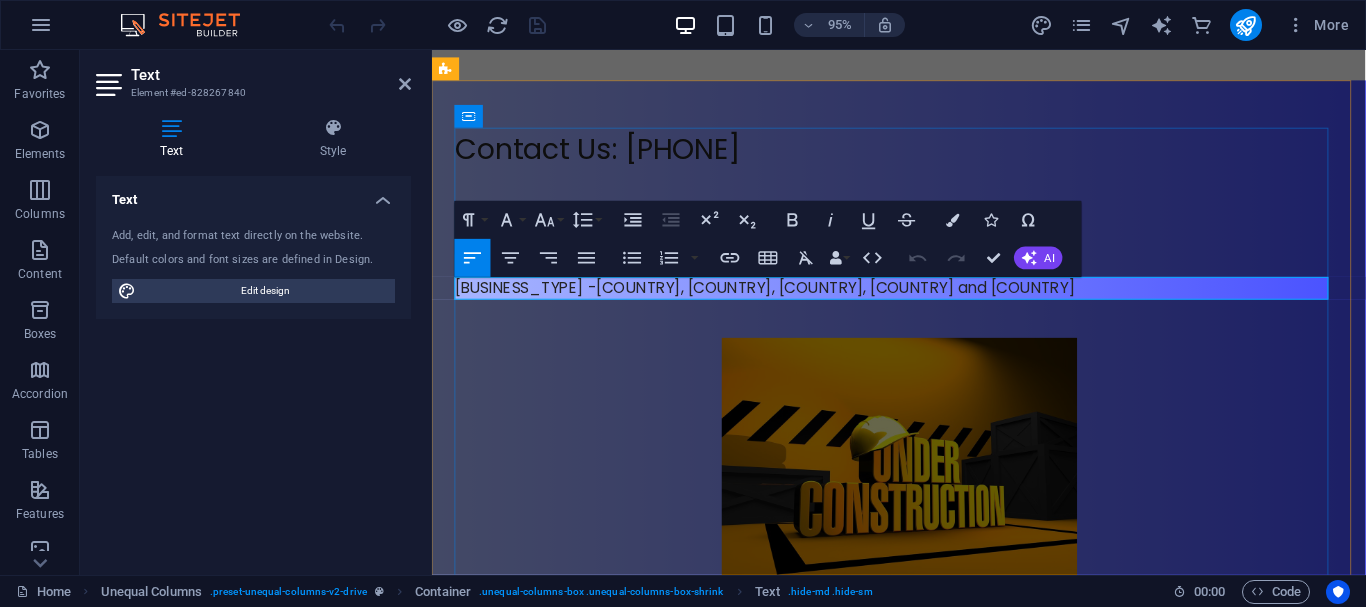 click on "Non-Perishable Food Distributor -South Africa, Malawi, Mozambique, Lesotho and Zambia" at bounding box center (923, 301) 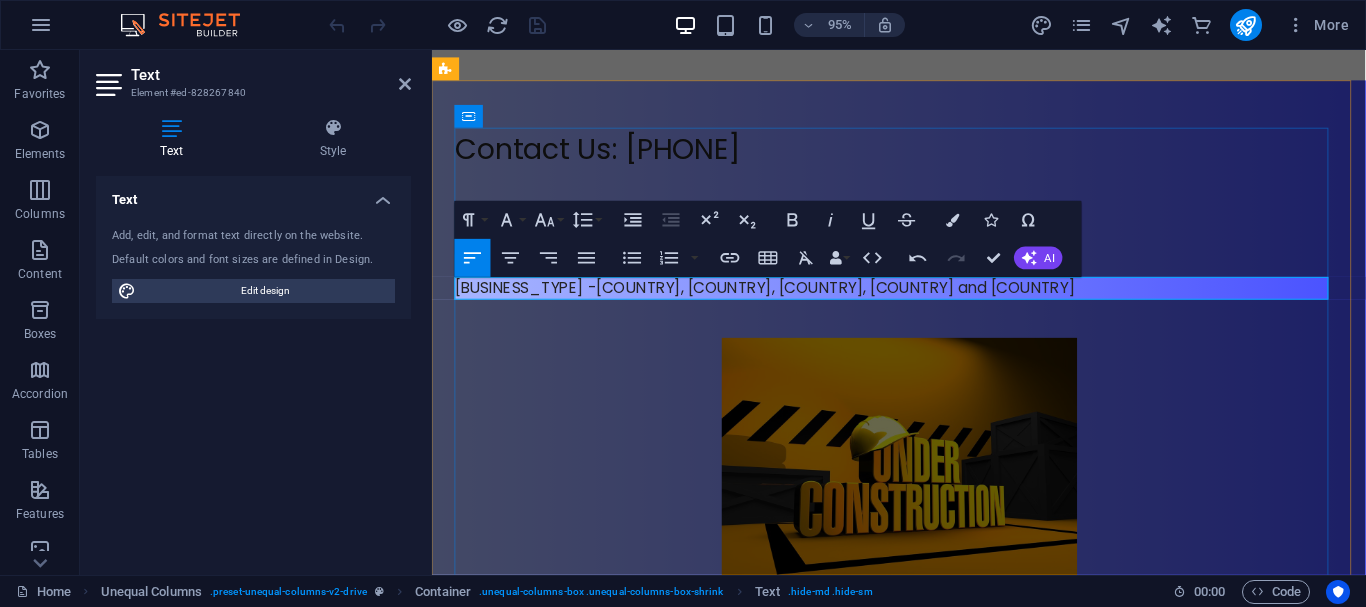 copy on "Non-Perishable Food Distributor -South Africa, Malawi, Mozambique, Lesotho and Zambia" 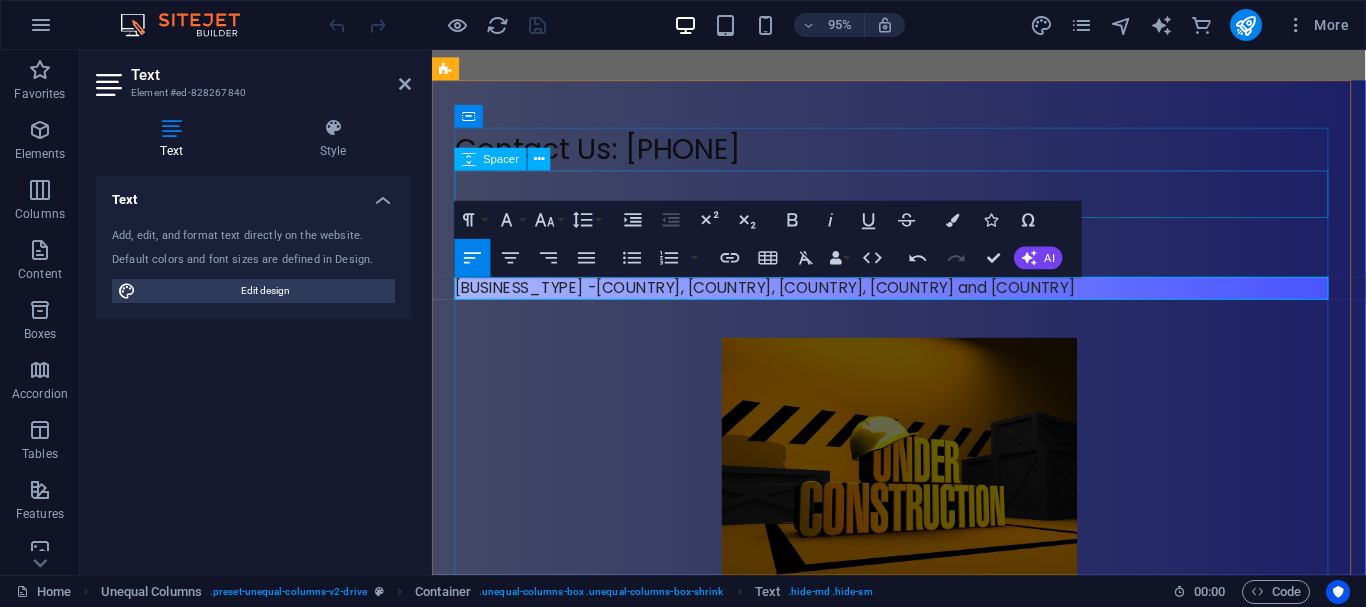 click at bounding box center [923, 202] 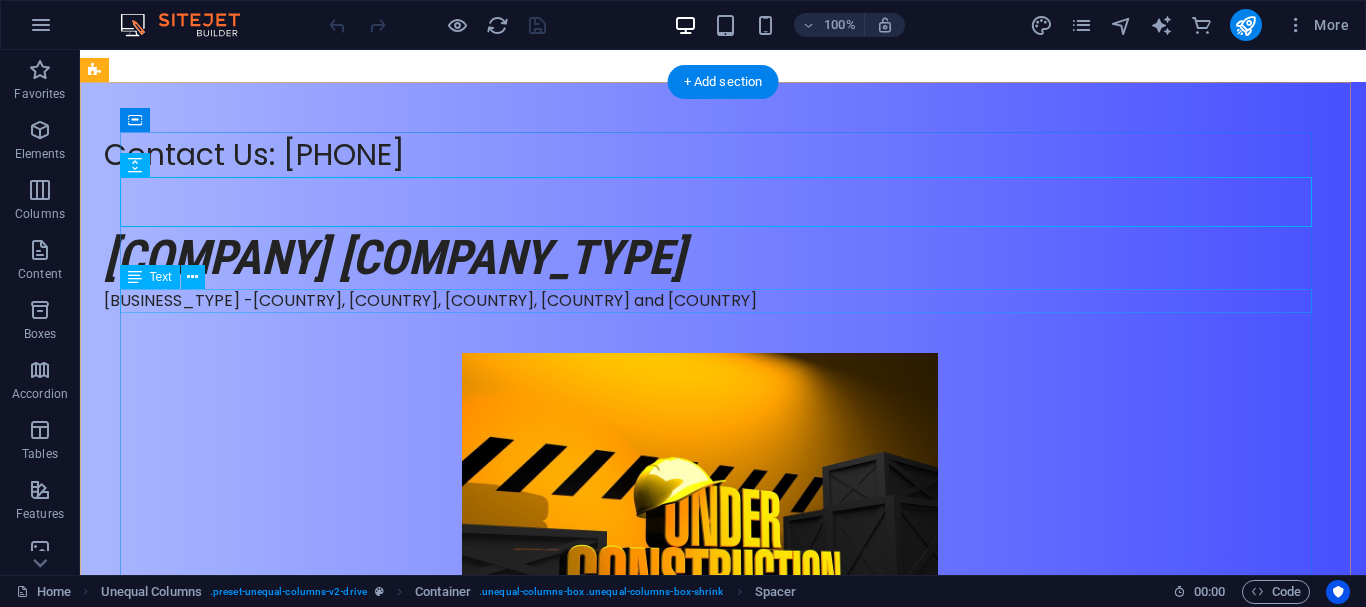 click on "Non-Perishable Food Distributor -South Africa, Malawi, Mozambique, Lesotho and Zambia" at bounding box center (700, 301) 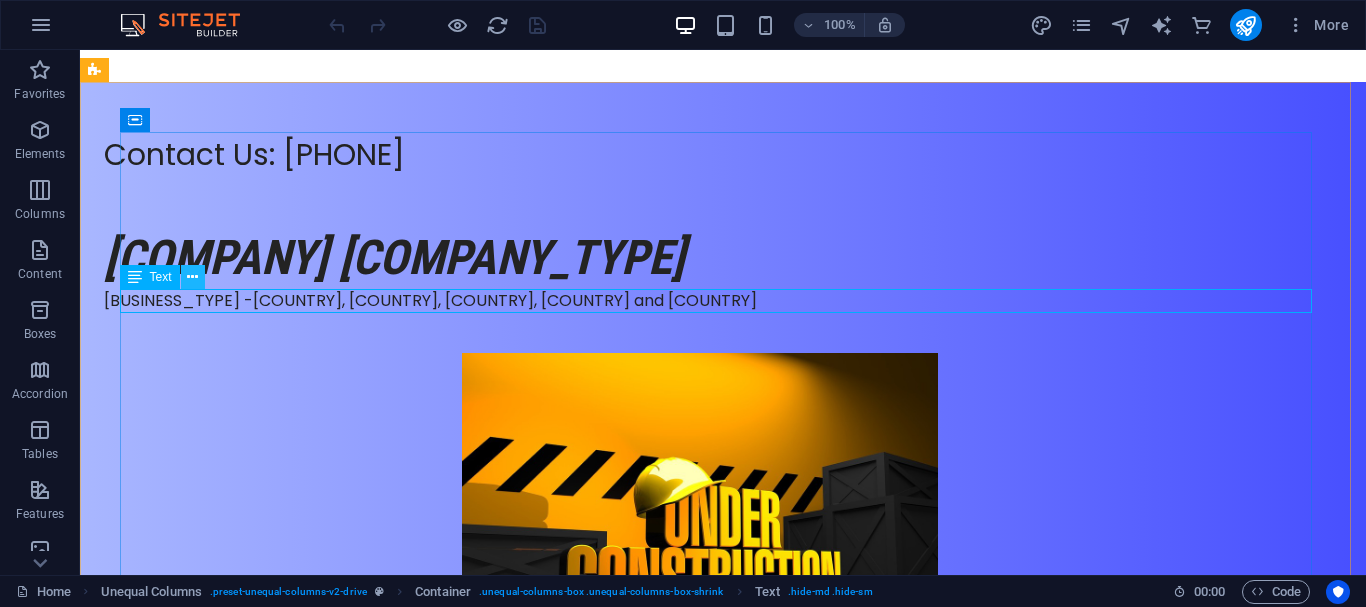 click at bounding box center (192, 277) 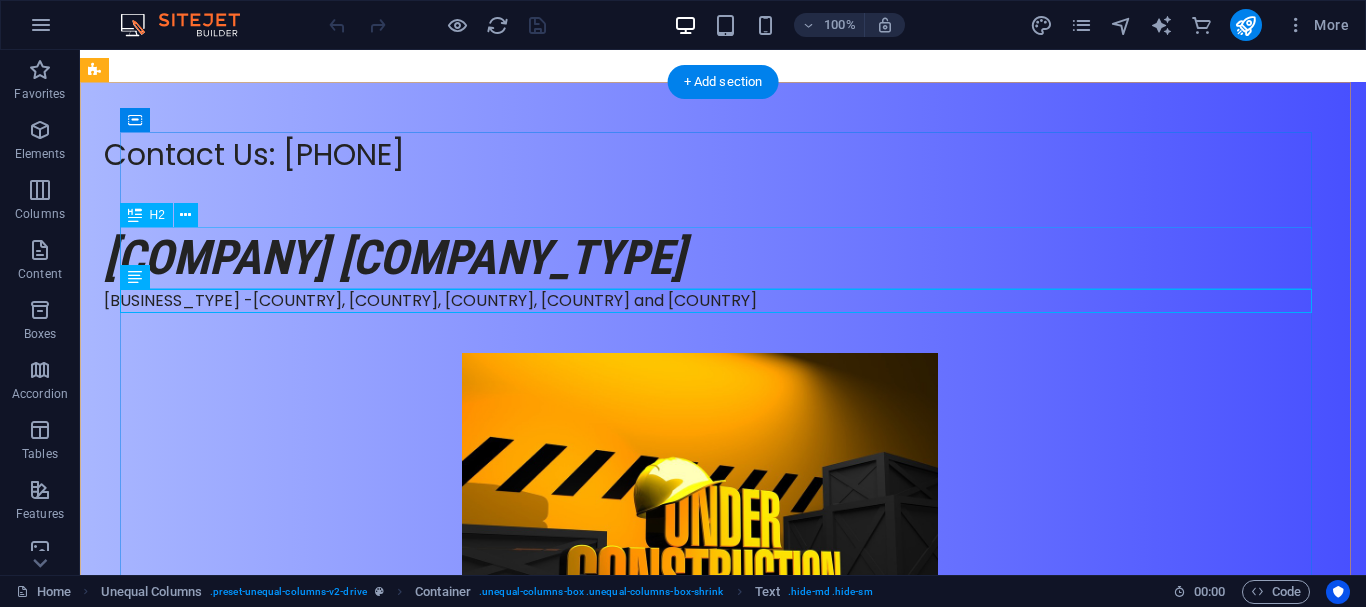 click on "[BRAND] (Pty) Ltd" at bounding box center (700, 258) 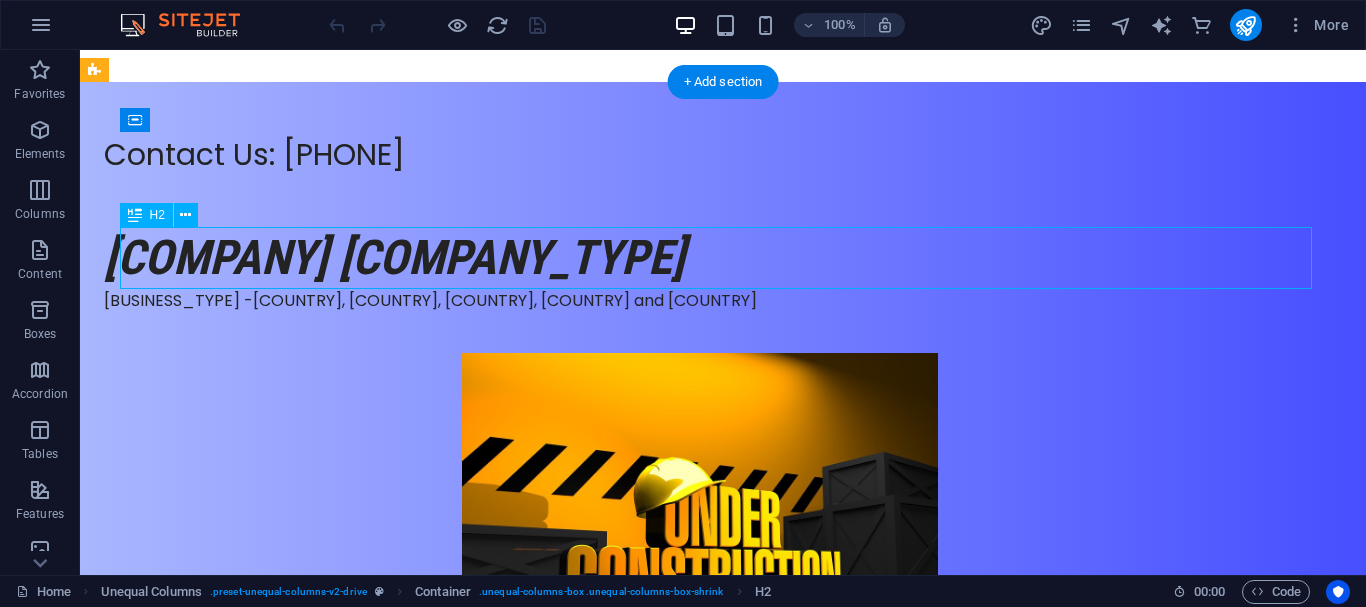 click on "[BRAND] (Pty) Ltd" at bounding box center (700, 258) 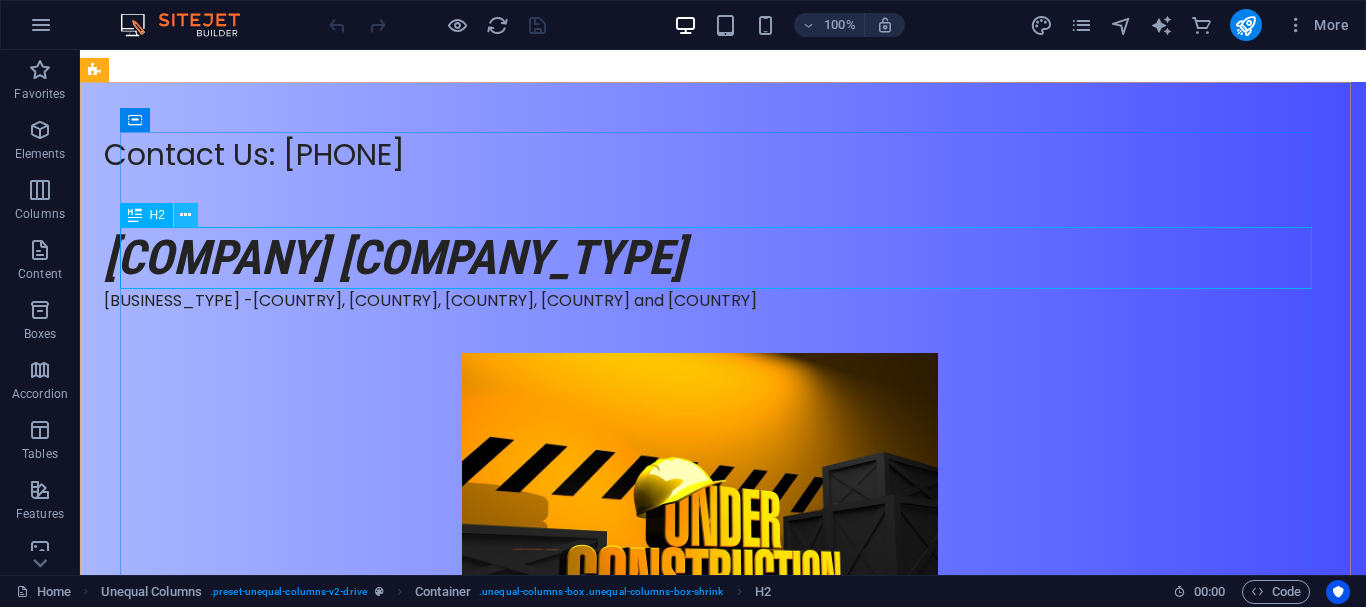 click at bounding box center (185, 215) 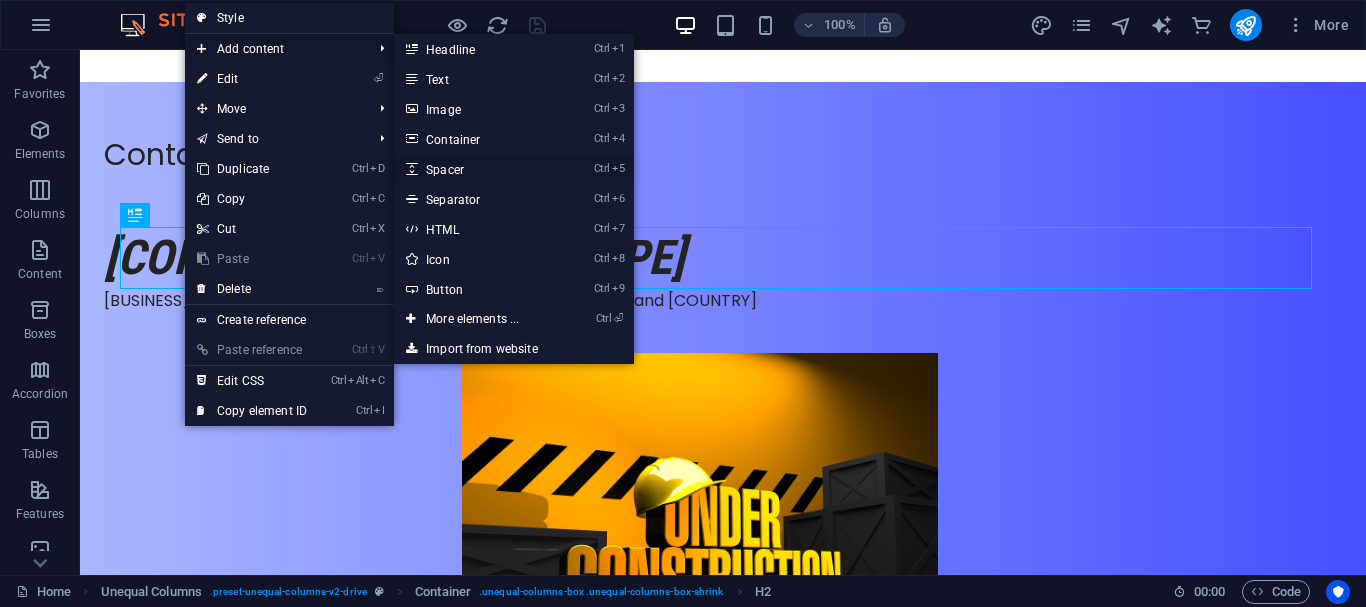 click on "Ctrl 5  Spacer" at bounding box center [476, 169] 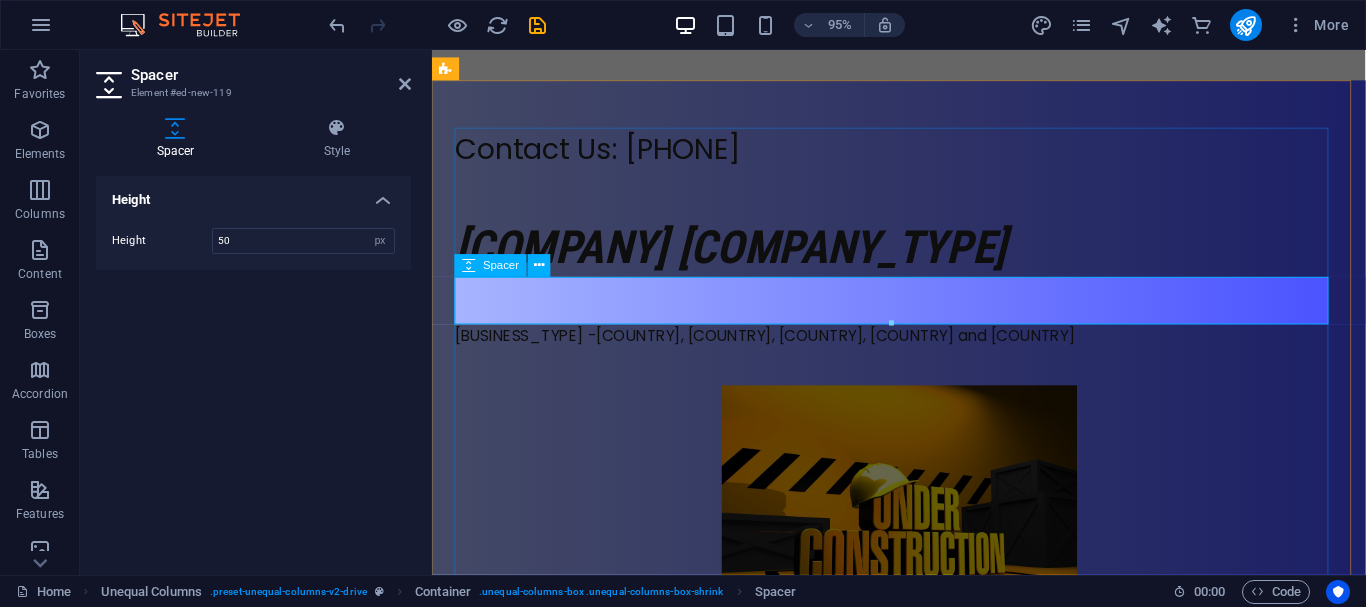 click at bounding box center (923, 314) 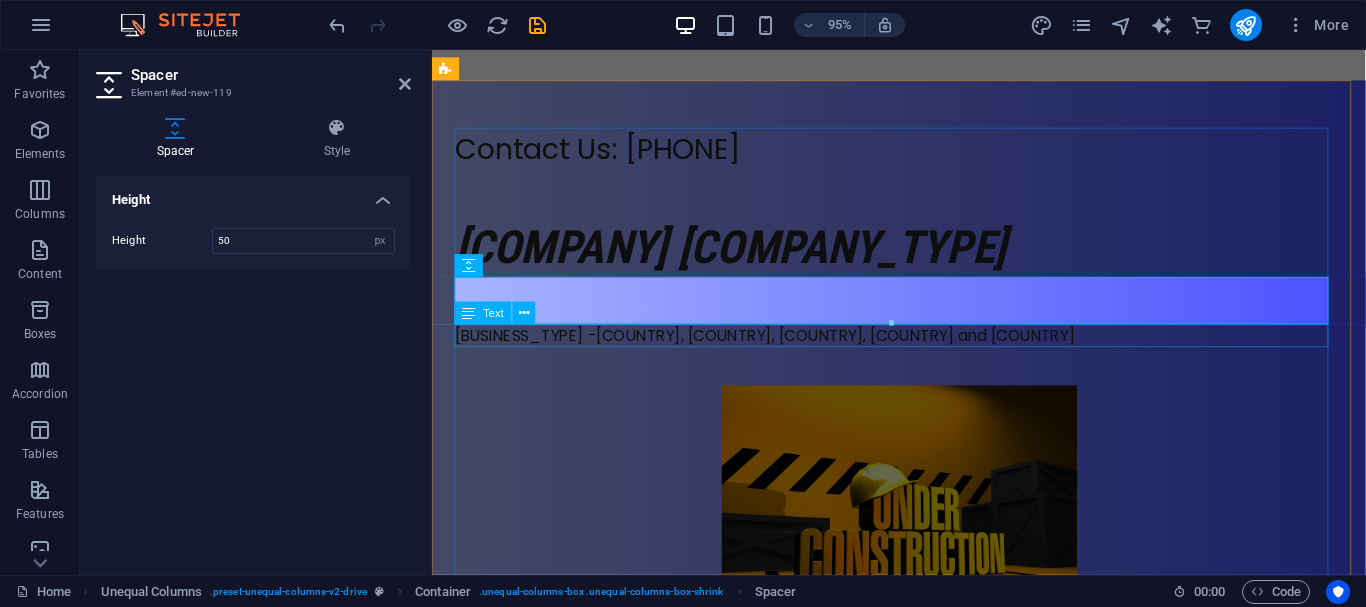 click on "Non-Perishable Food Distributor -South Africa, Malawi, Mozambique, Lesotho and Zambia" at bounding box center (923, 351) 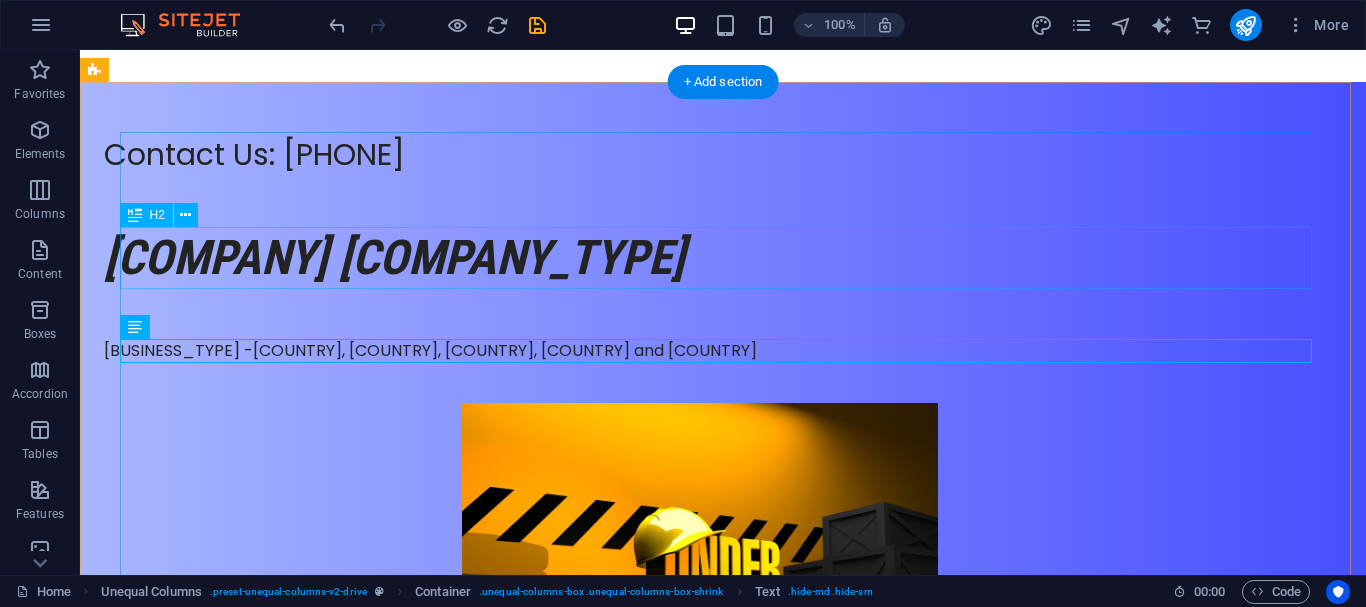 click on "[BRAND] (Pty) Ltd" at bounding box center [700, 258] 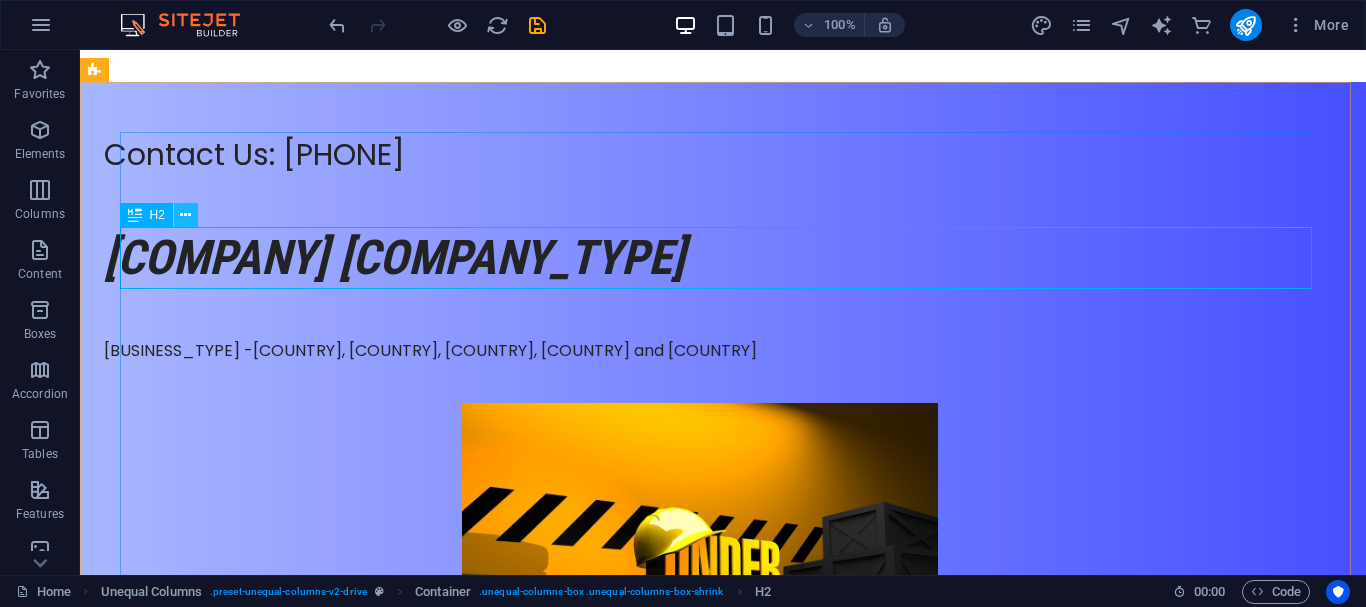 click at bounding box center [185, 215] 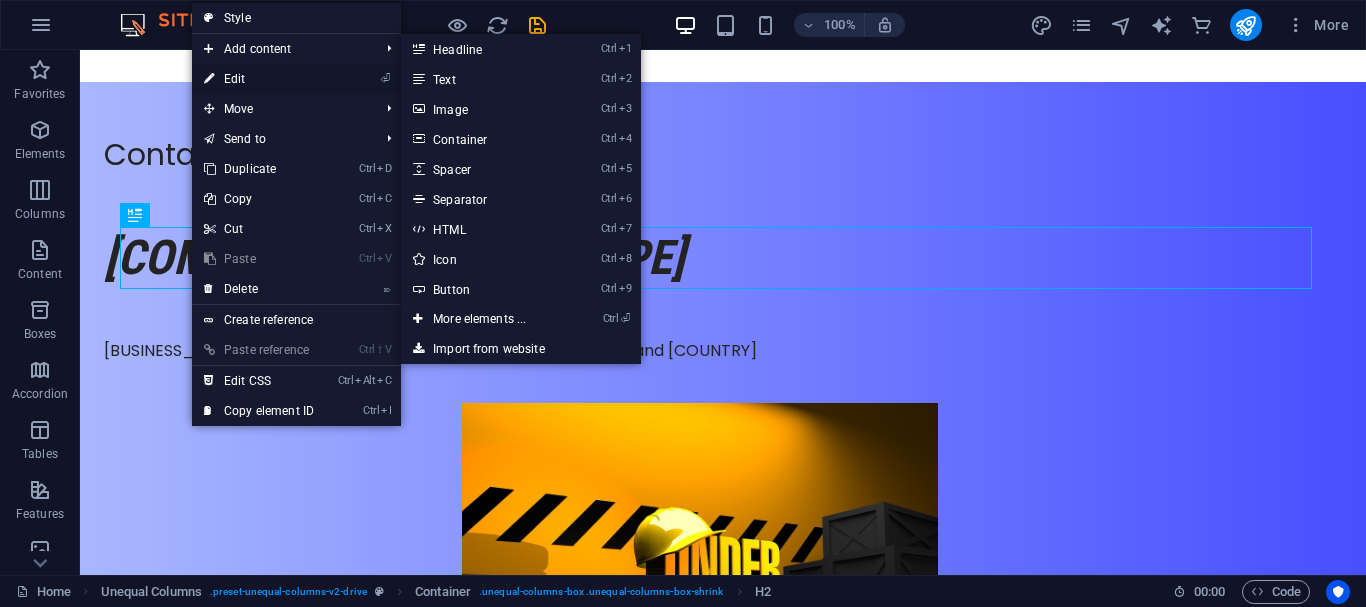 click on "⏎  Edit" at bounding box center [259, 79] 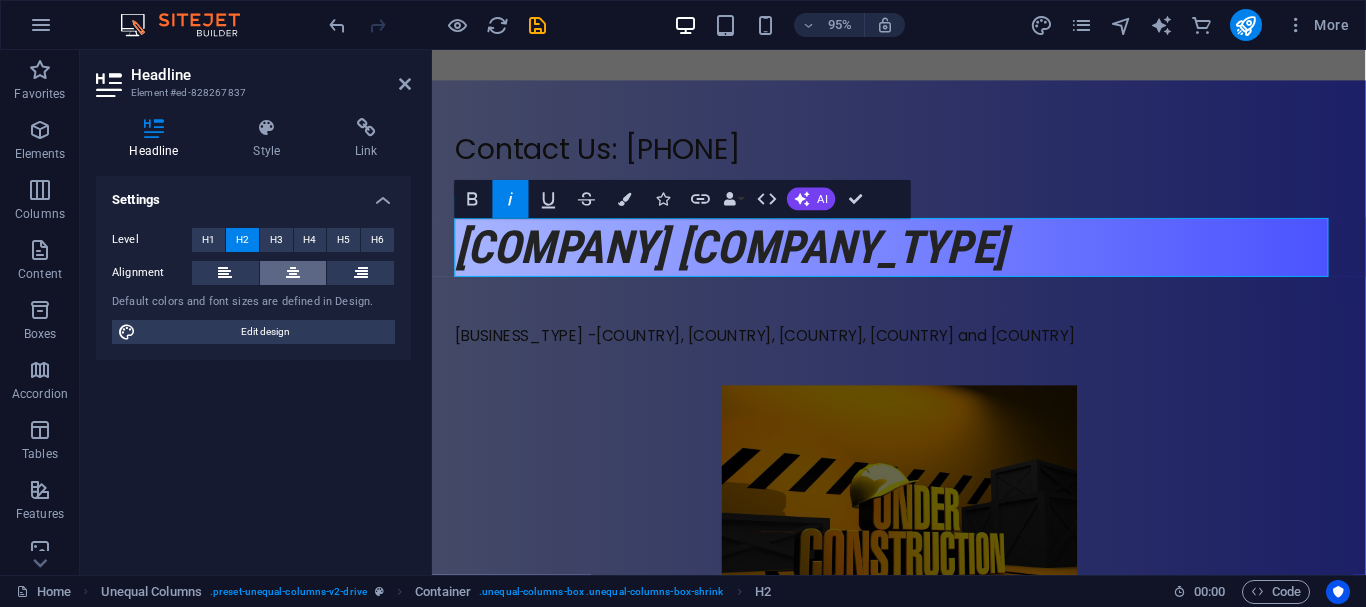 click at bounding box center [293, 273] 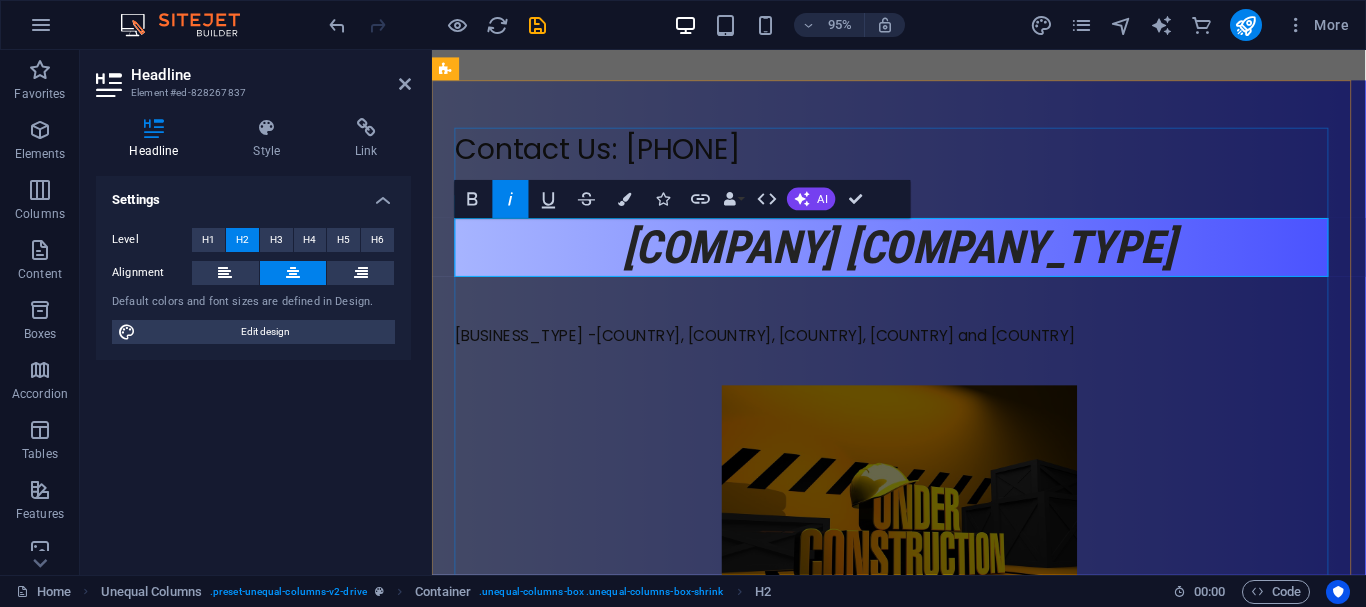 click on "[BRAND] (Pty) Ltd" at bounding box center (923, 257) 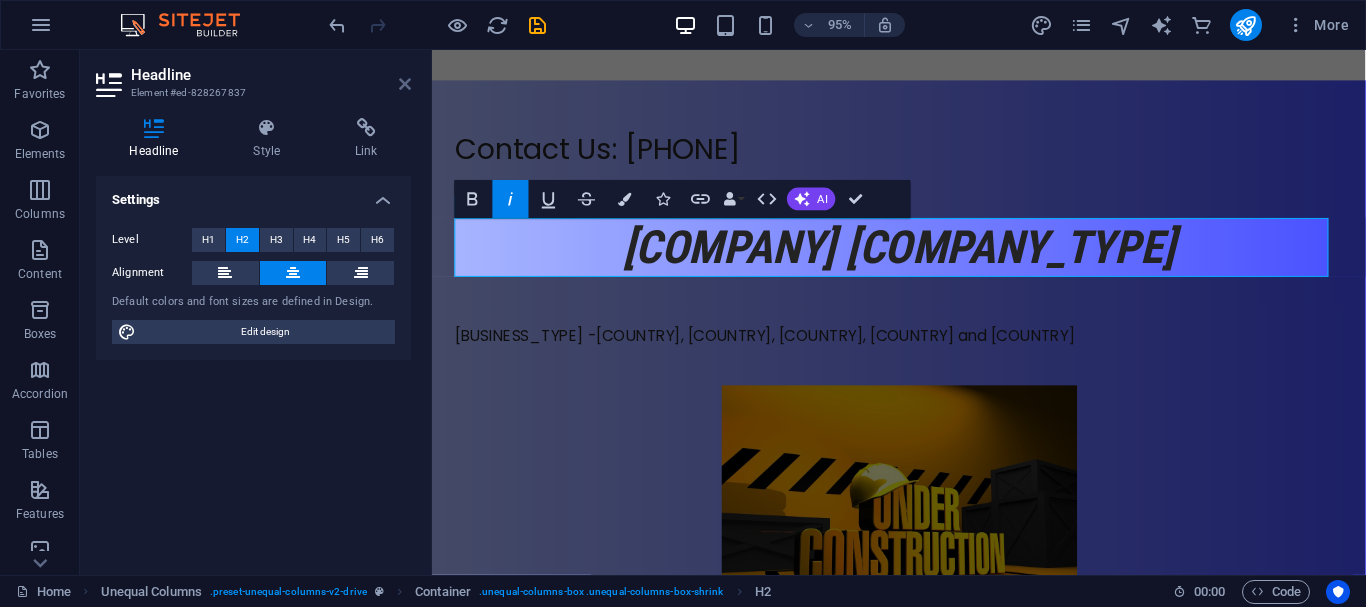 click at bounding box center [405, 84] 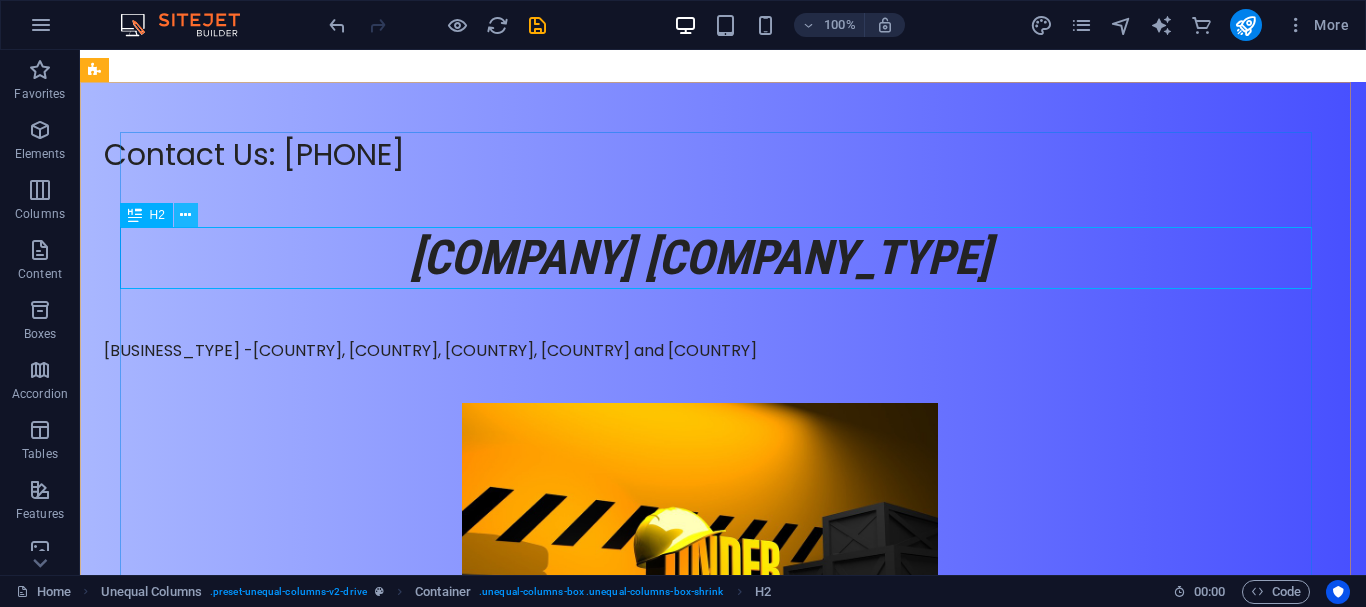 click at bounding box center (185, 215) 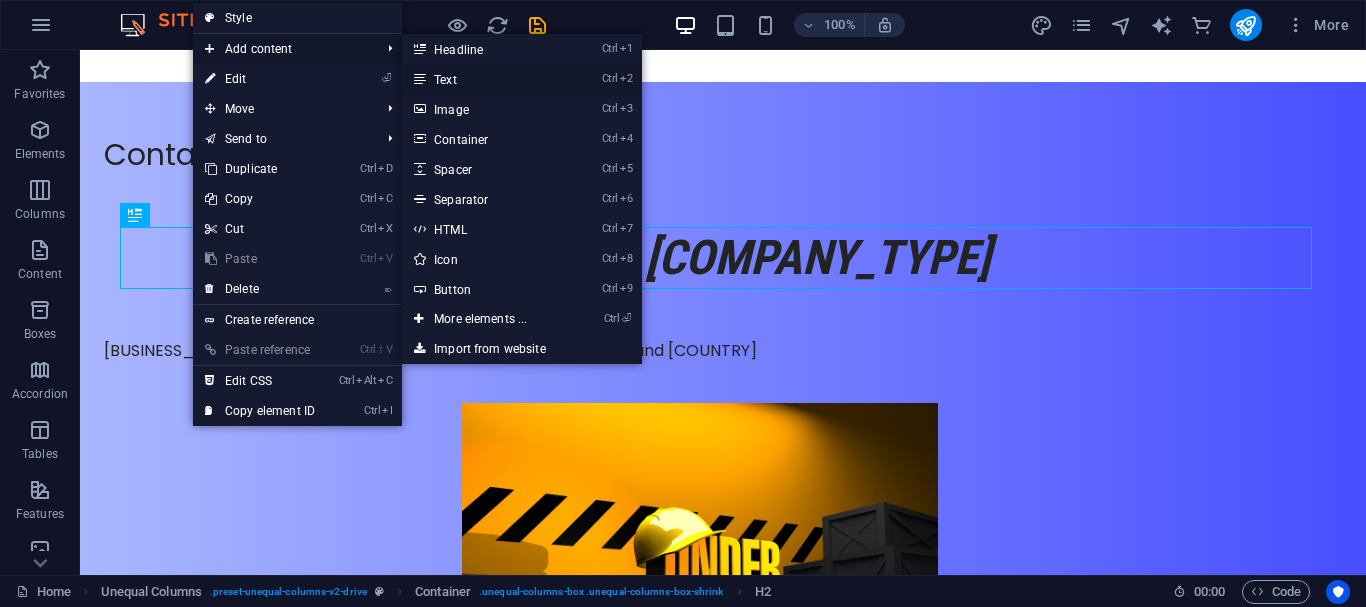 click on "Ctrl 2  Text" at bounding box center (484, 79) 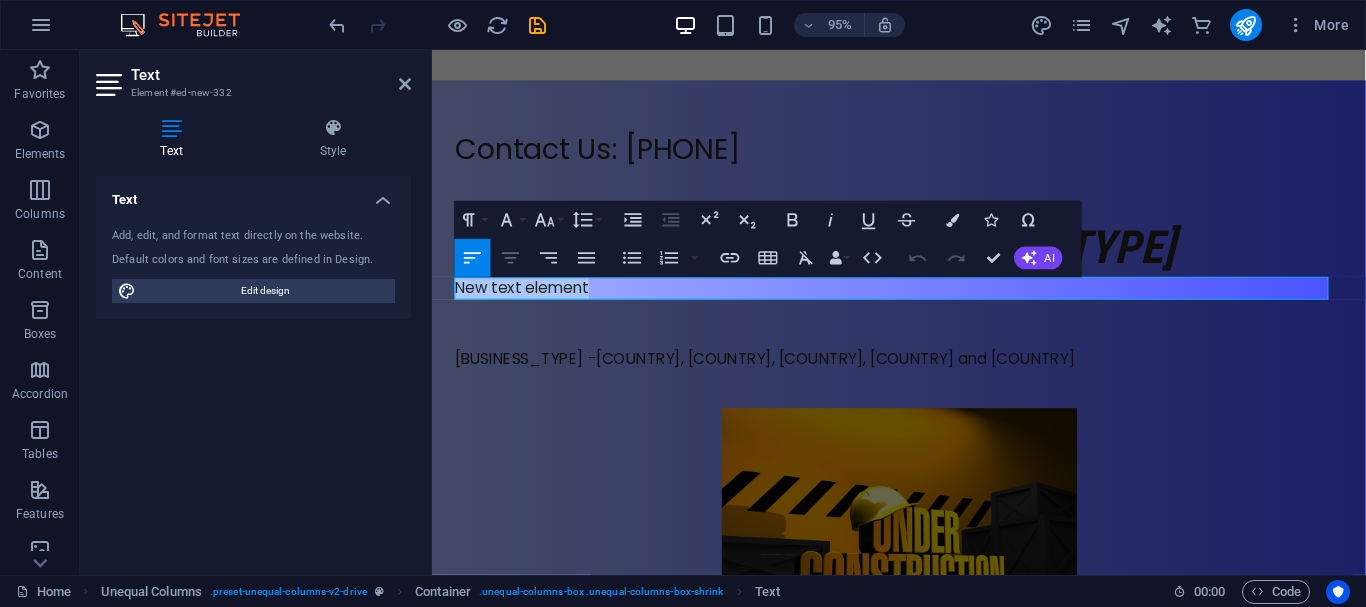 click 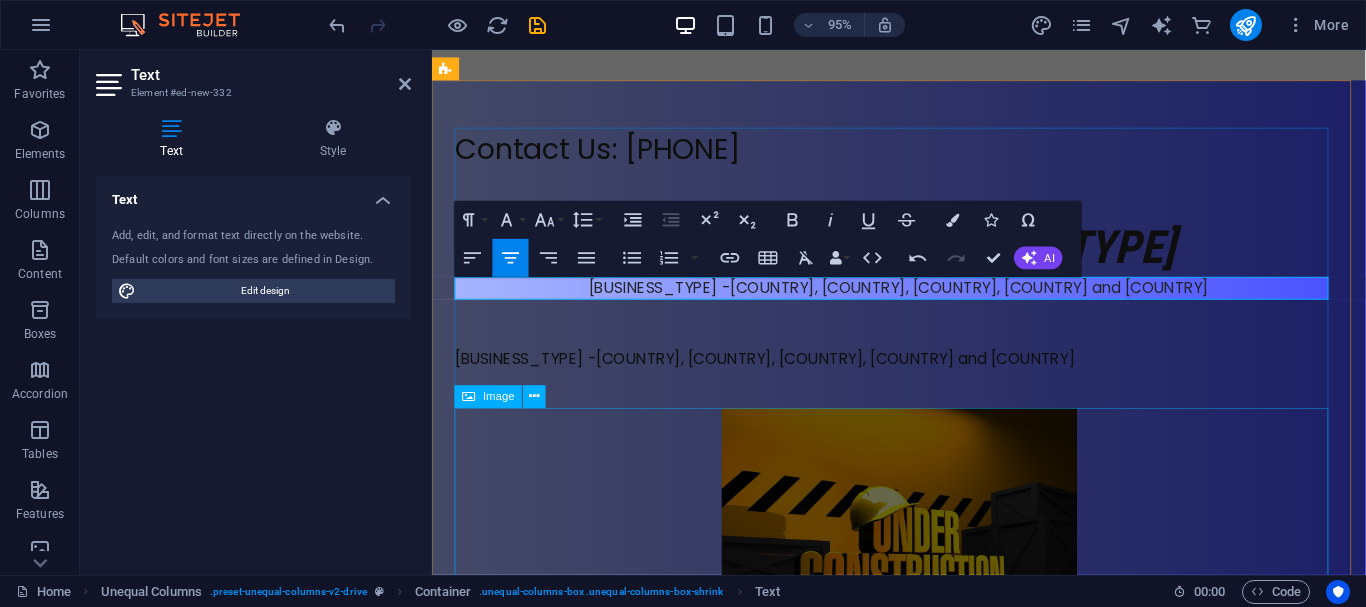 click at bounding box center (923, 567) 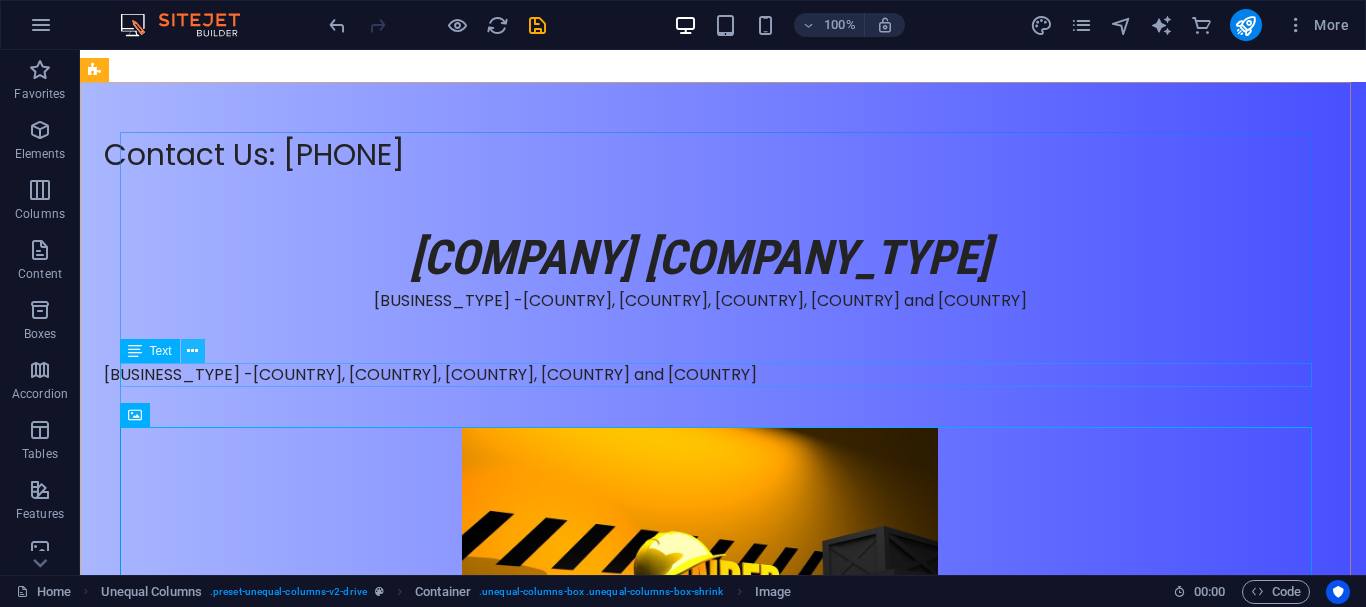 click at bounding box center (192, 351) 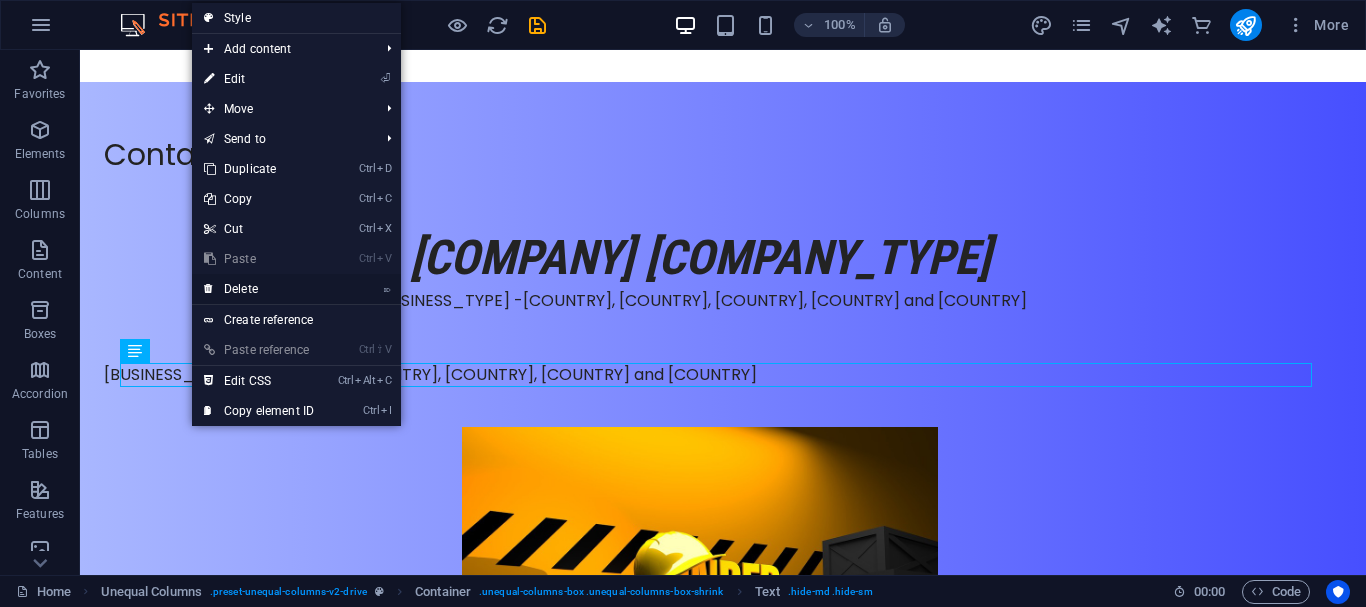 click on "⌦  Delete" at bounding box center (259, 289) 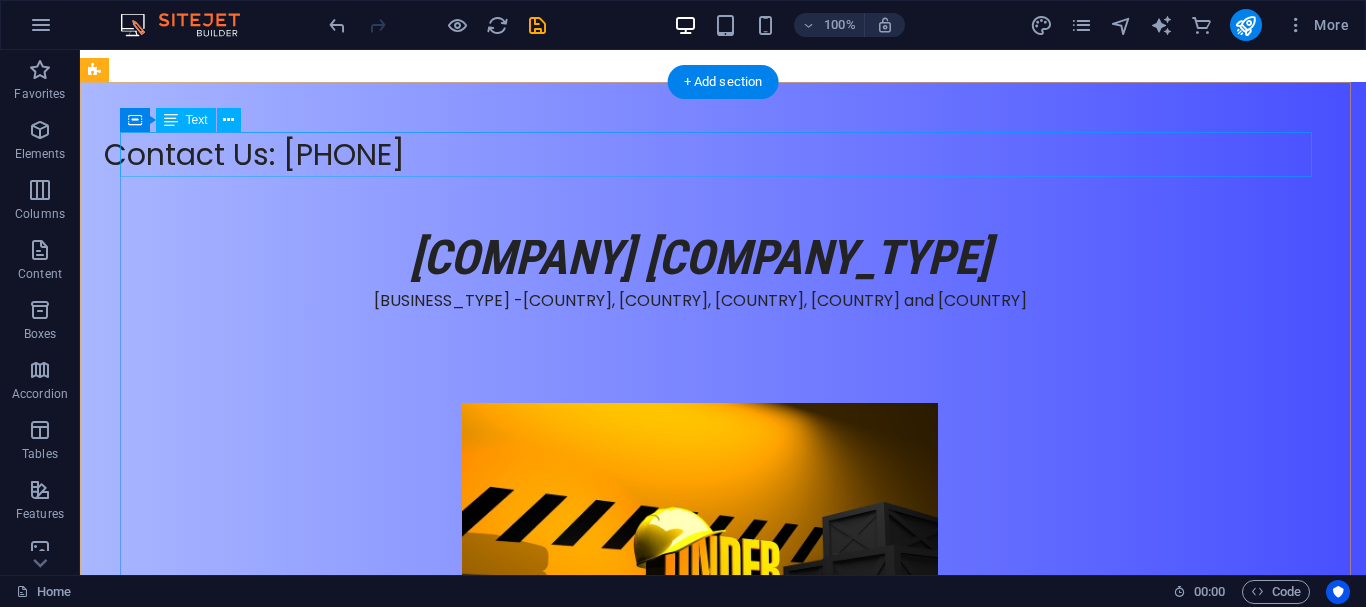 click on "Contact Us: [PHONE]" at bounding box center (700, 154) 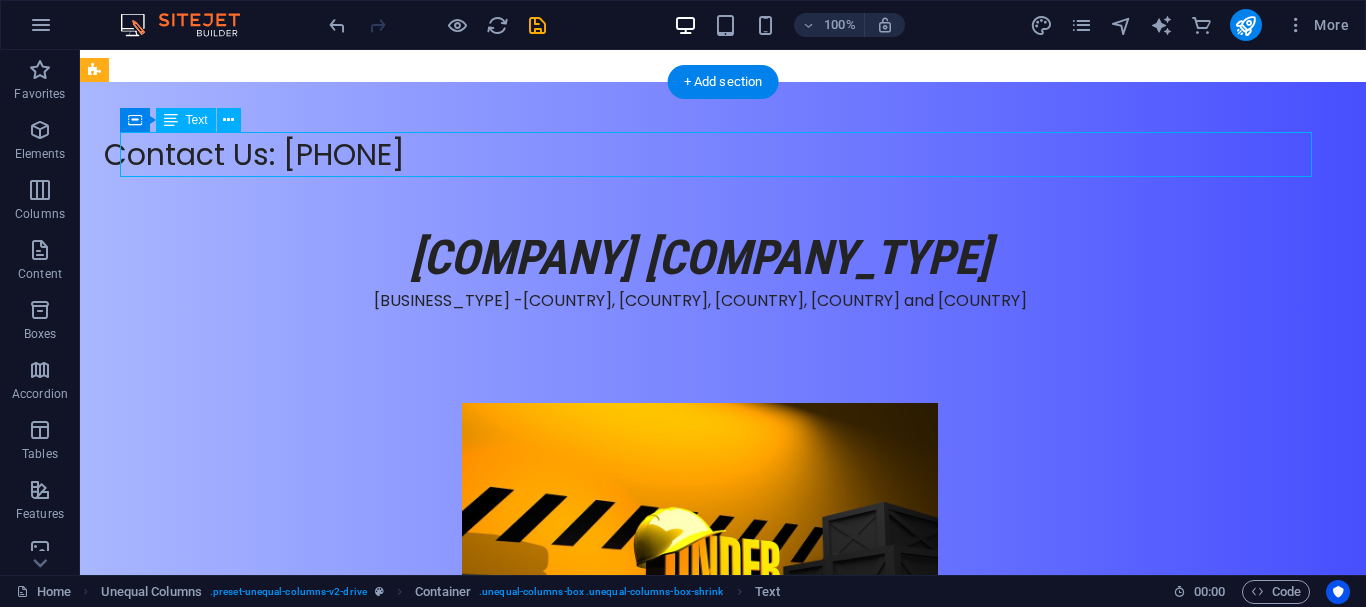 click on "Contact Us: [PHONE]" at bounding box center (700, 154) 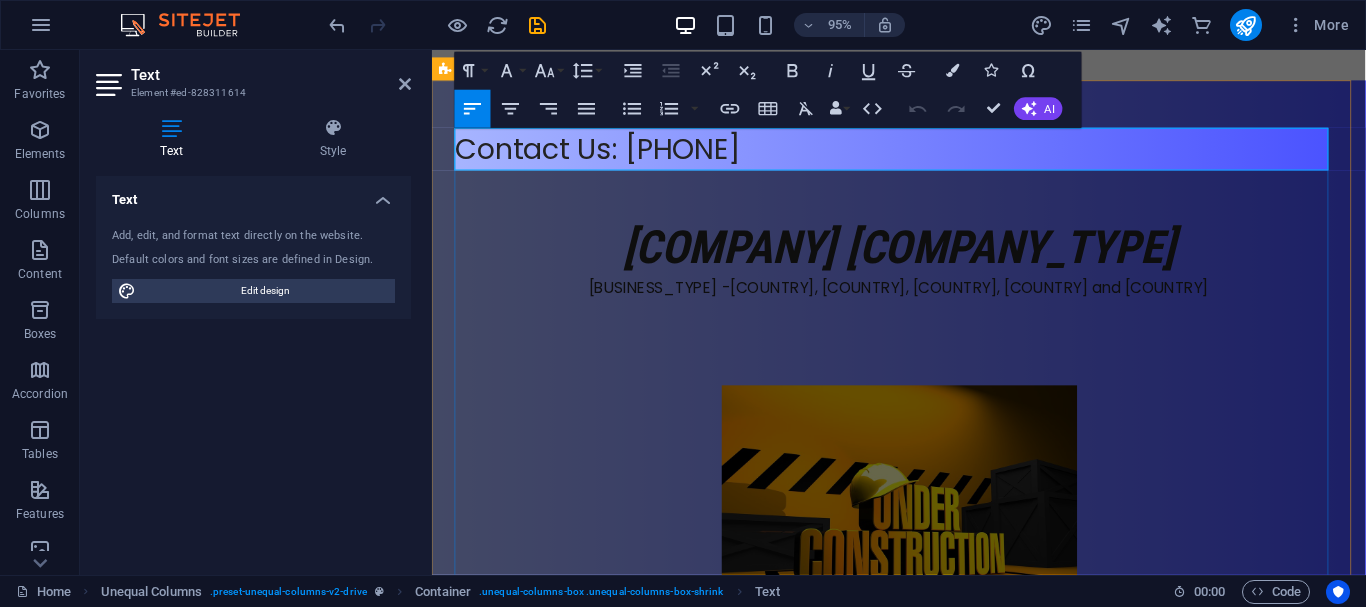 click on "Contact Us: [PHONE]" at bounding box center [606, 154] 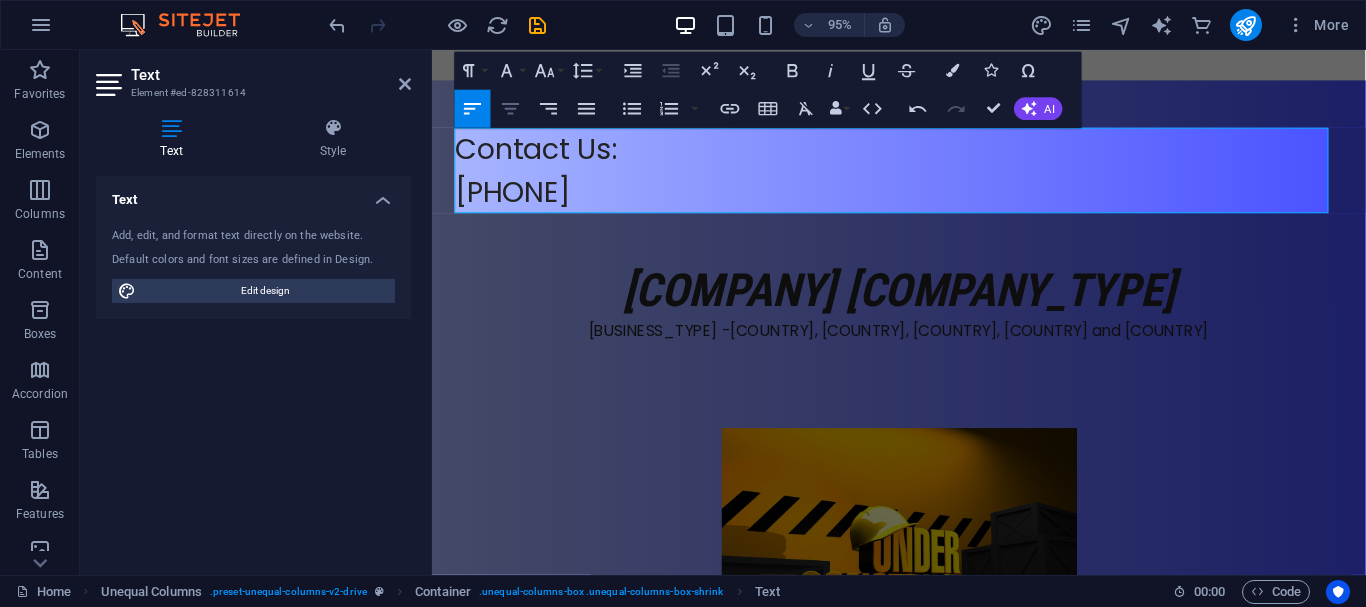 click 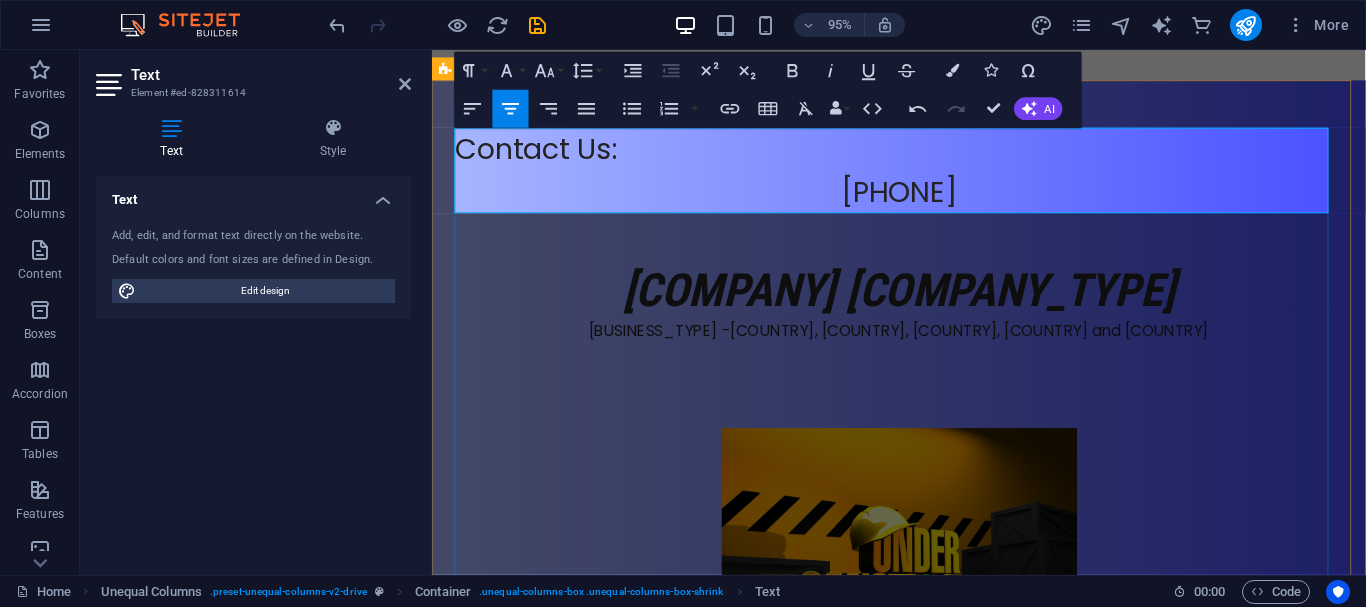 click on "Contact Us:" at bounding box center (541, 154) 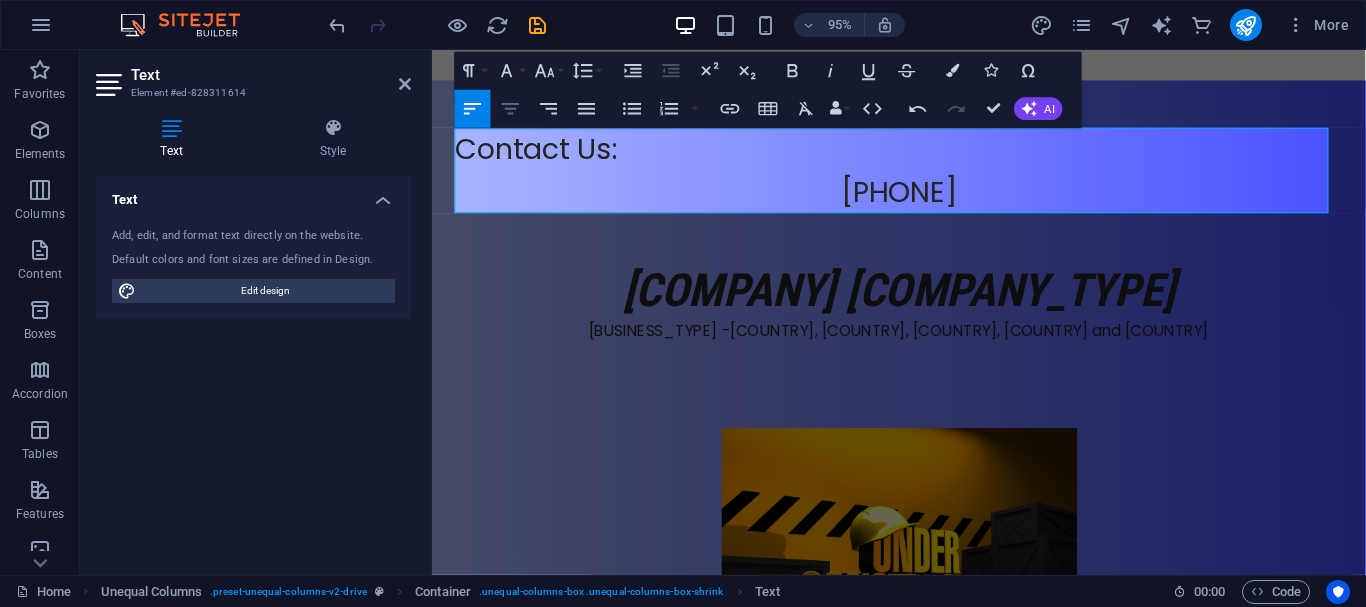 click 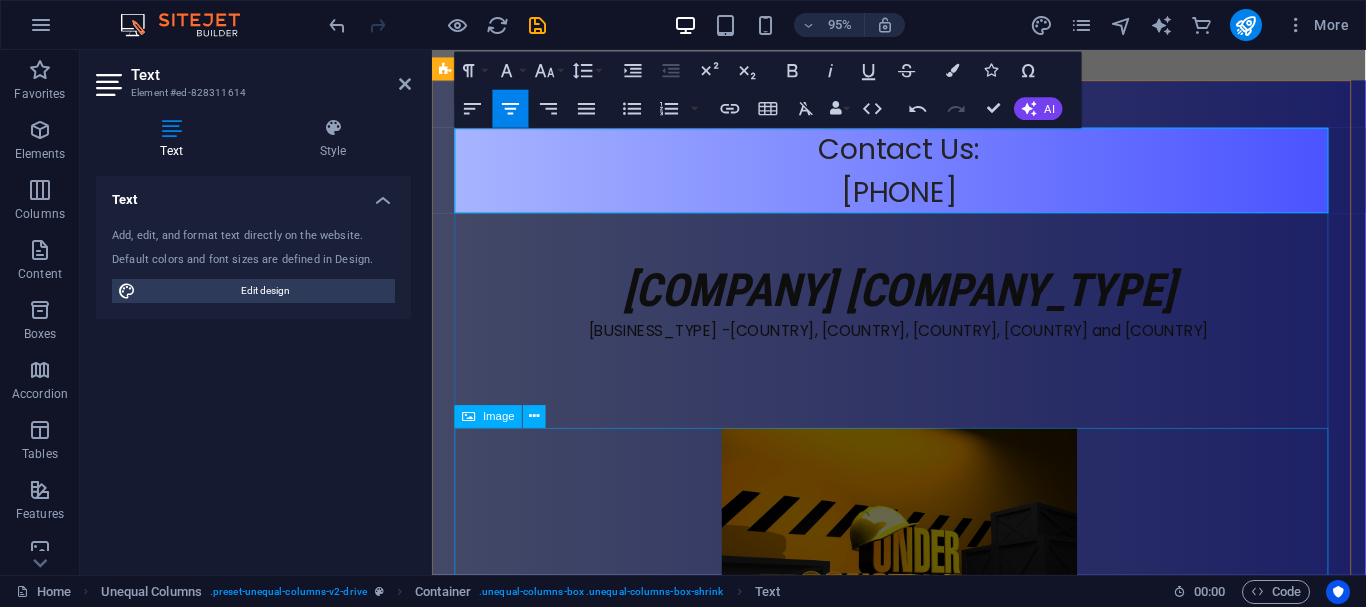 drag, startPoint x: 1257, startPoint y: 529, endPoint x: 1559, endPoint y: 498, distance: 303.58688 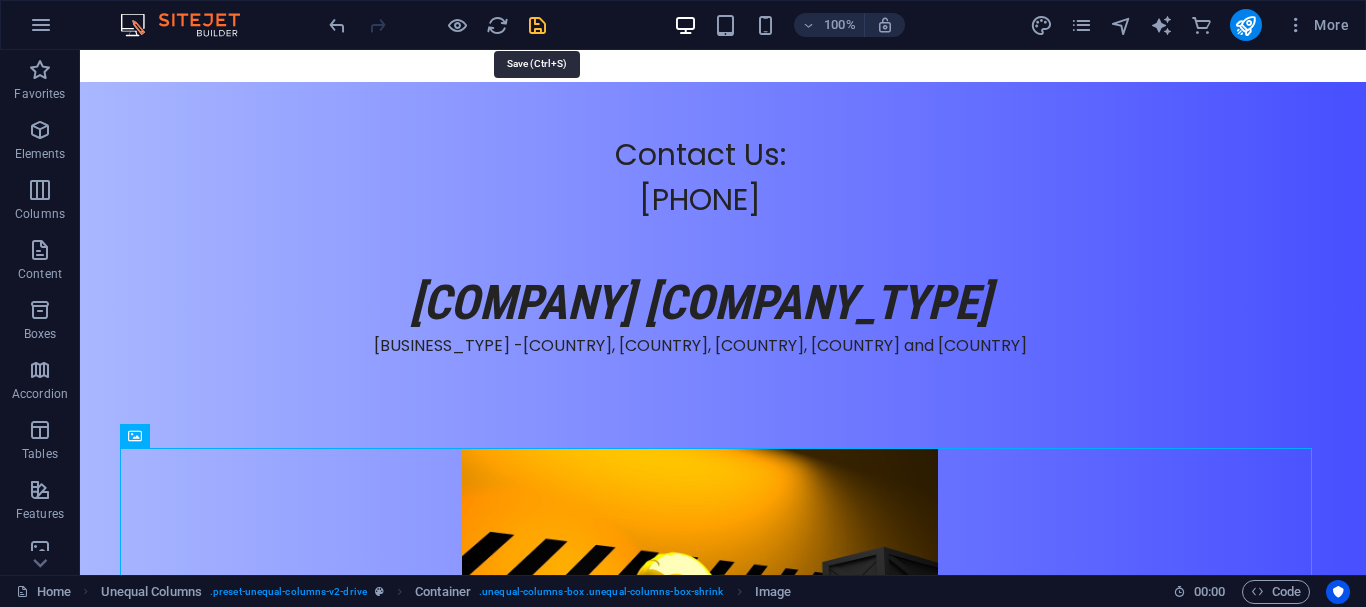 click at bounding box center (537, 25) 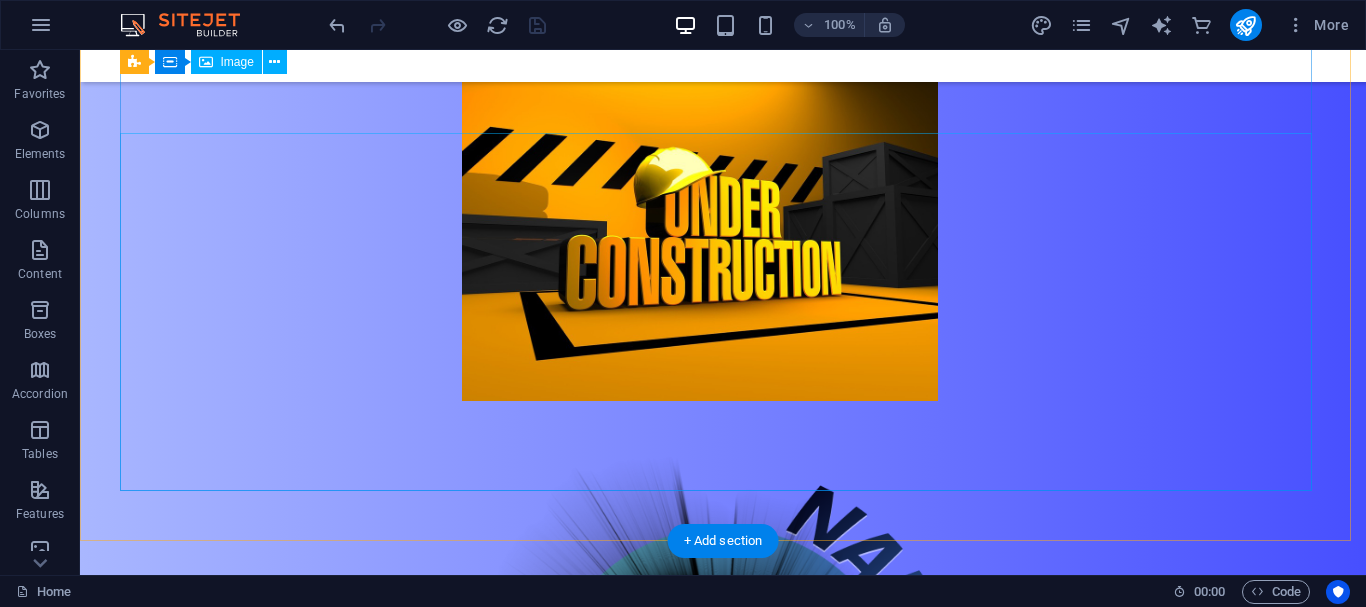 scroll, scrollTop: 300, scrollLeft: 0, axis: vertical 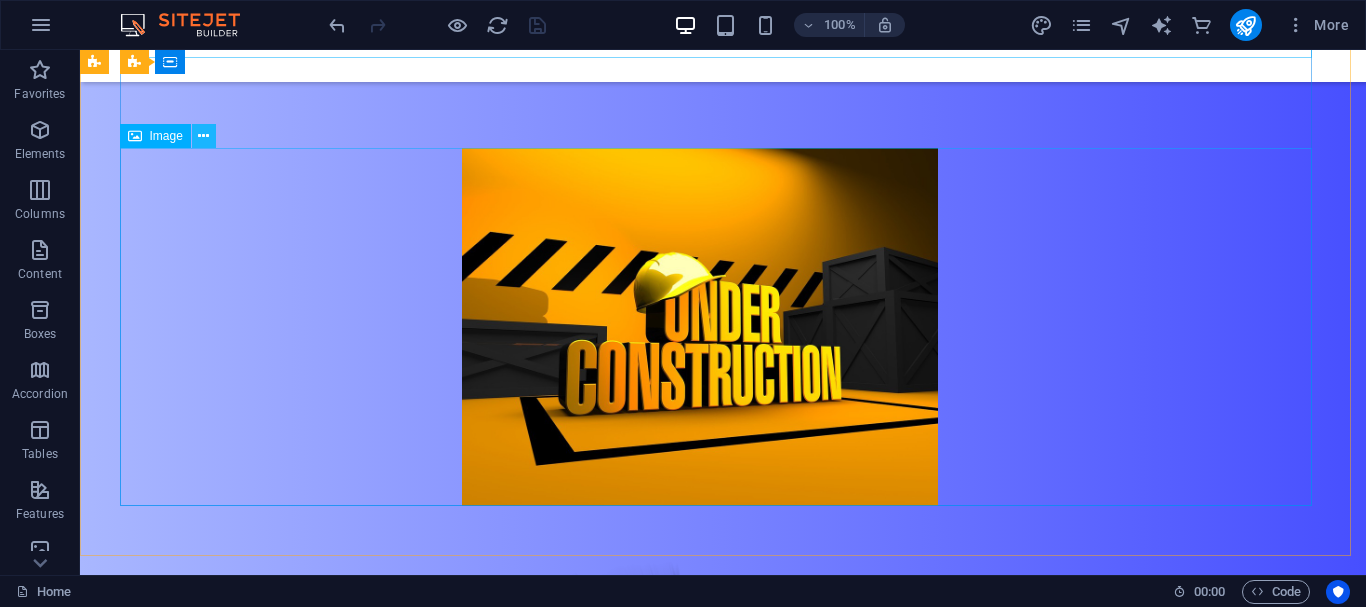 click at bounding box center (204, 136) 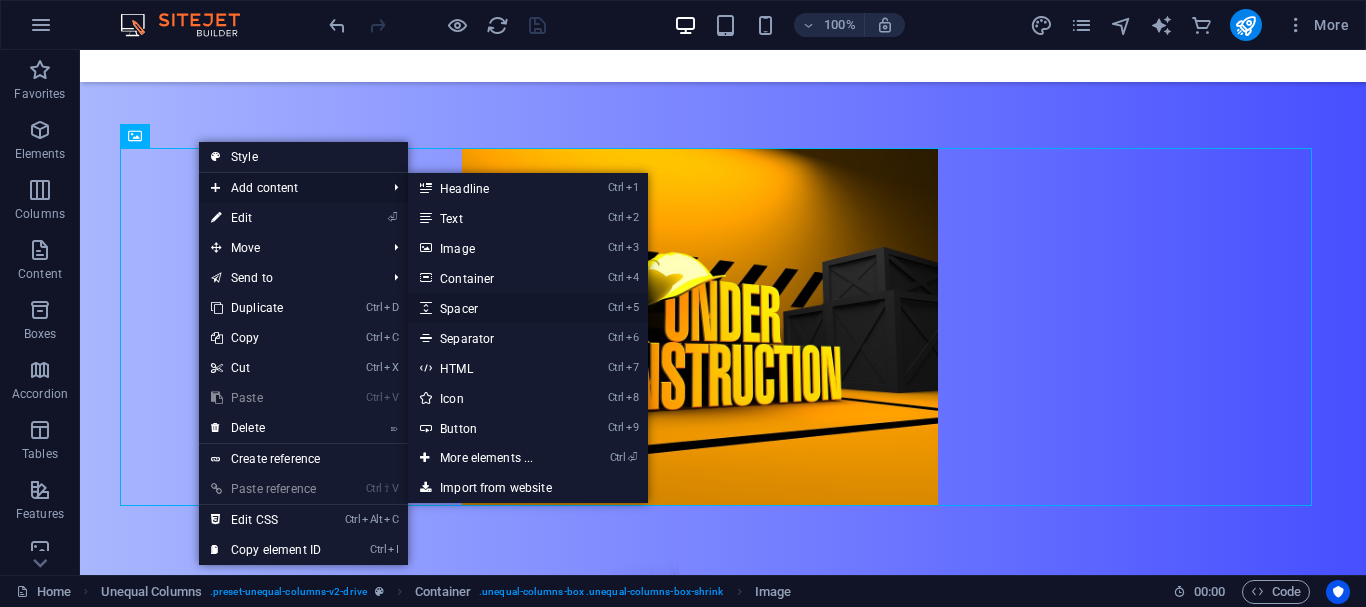 click on "Ctrl 5  Spacer" at bounding box center [490, 308] 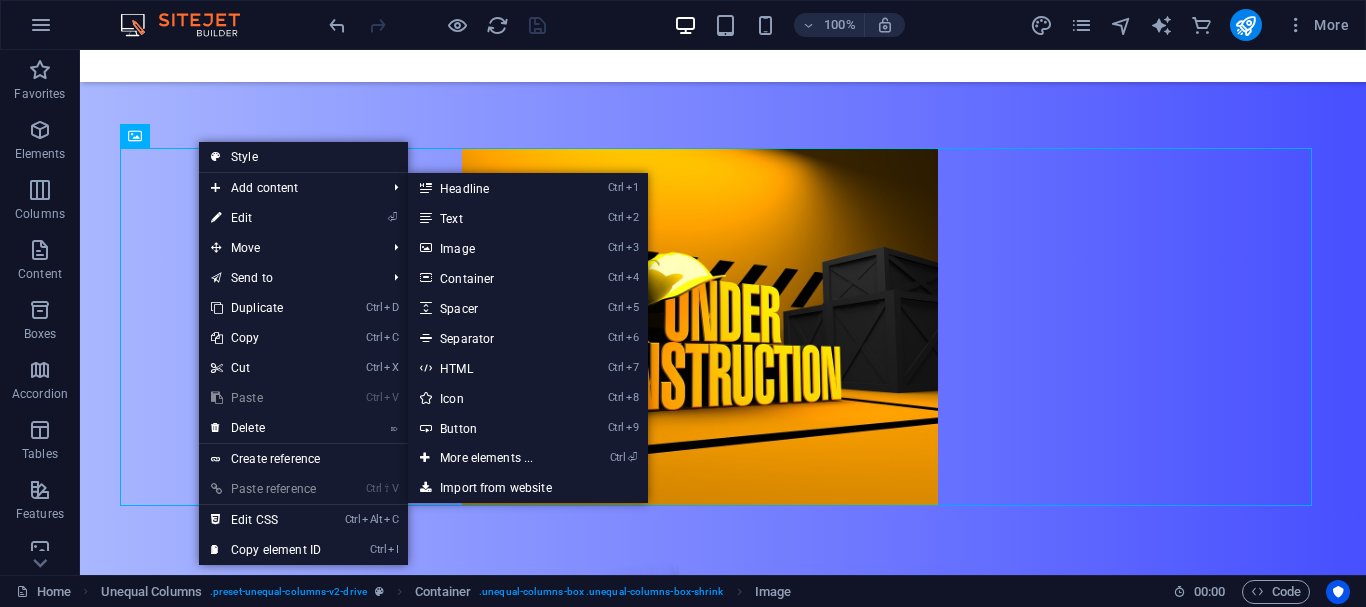 select on "px" 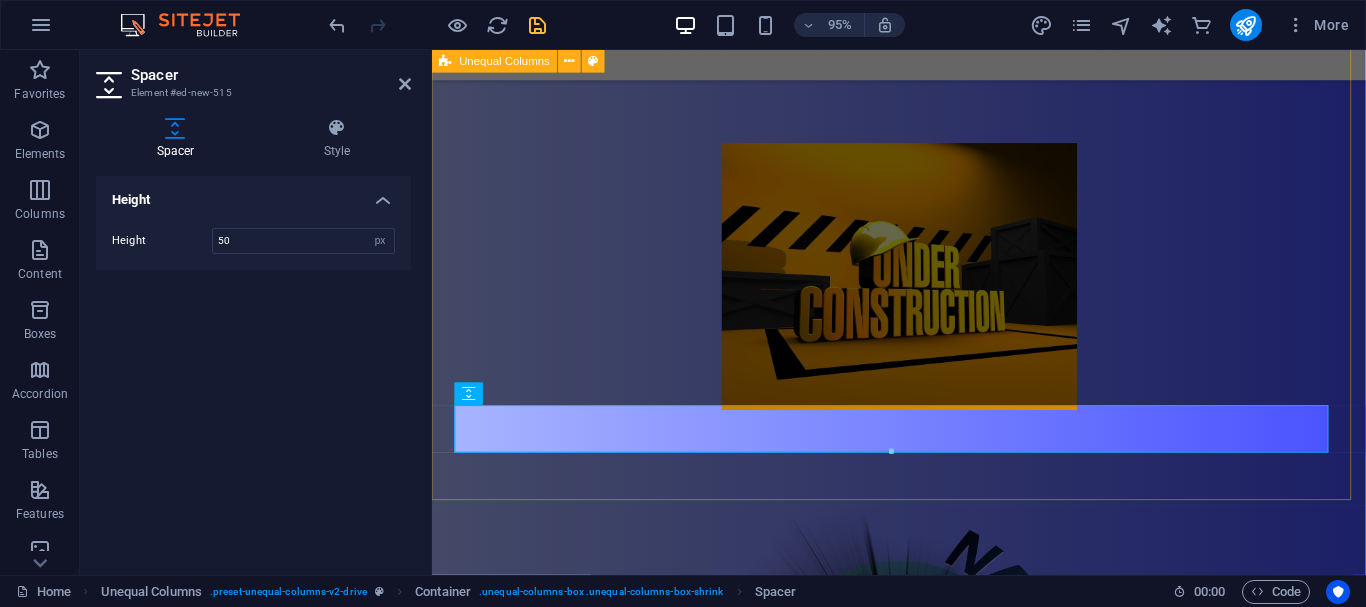 click on "Contact Us:  087 265 7988 Naipa general trading (Pty) Ltd Non-Perishable Food Distributor -South Africa, Malawi, Mozambique, Lesotho and Zambia" at bounding box center [923, 139] 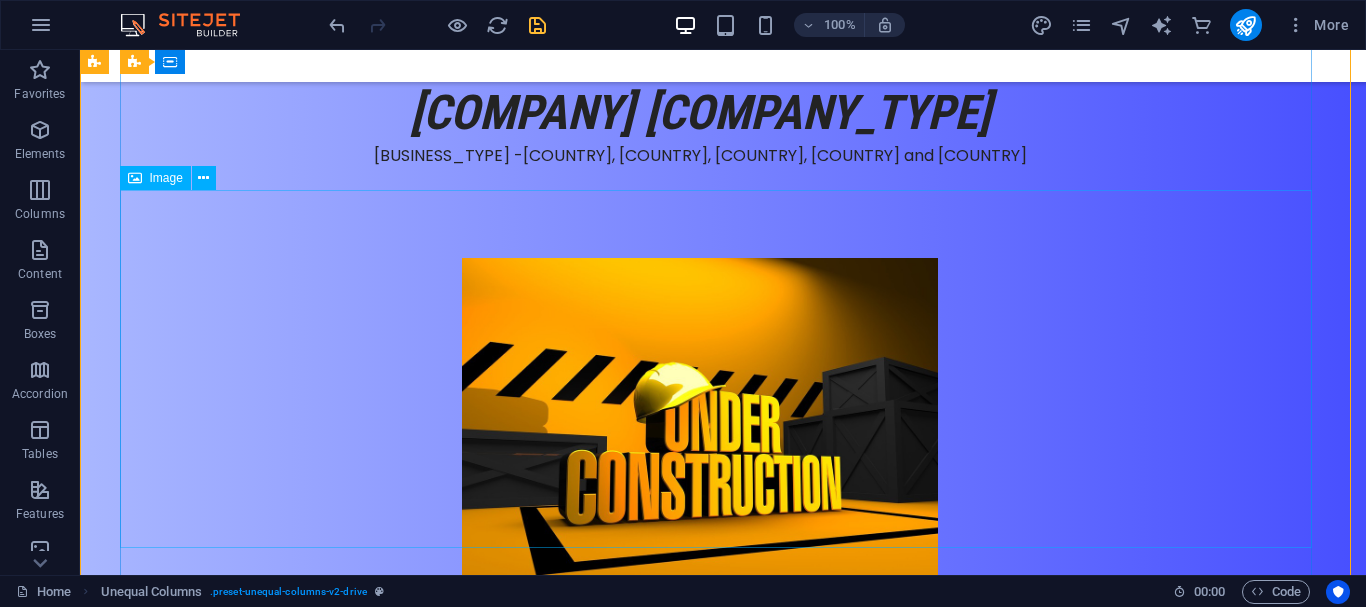 scroll, scrollTop: 0, scrollLeft: 0, axis: both 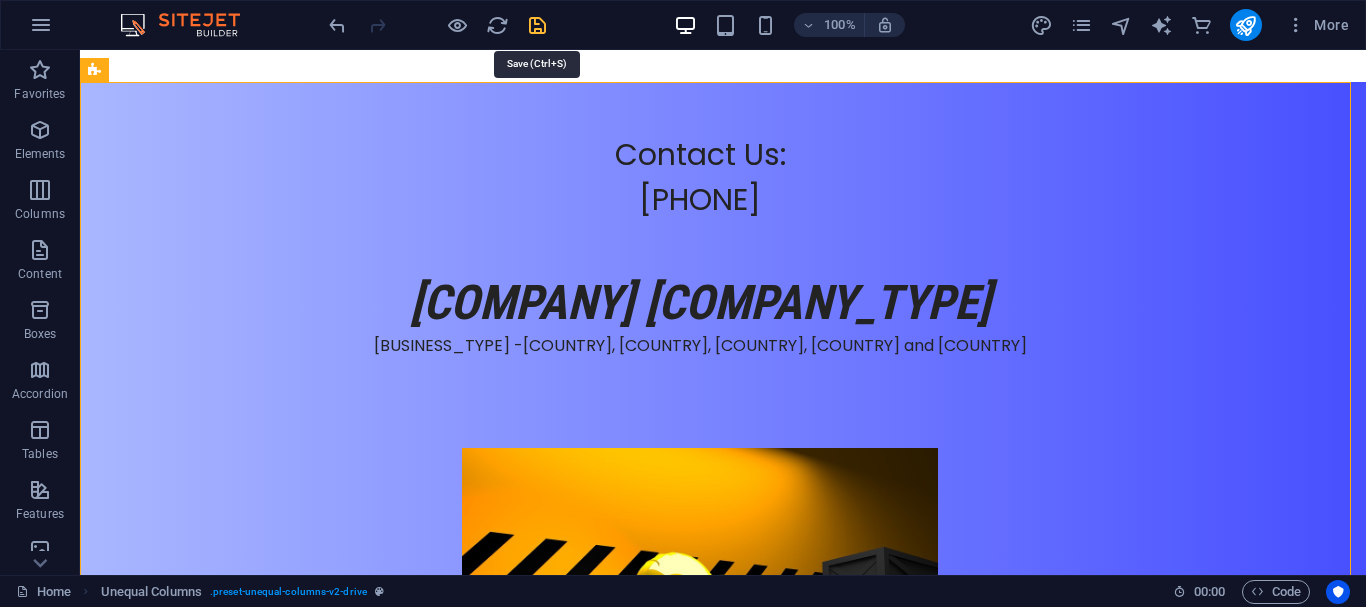 click at bounding box center (537, 25) 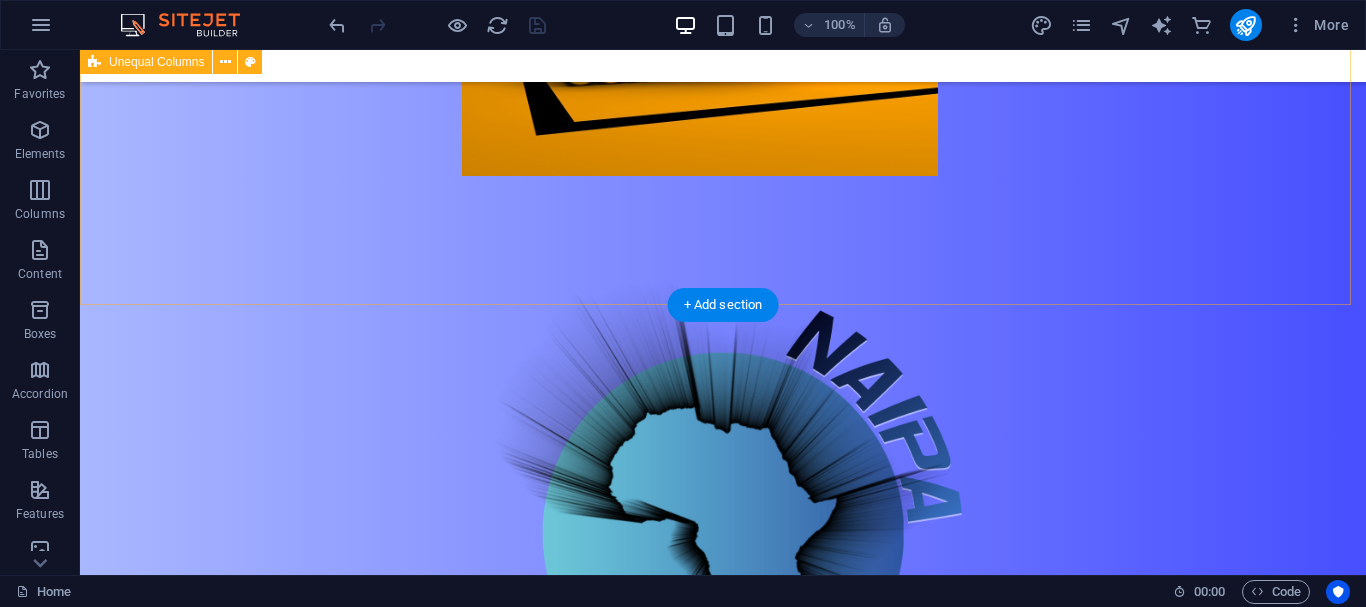 scroll, scrollTop: 600, scrollLeft: 0, axis: vertical 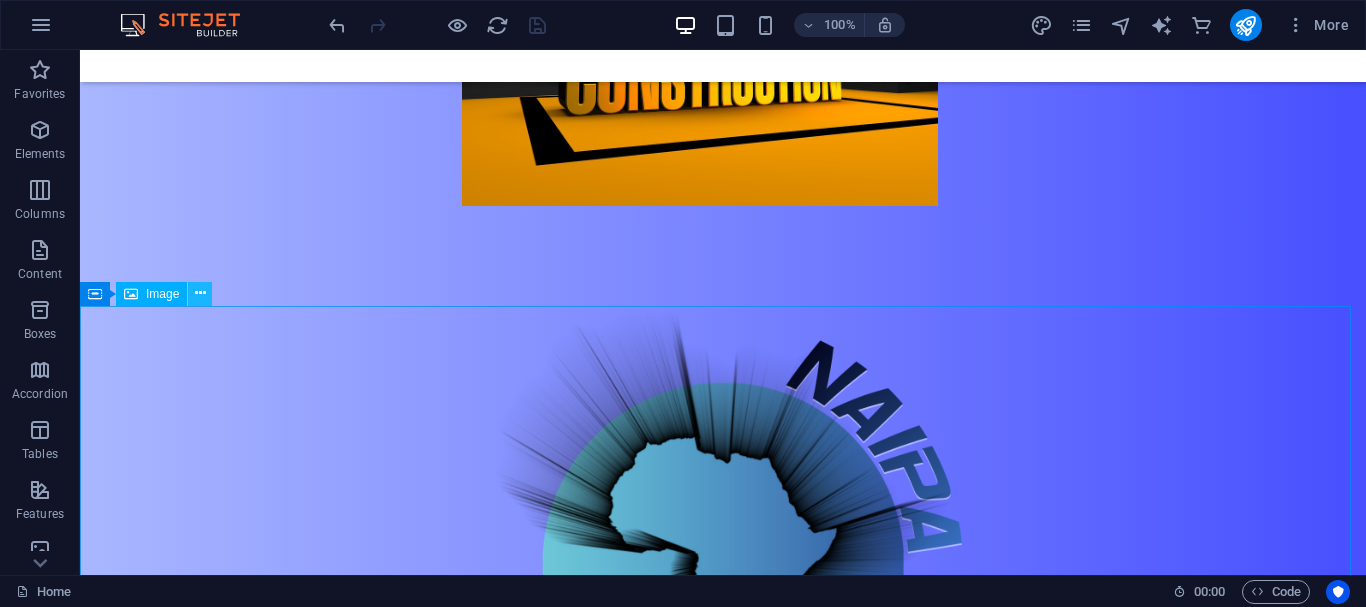 click at bounding box center (200, 293) 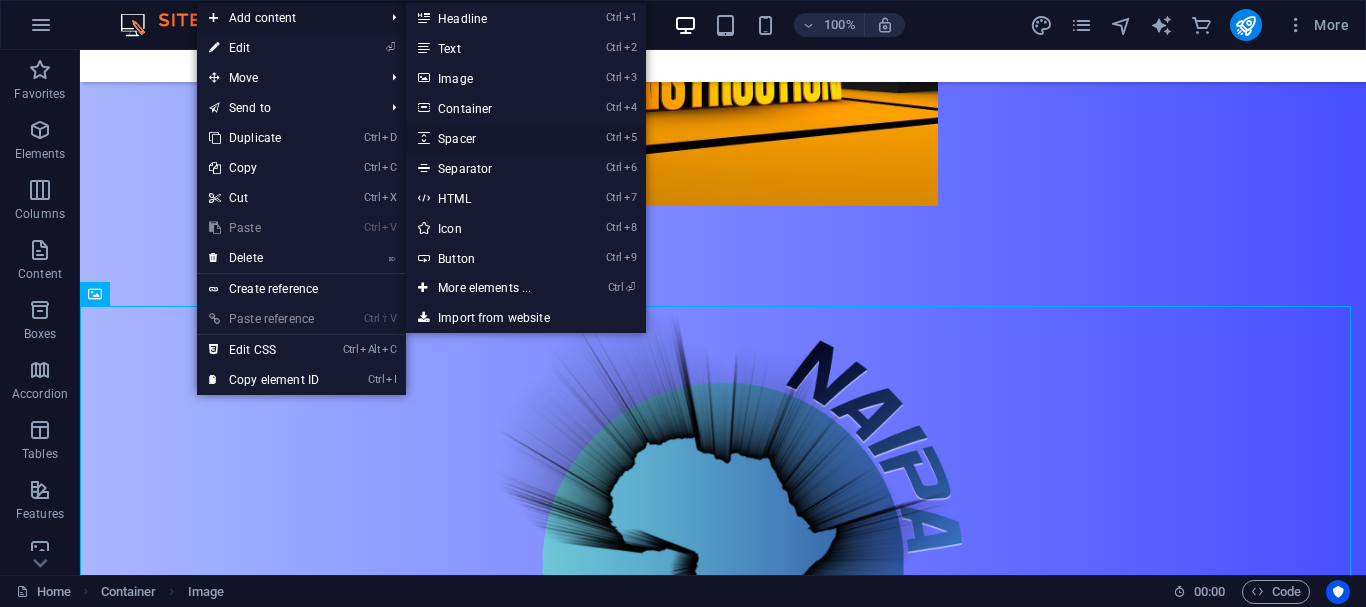 click on "Ctrl 5  Spacer" at bounding box center (488, 138) 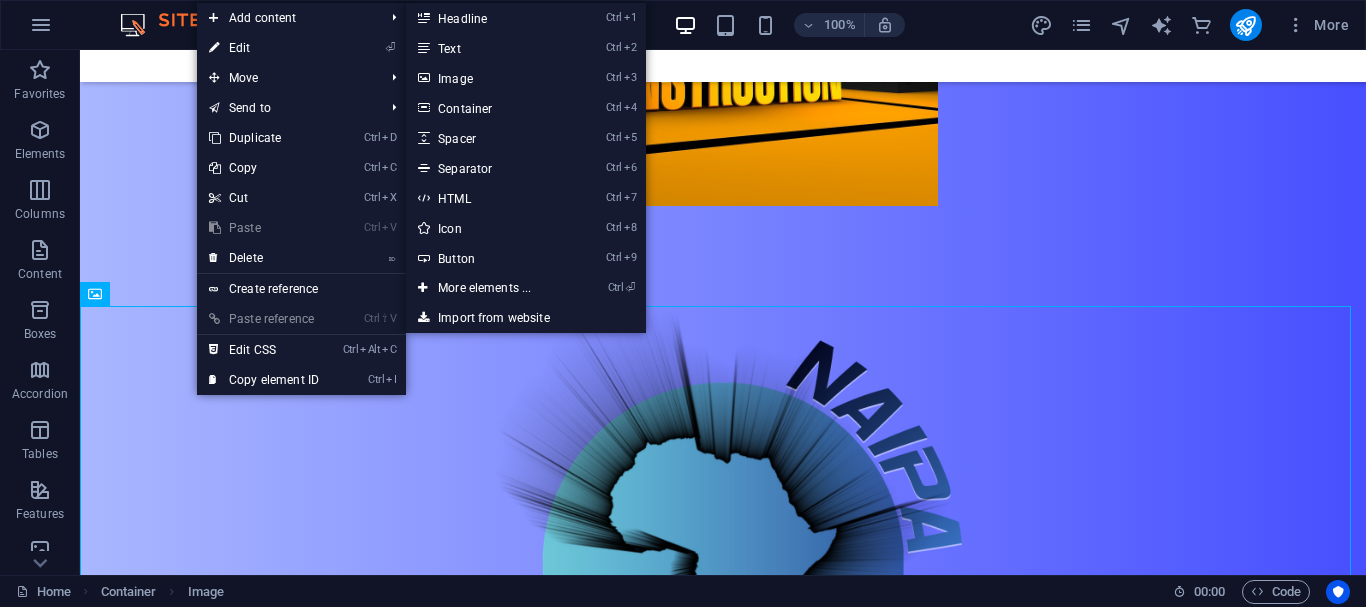 select on "px" 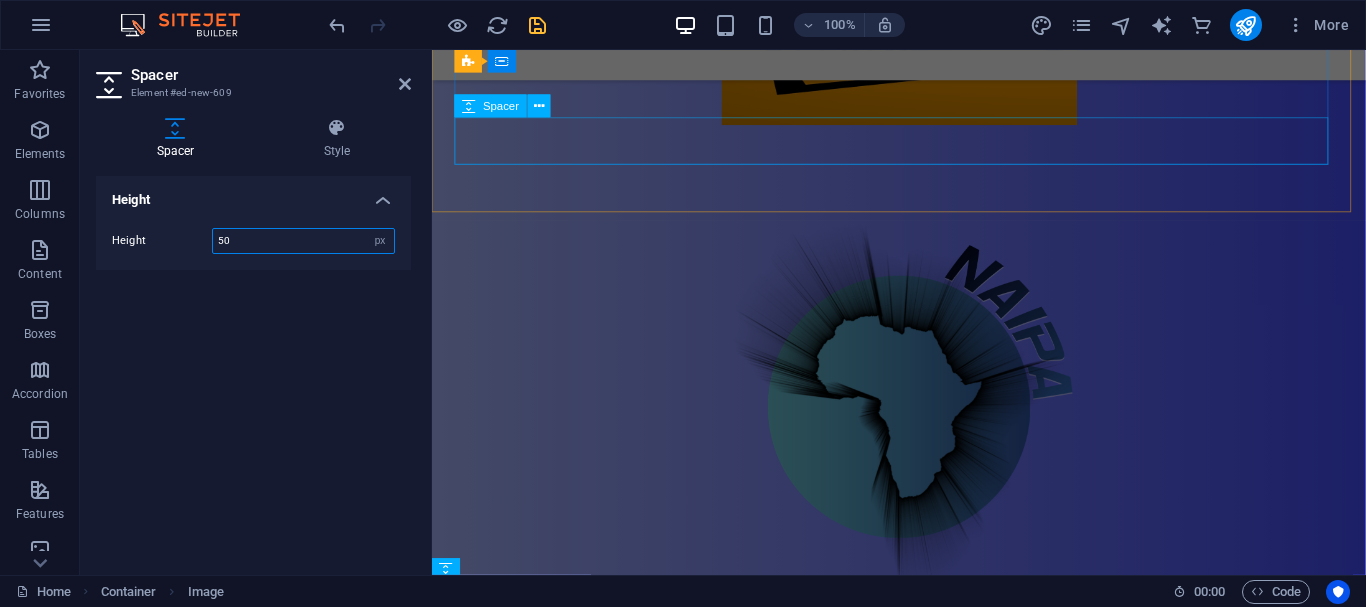 scroll, scrollTop: 910, scrollLeft: 0, axis: vertical 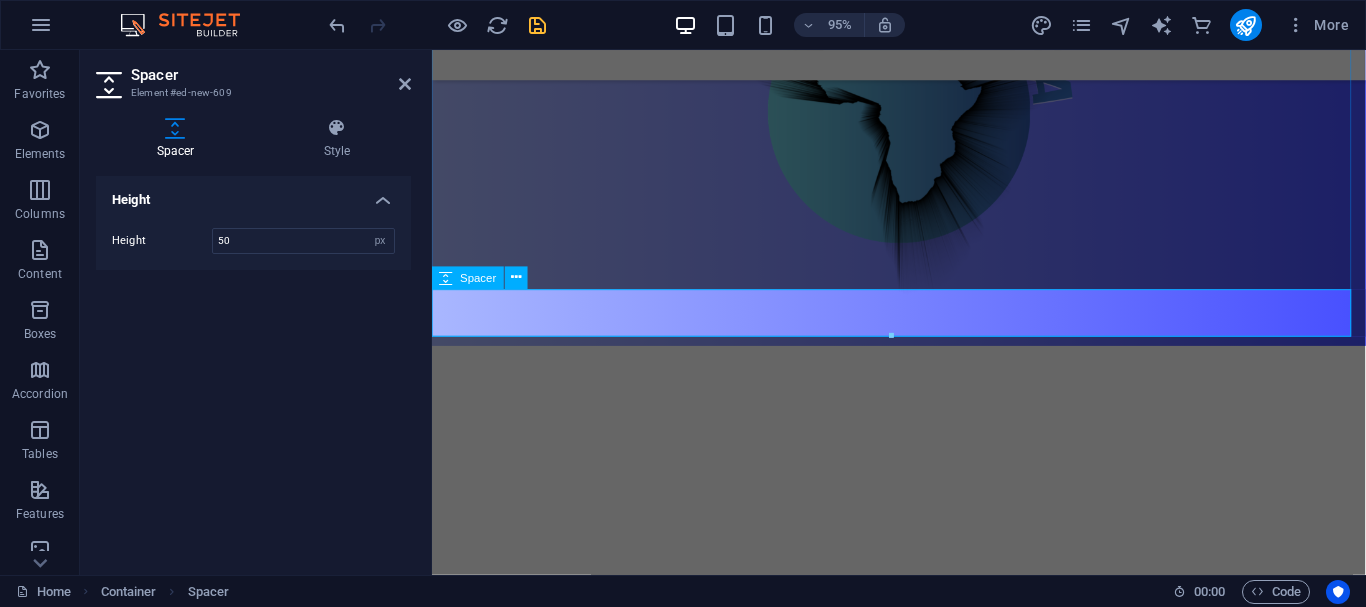 click at bounding box center [923, 337] 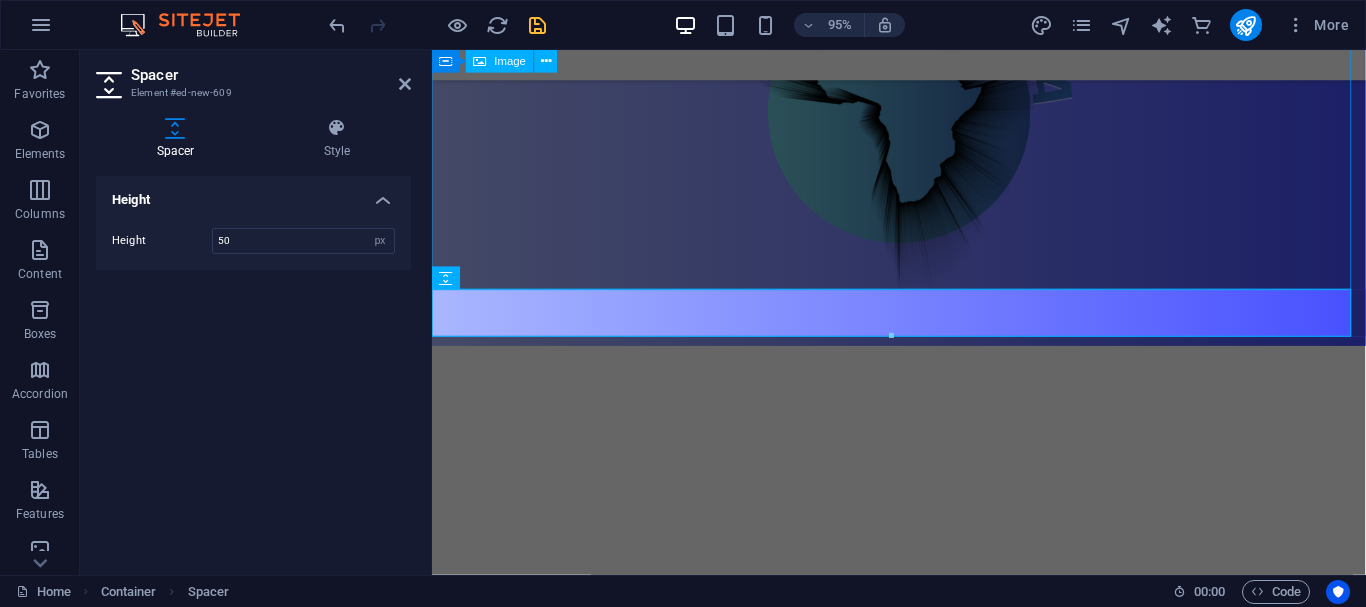 click at bounding box center [923, 115] 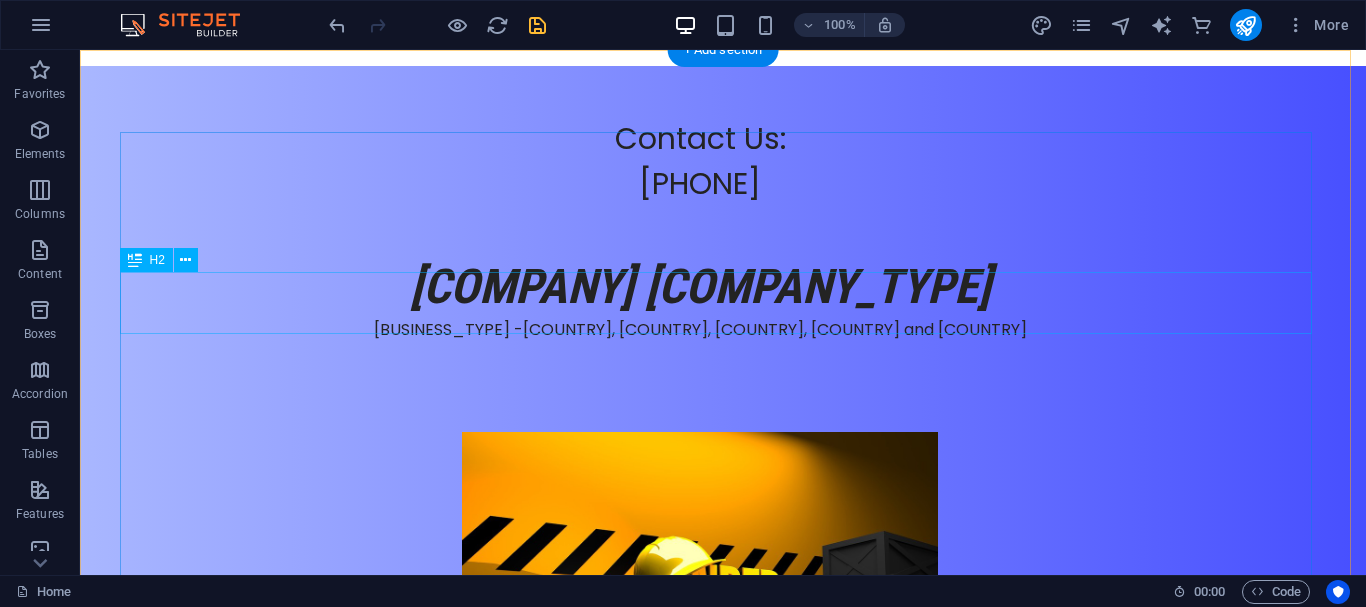scroll, scrollTop: 0, scrollLeft: 0, axis: both 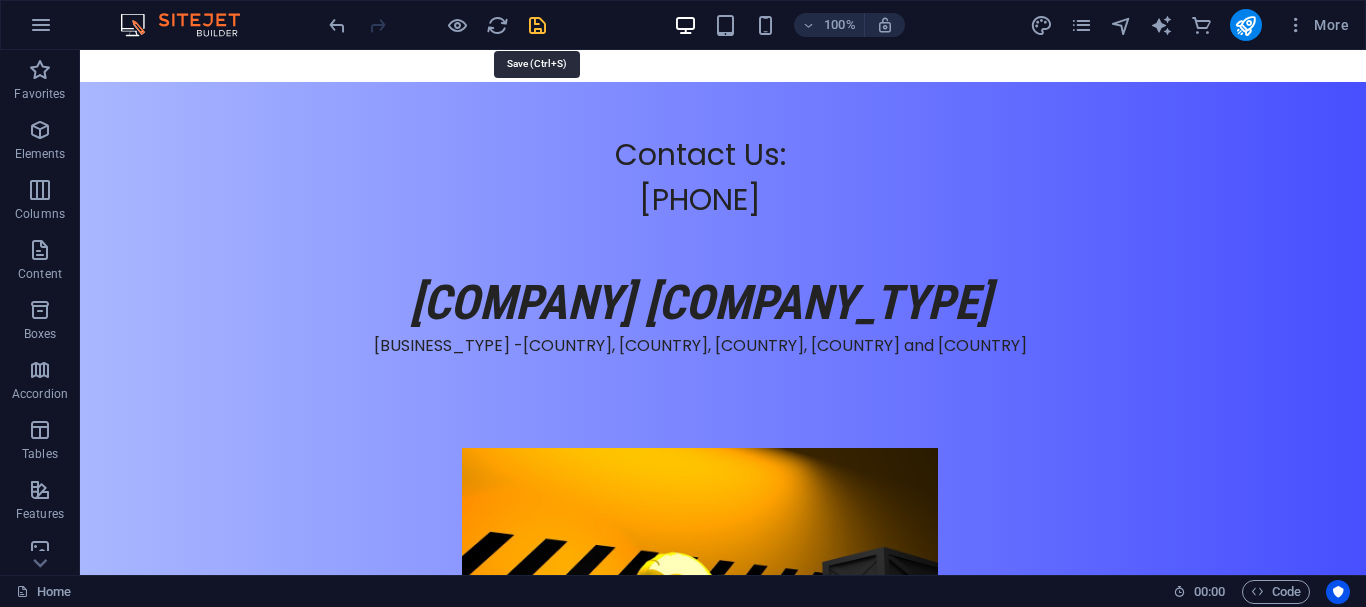 click at bounding box center [537, 25] 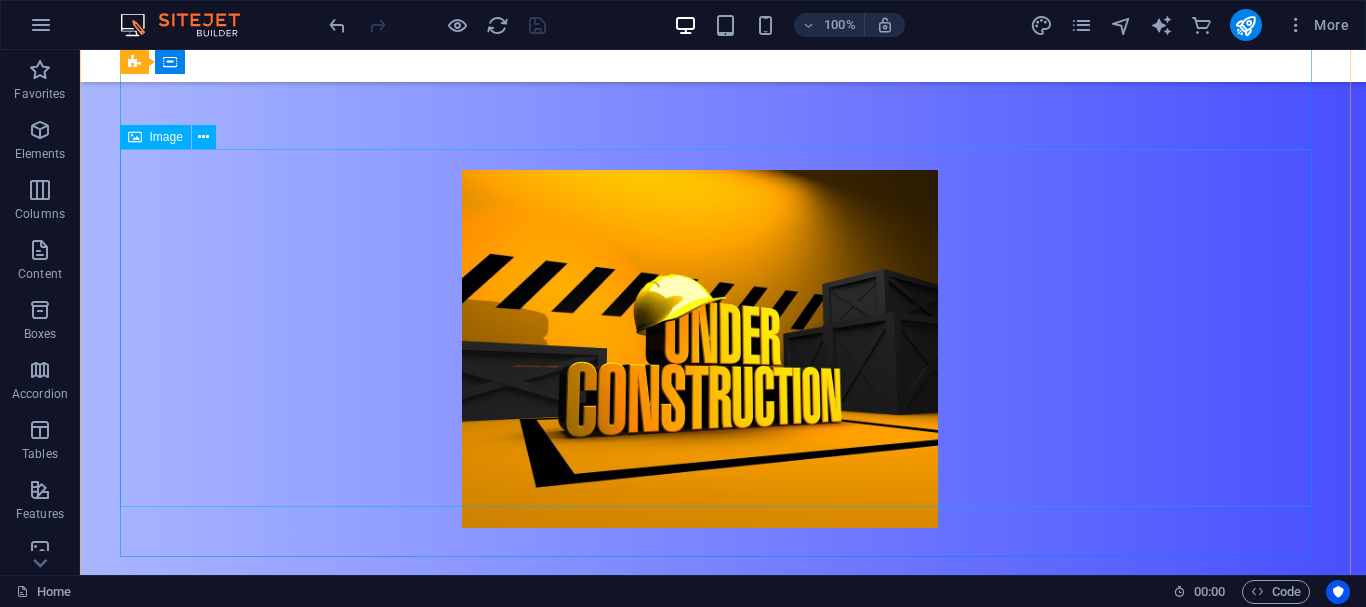 scroll, scrollTop: 300, scrollLeft: 0, axis: vertical 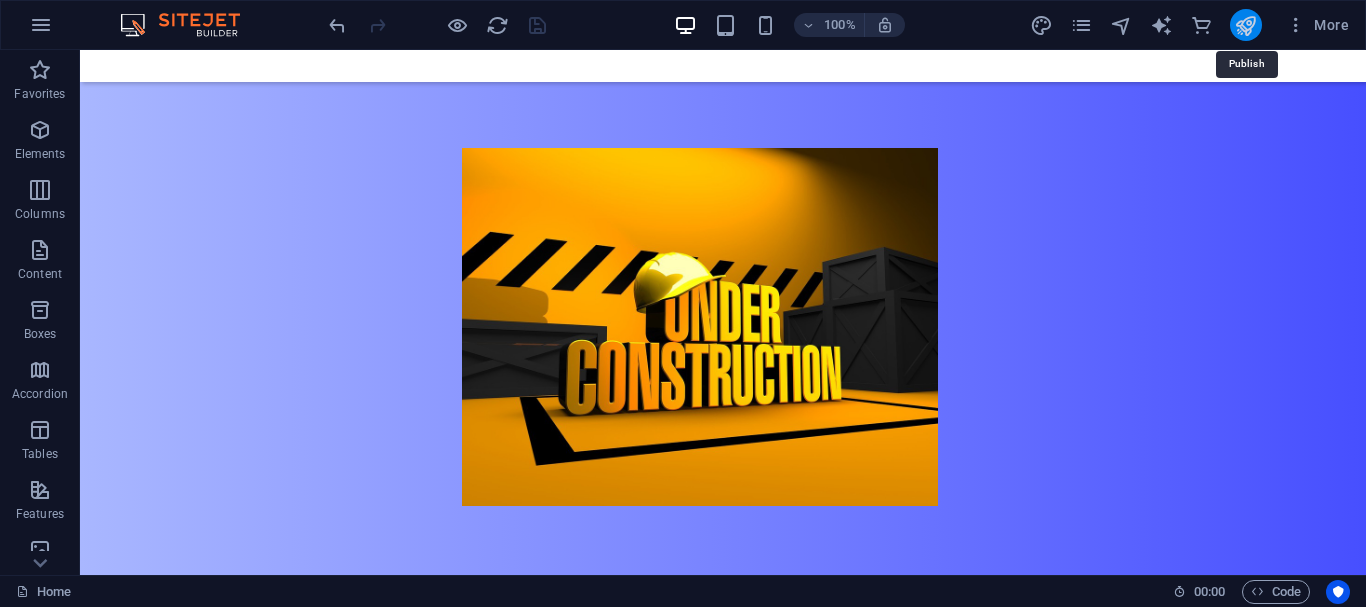 click at bounding box center [1245, 25] 